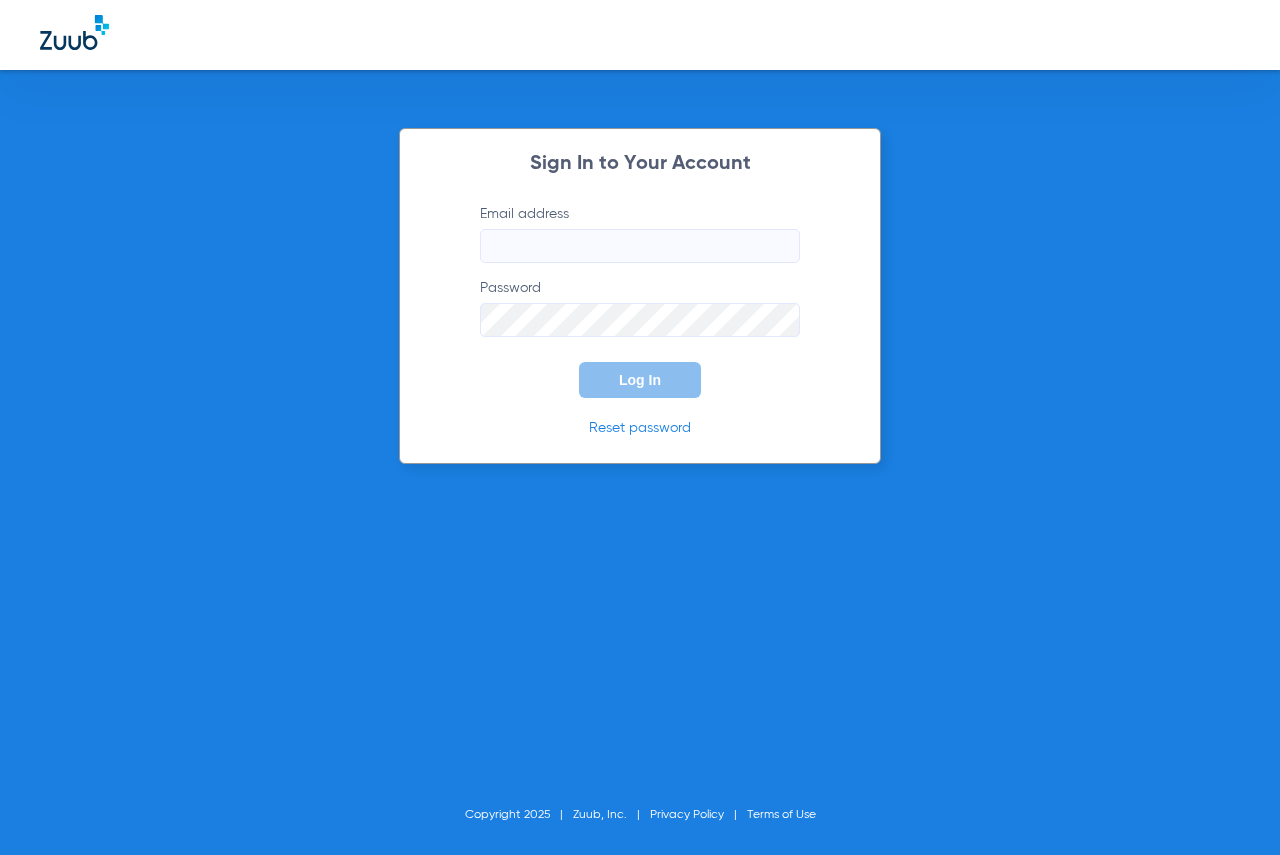scroll, scrollTop: 0, scrollLeft: 0, axis: both 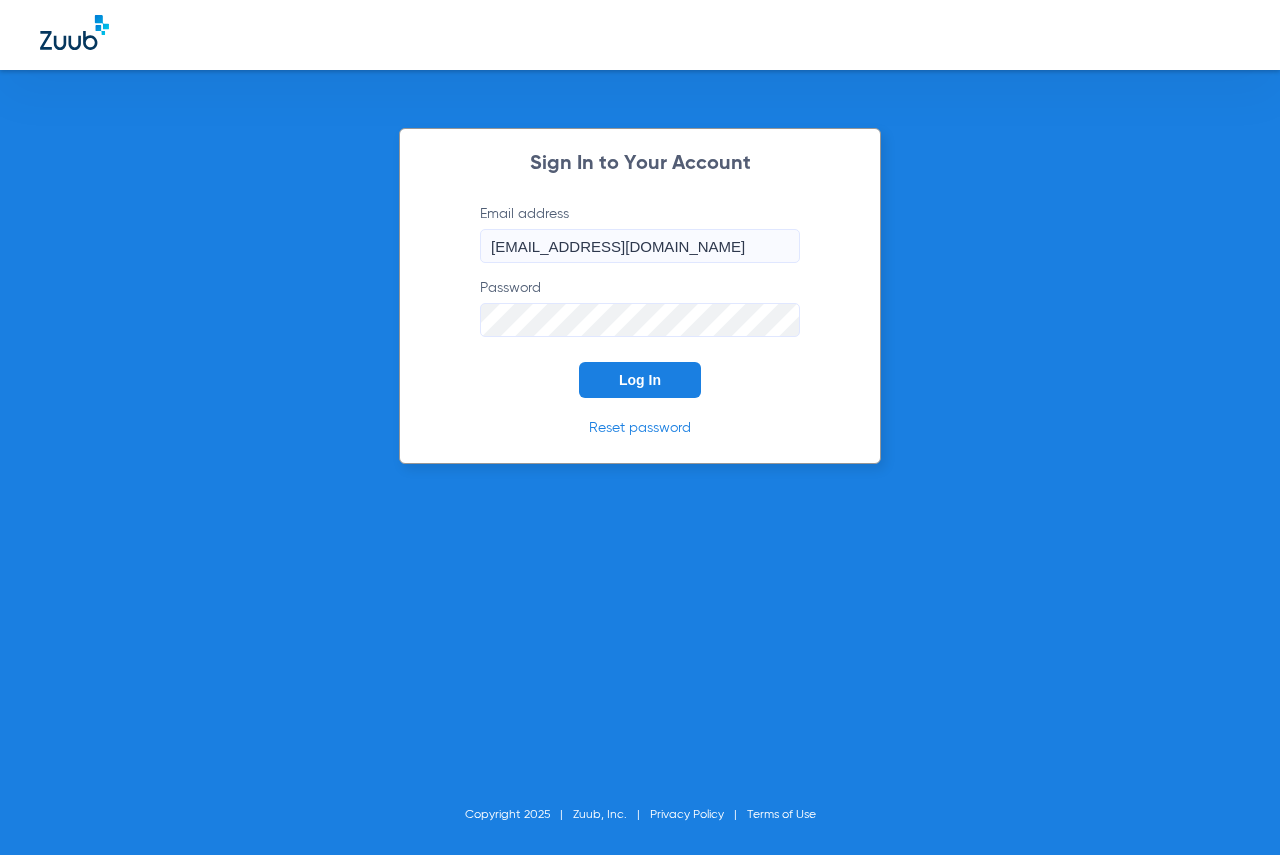 click on "Log In" 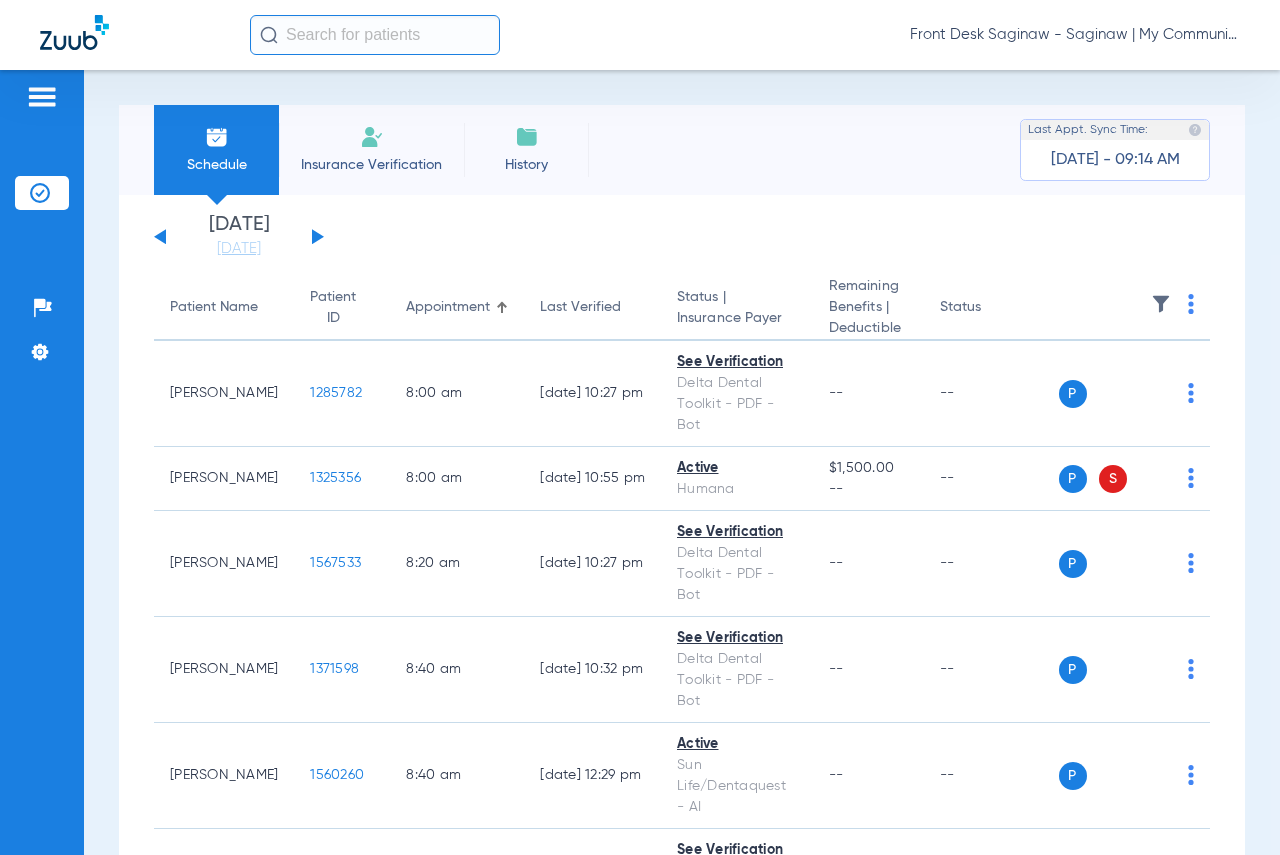 click 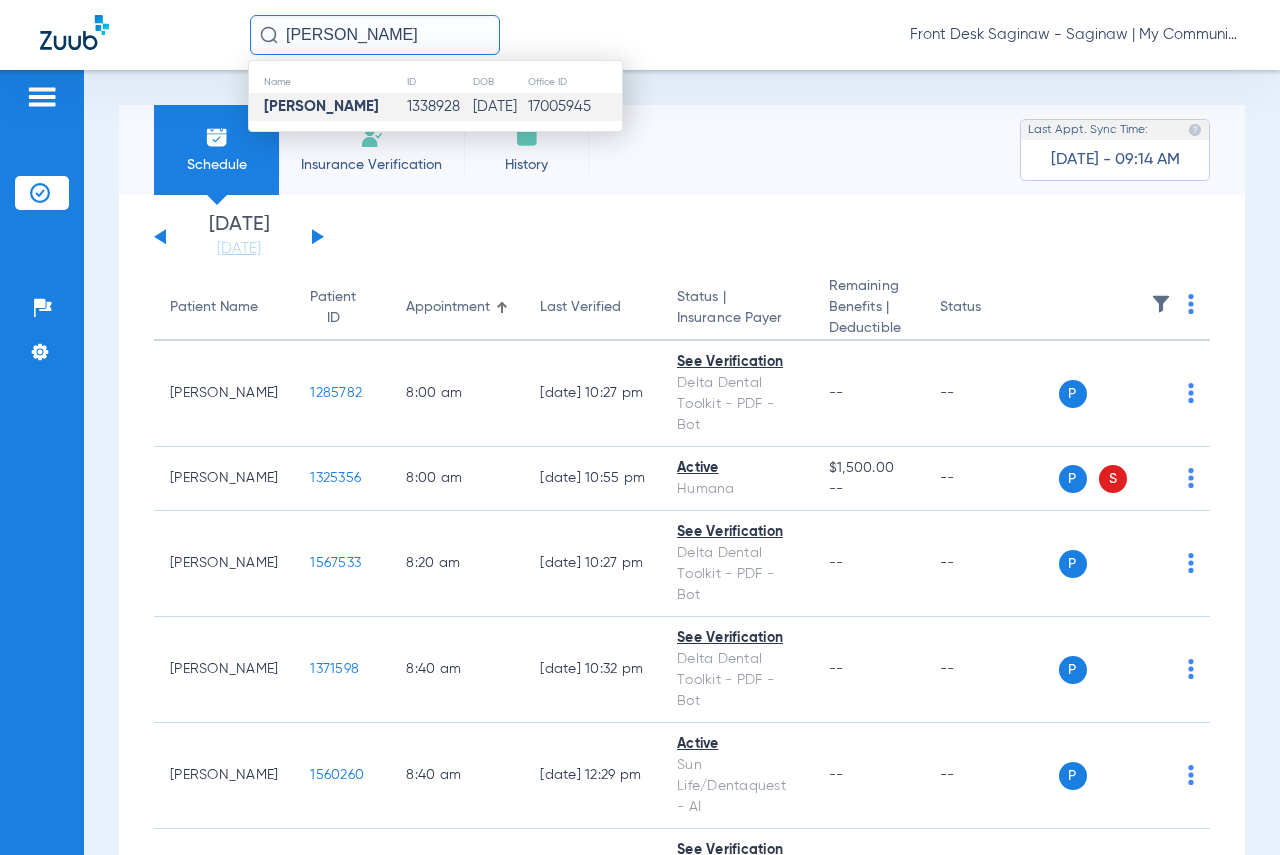 type on "[PERSON_NAME]" 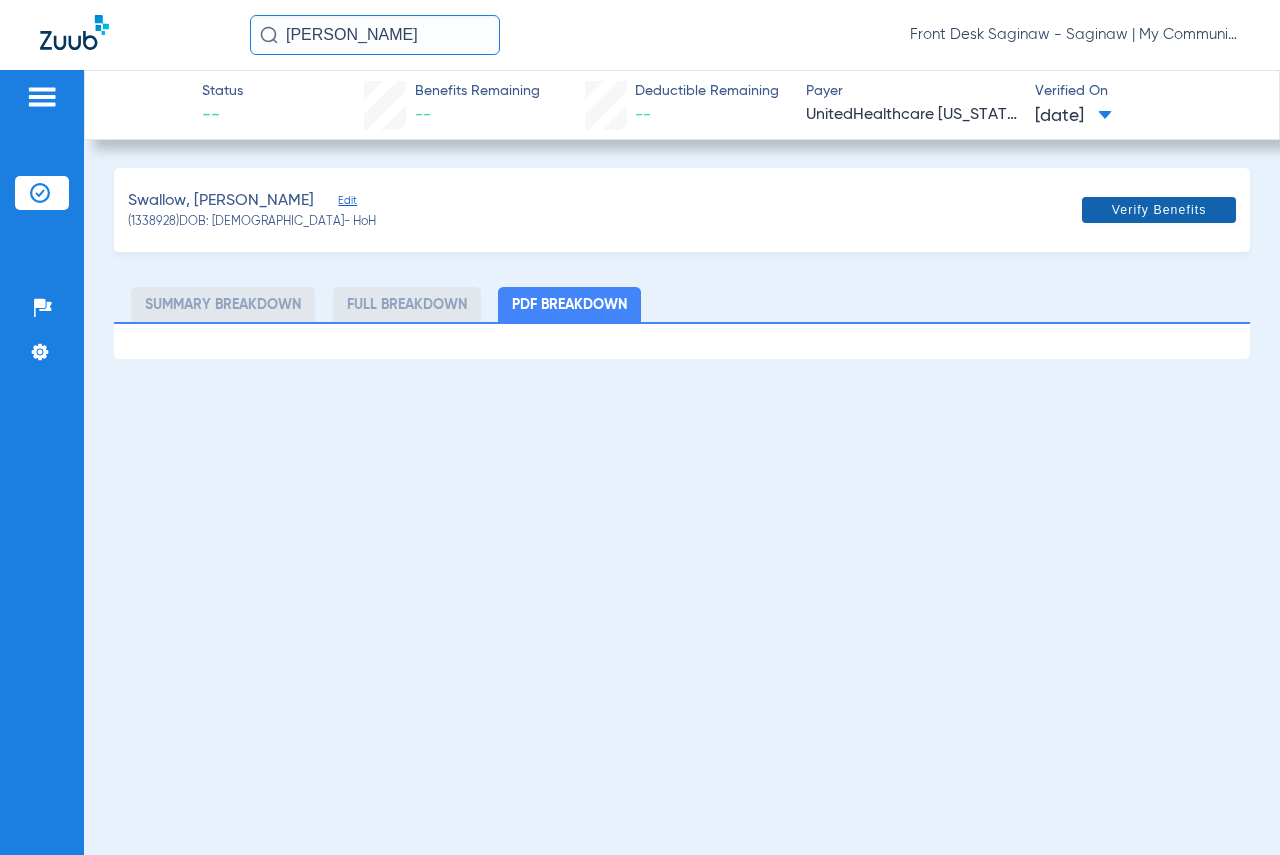 click on "Verify Benefits" 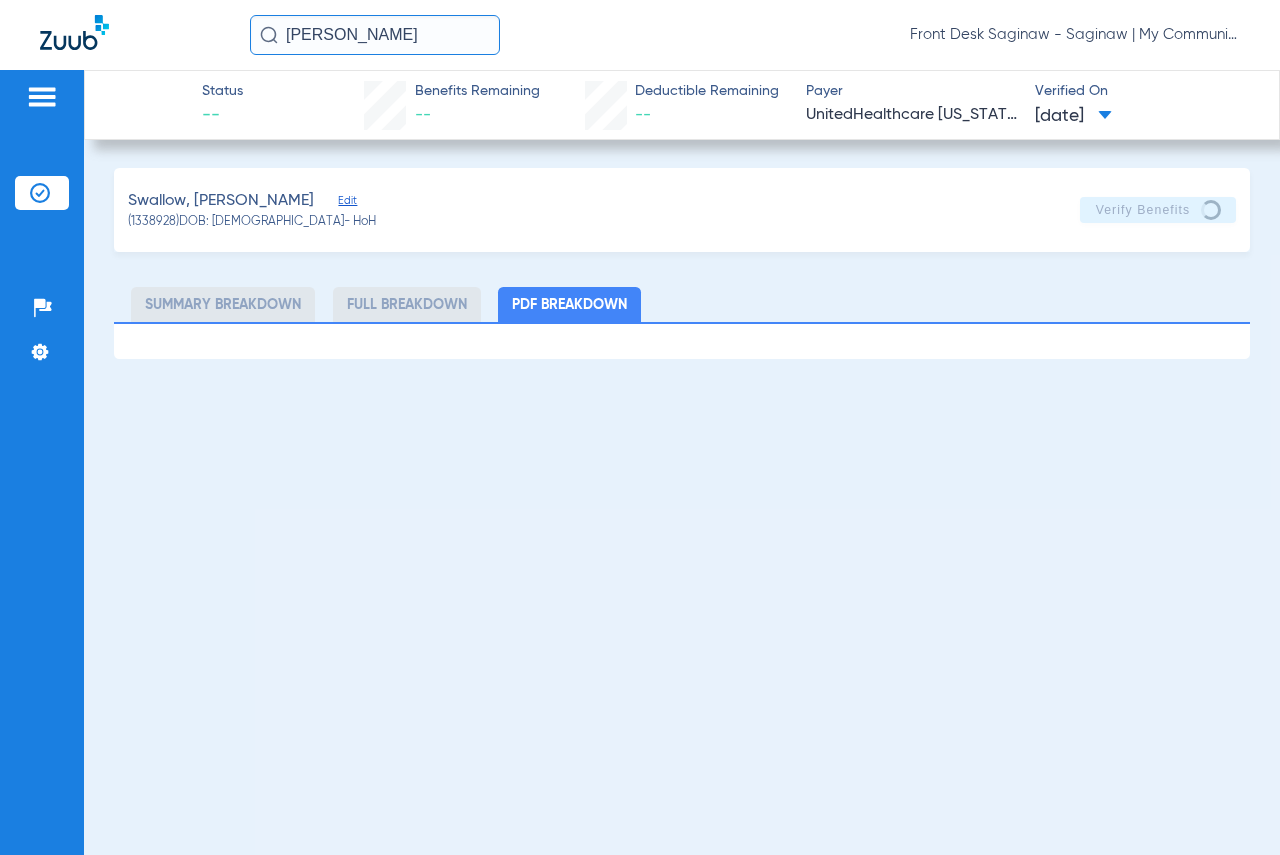 click on "Status --  Benefits Remaining   --   Deductible Remaining   --  Payer UnitedHealthcare Michigan - (HUB)  Verified On
05/27/2025   Swallow, Kelsey   Edit   (1338928)   DOB: 01/15/1991   - HoH   Verify Benefits   Subscriber Information   First name  Kelsey  Last name  Swallow  DOB  mm / dd / yyyy 01/15/1991  Member ID  132327592  Group ID (optional)  1234  Insurance Payer   Insurance
Unitedhealthcare Michigan - (Hub)  Provider   Dentist
Scott Gilliland  1578698031  Summary Breakdown   Full Breakdown   PDF Breakdown" at bounding box center (682, 462) 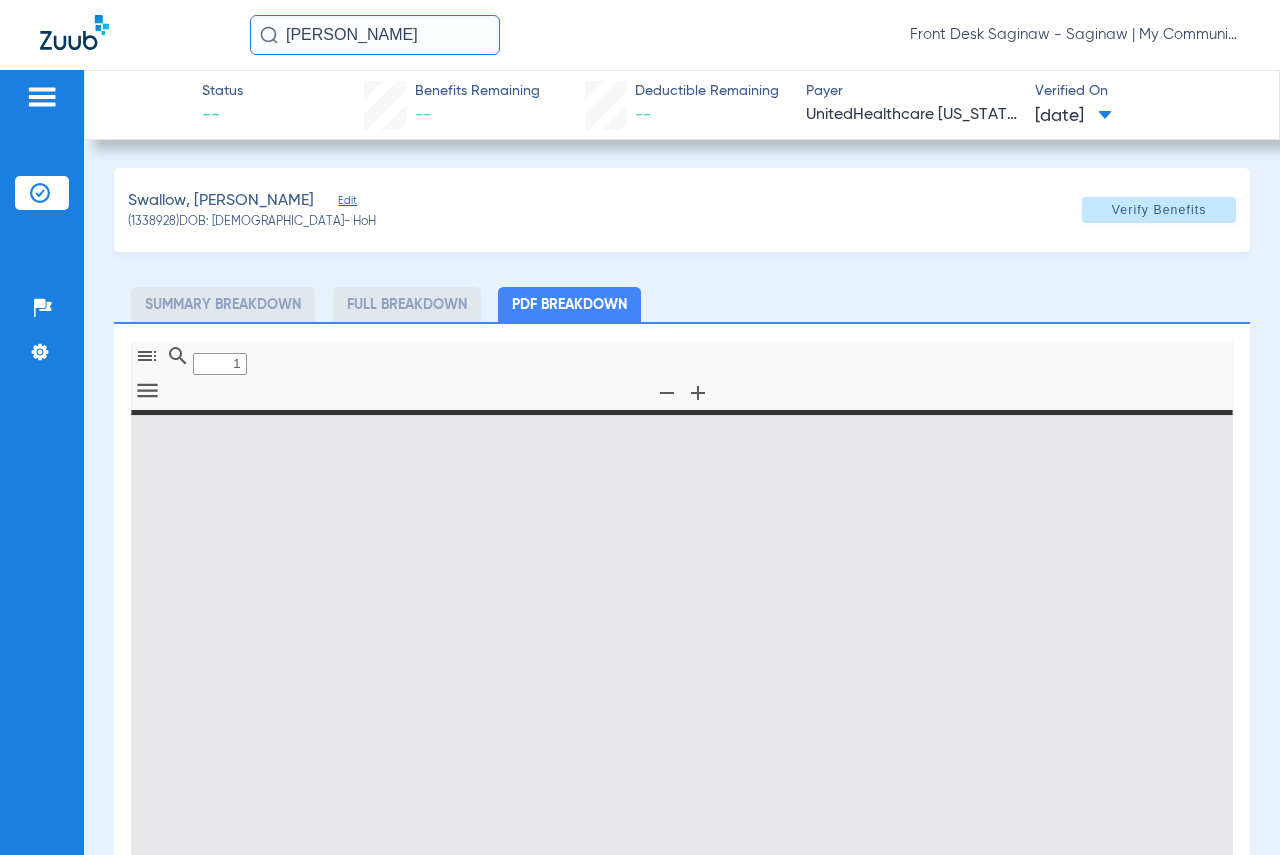 type on "0" 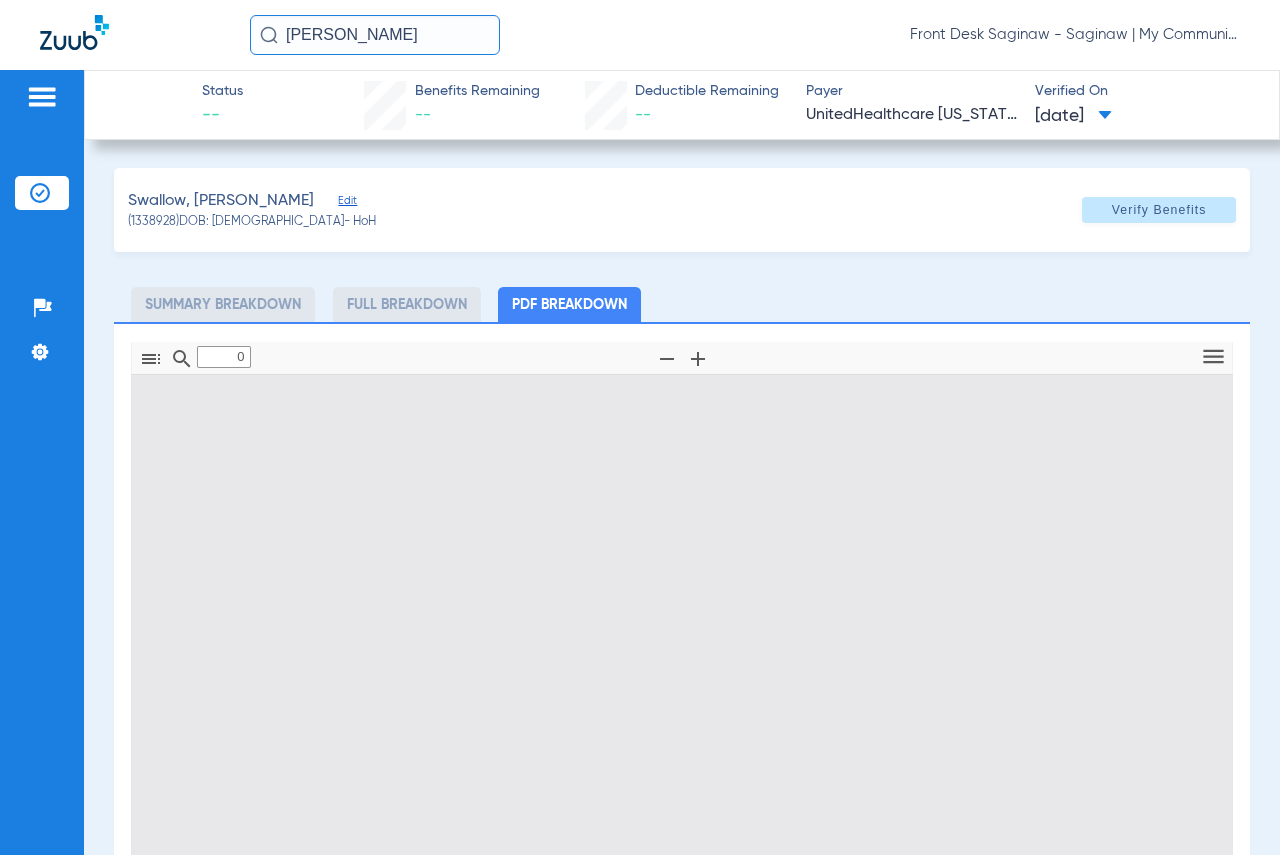 type on "1" 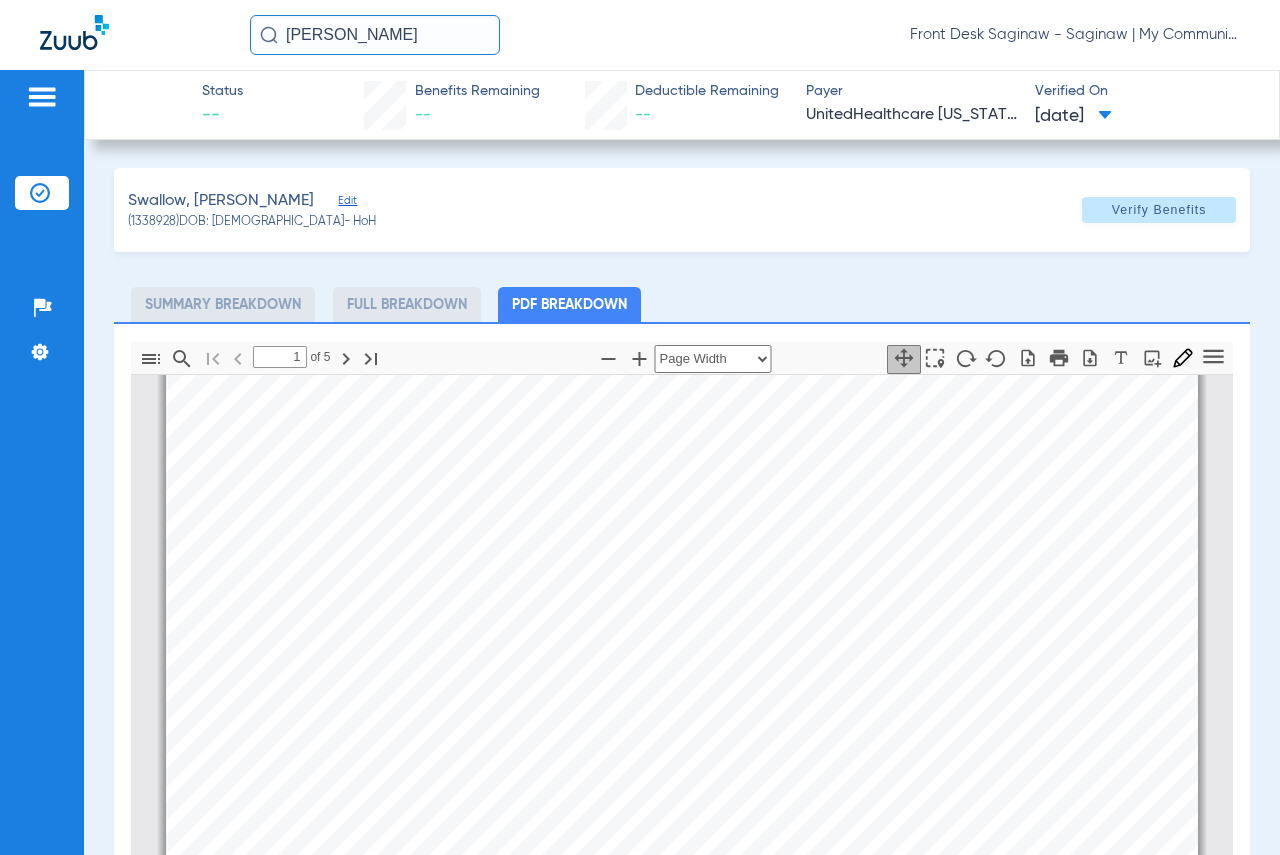 scroll, scrollTop: 0, scrollLeft: 0, axis: both 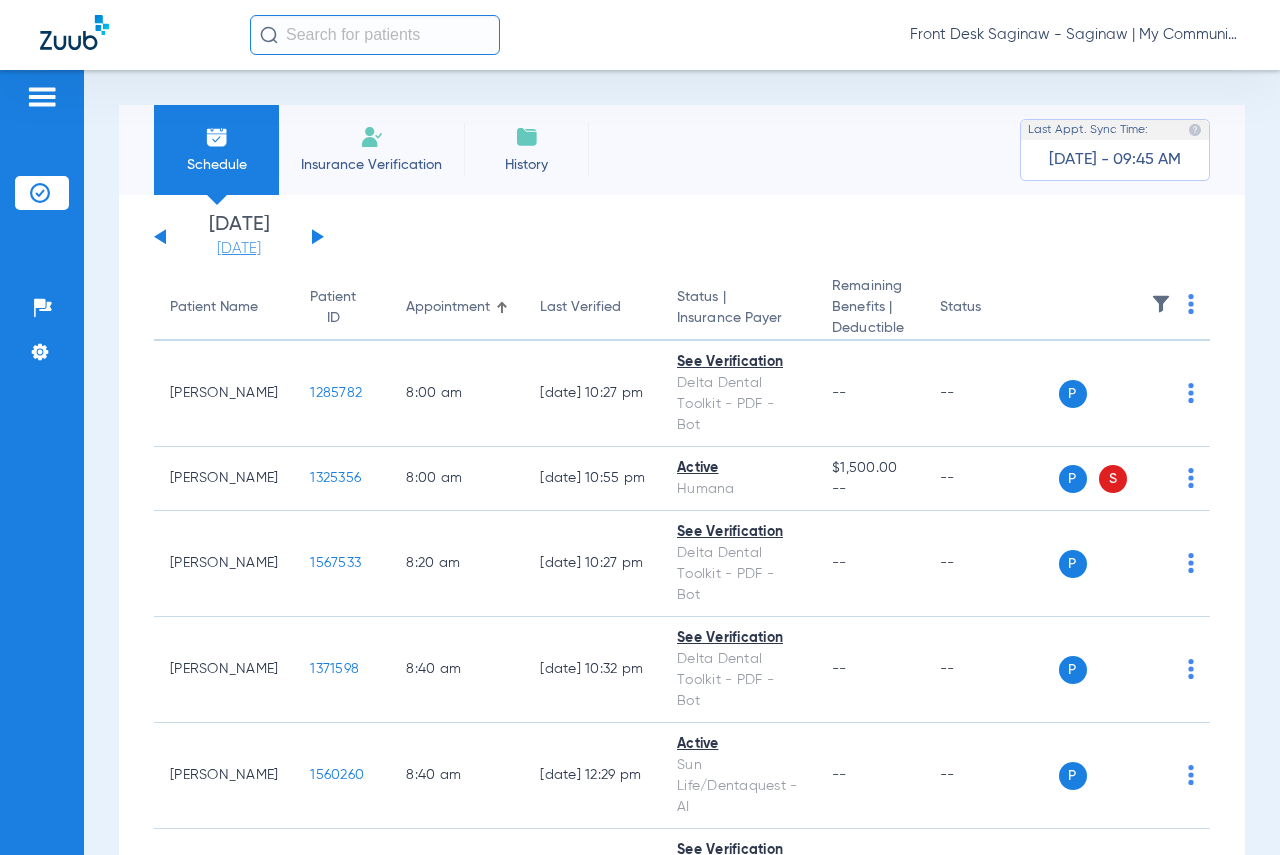 click on "[DATE]" 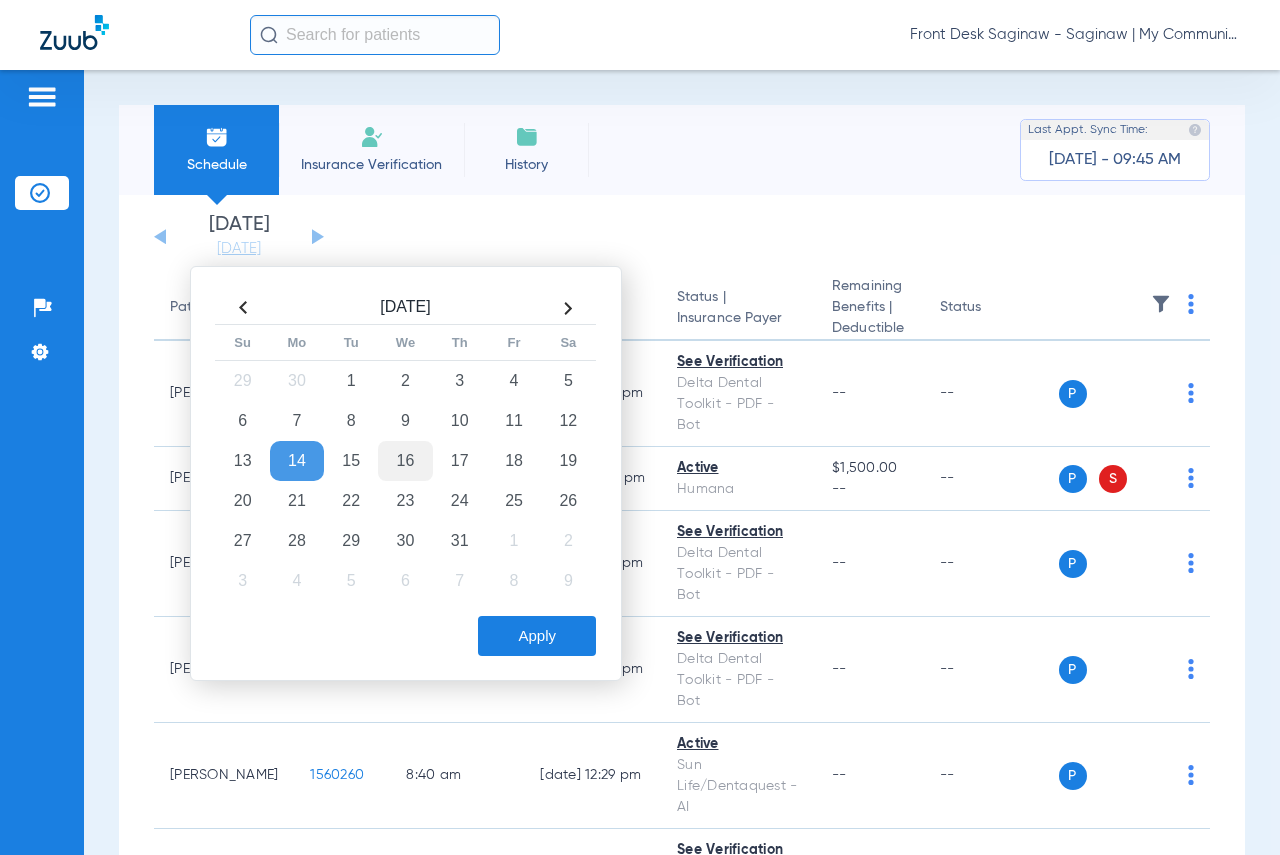 click on "16" 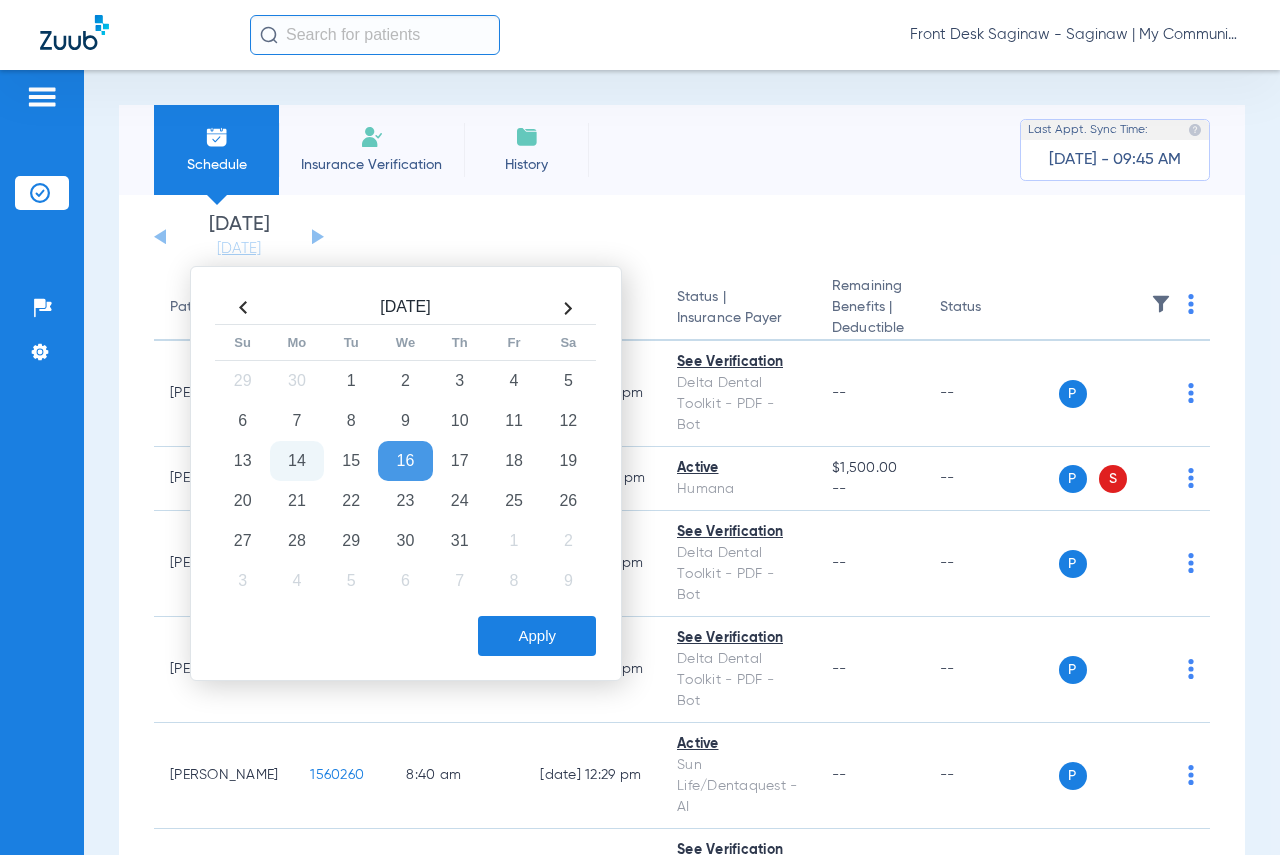 click on "Apply" 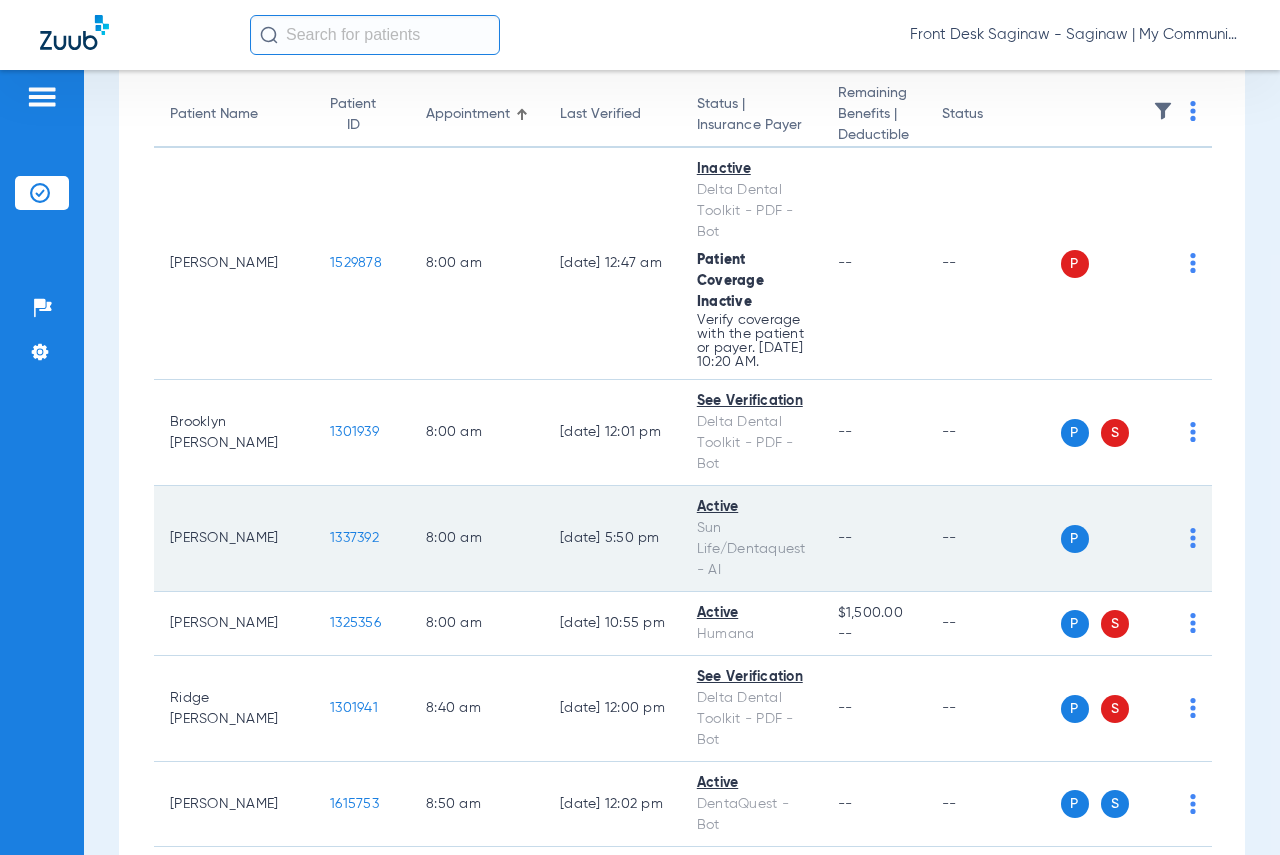 scroll, scrollTop: 200, scrollLeft: 0, axis: vertical 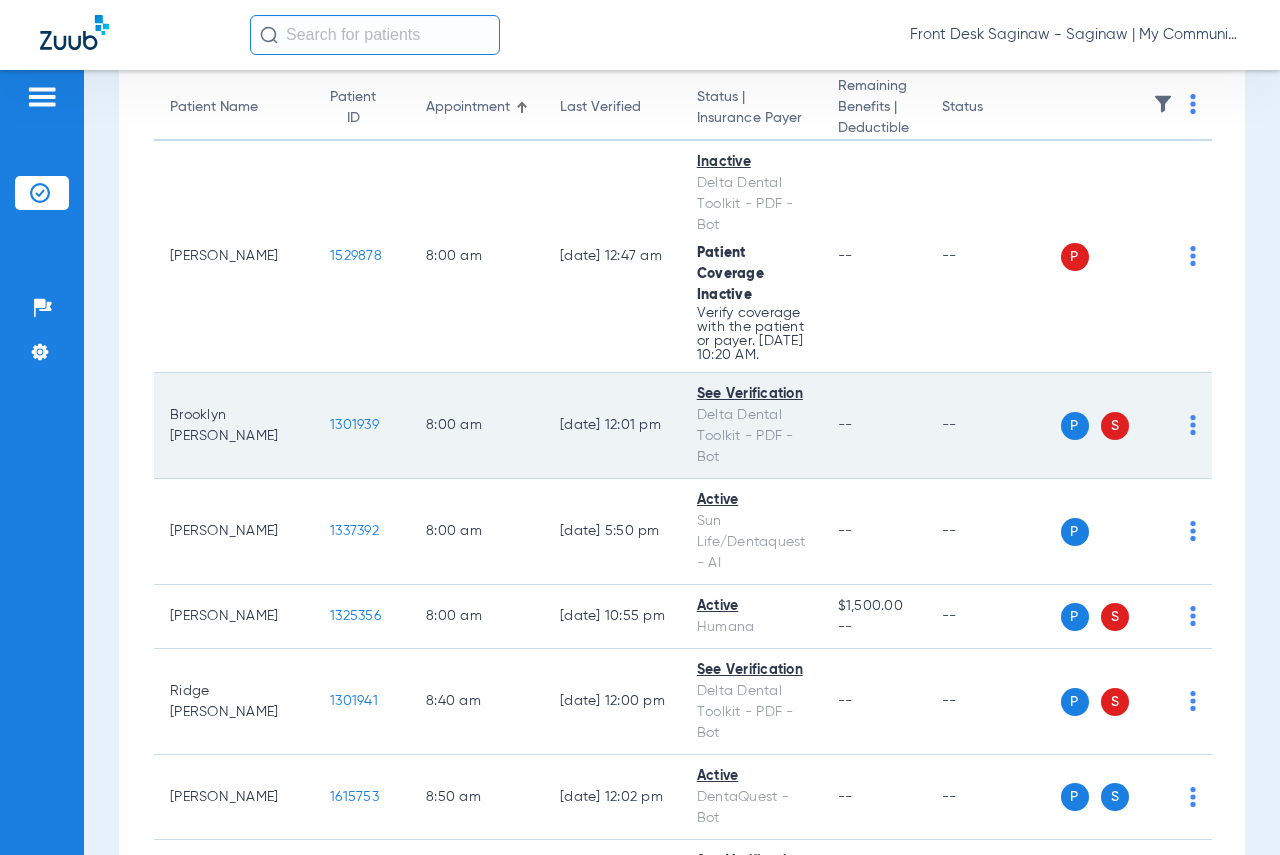 click on "1301939" 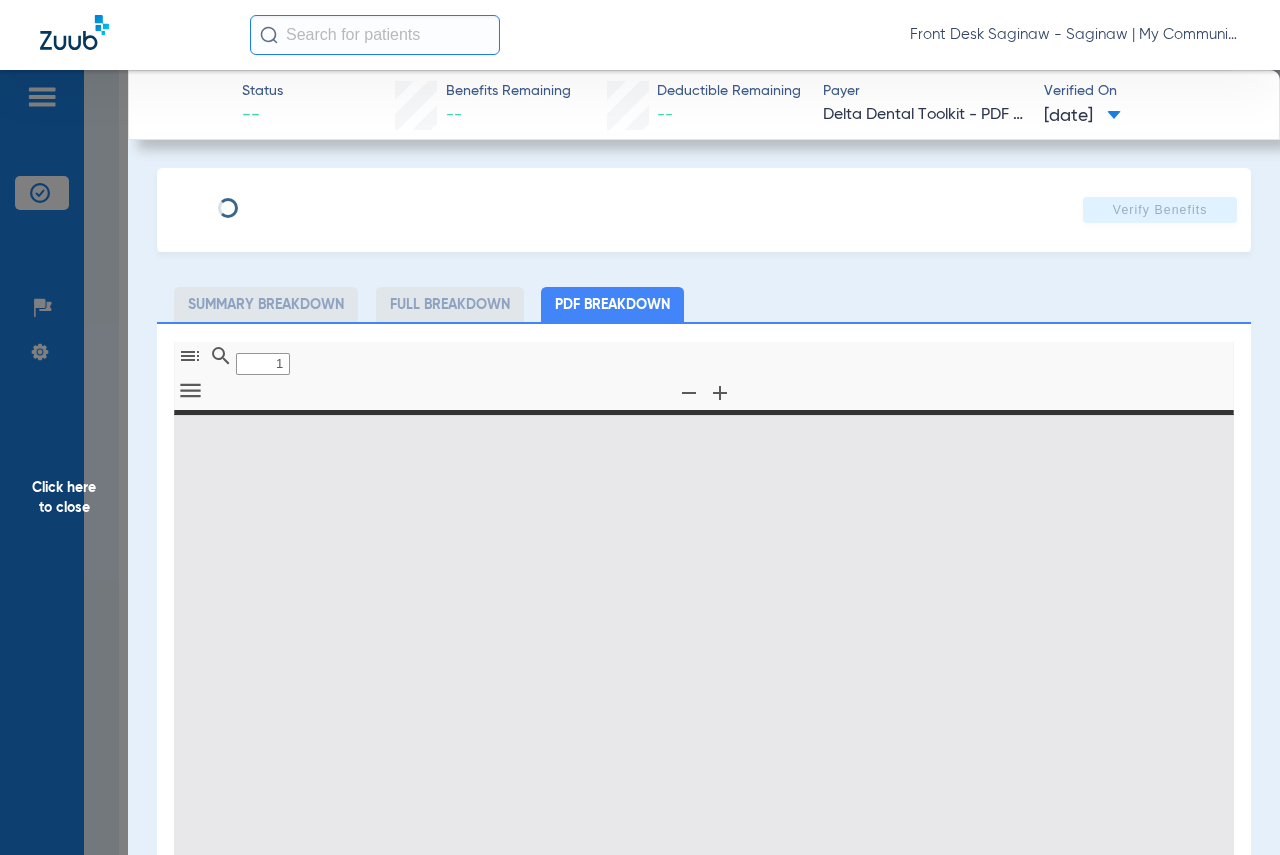 type on "0" 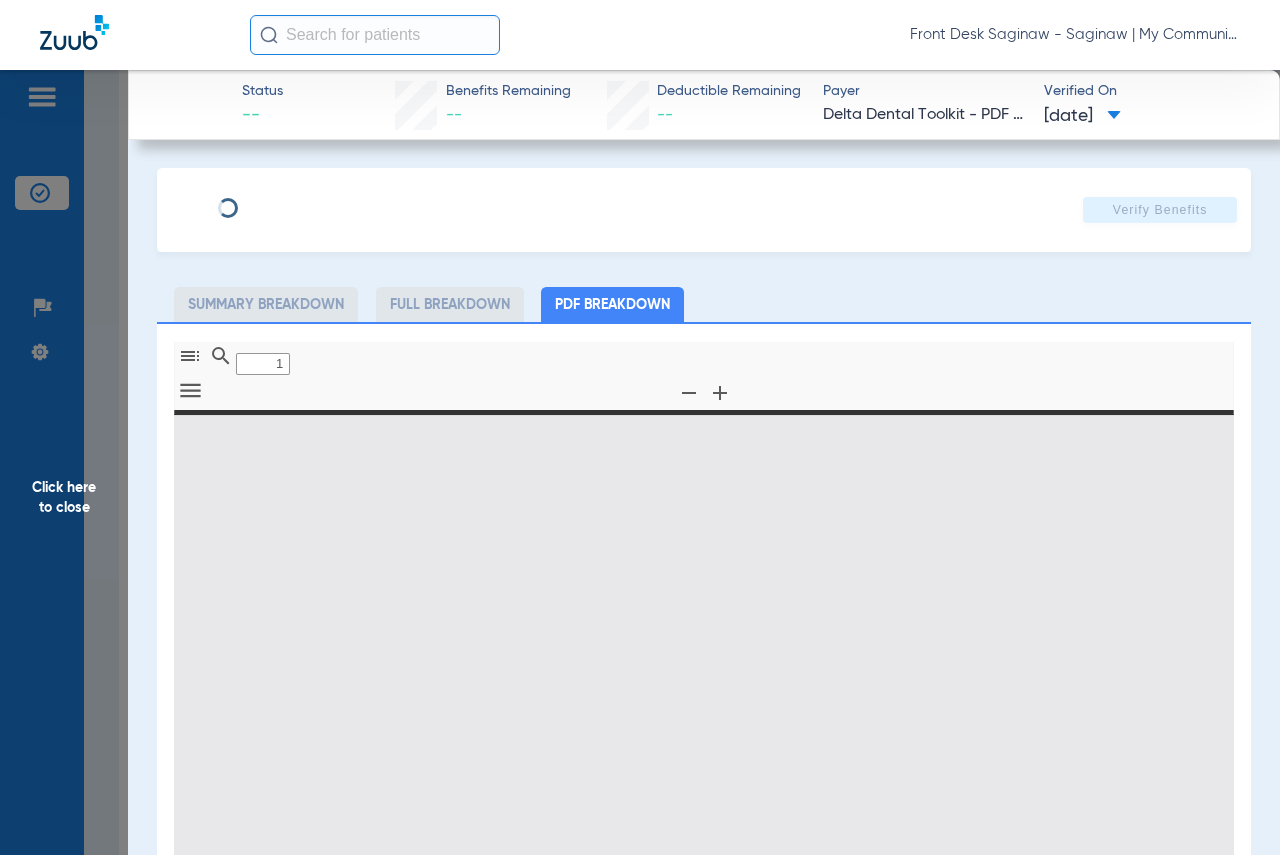 select on "page-width" 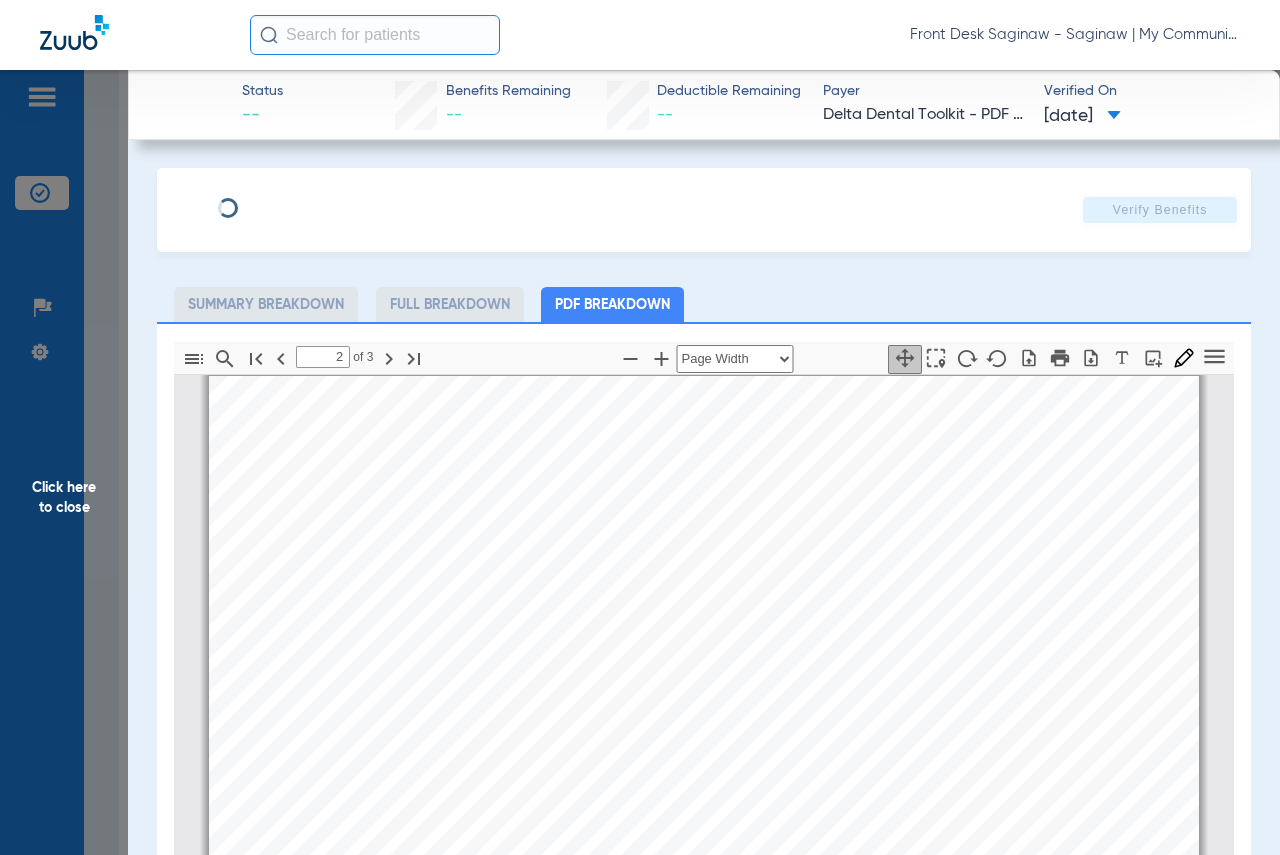 scroll, scrollTop: 1310, scrollLeft: 0, axis: vertical 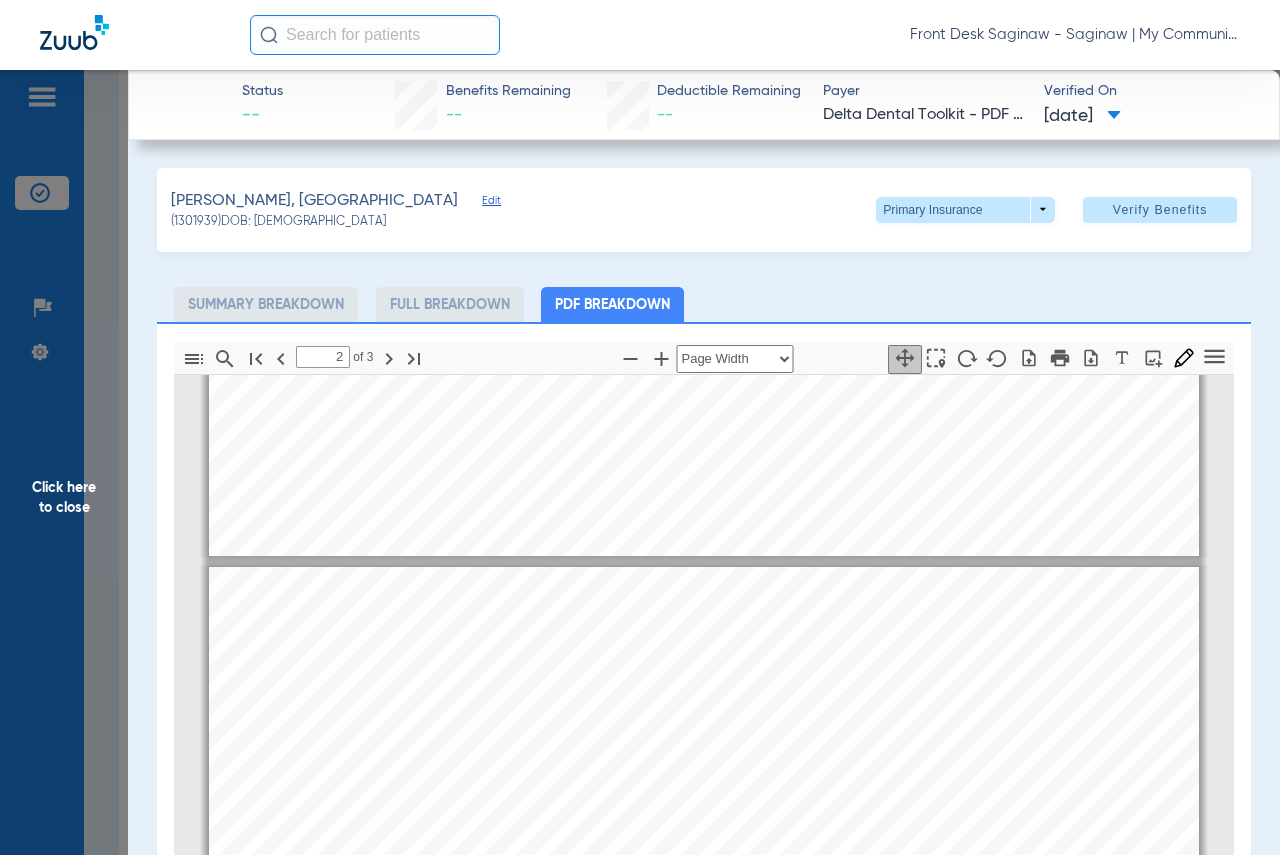 type on "1" 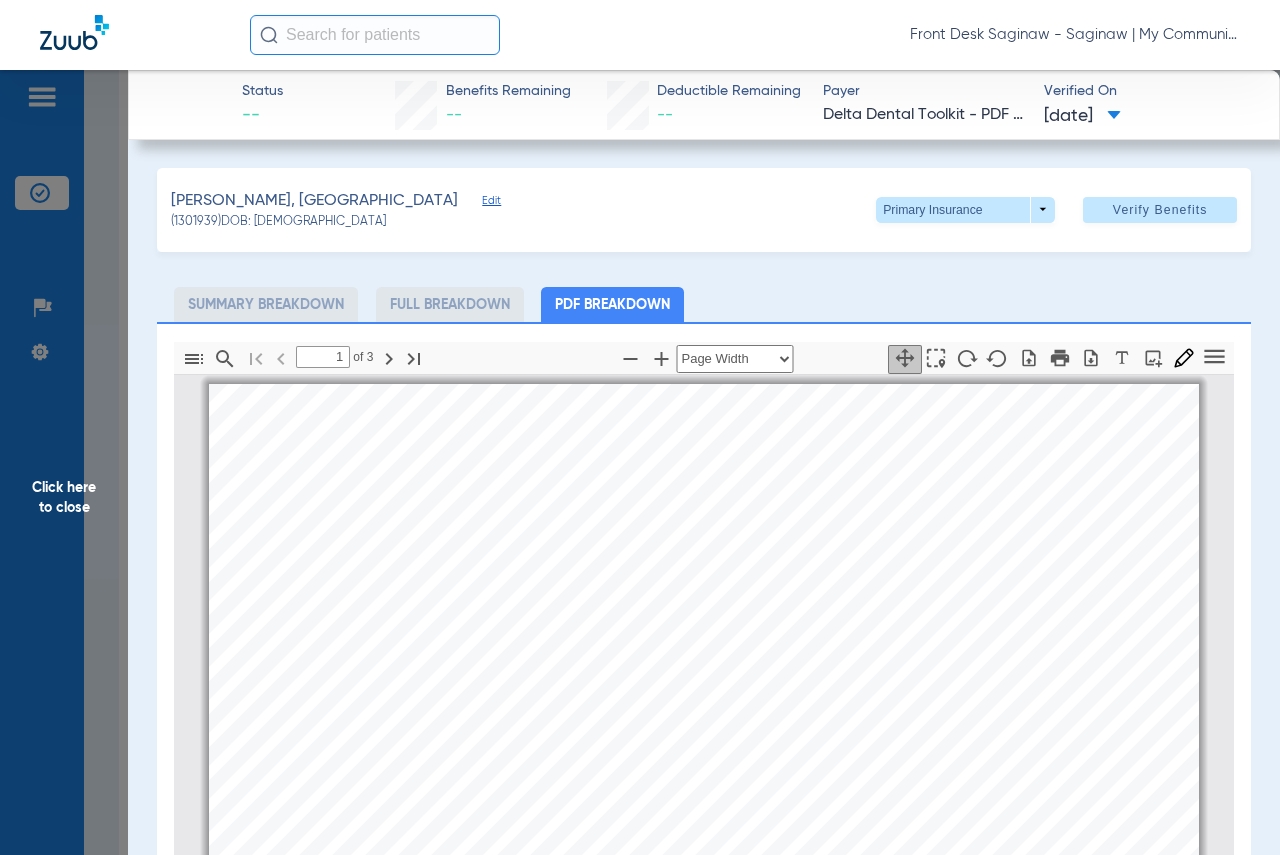 scroll, scrollTop: 0, scrollLeft: 0, axis: both 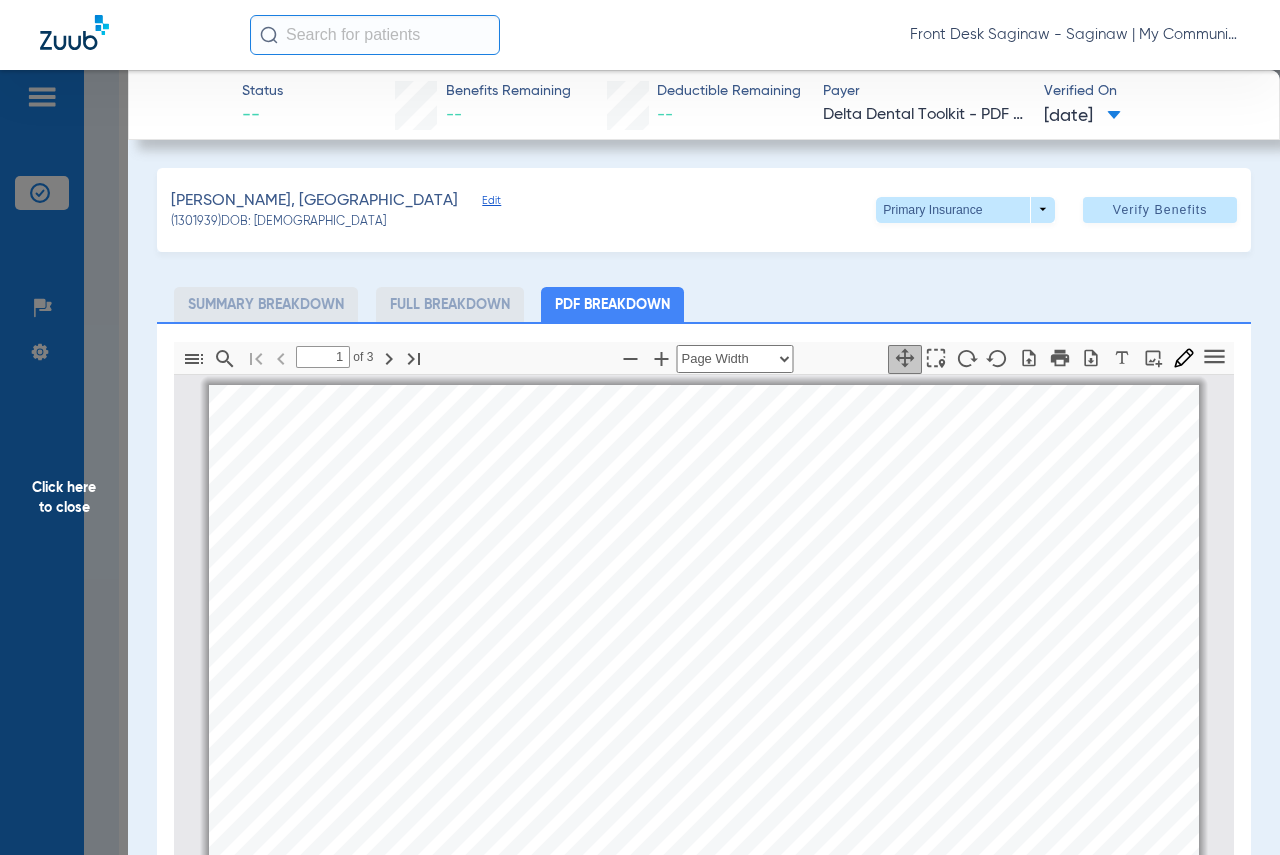 click on "Click here to close" 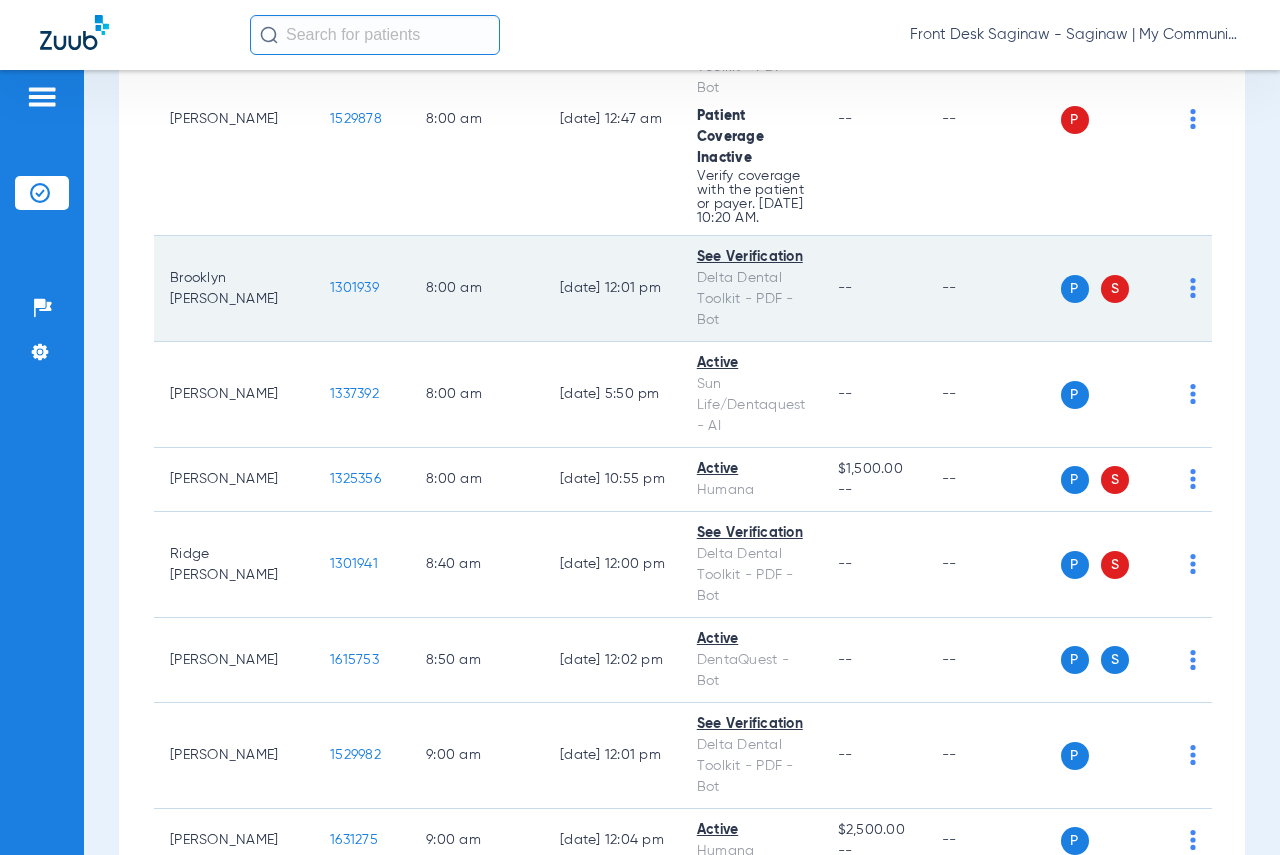 scroll, scrollTop: 400, scrollLeft: 0, axis: vertical 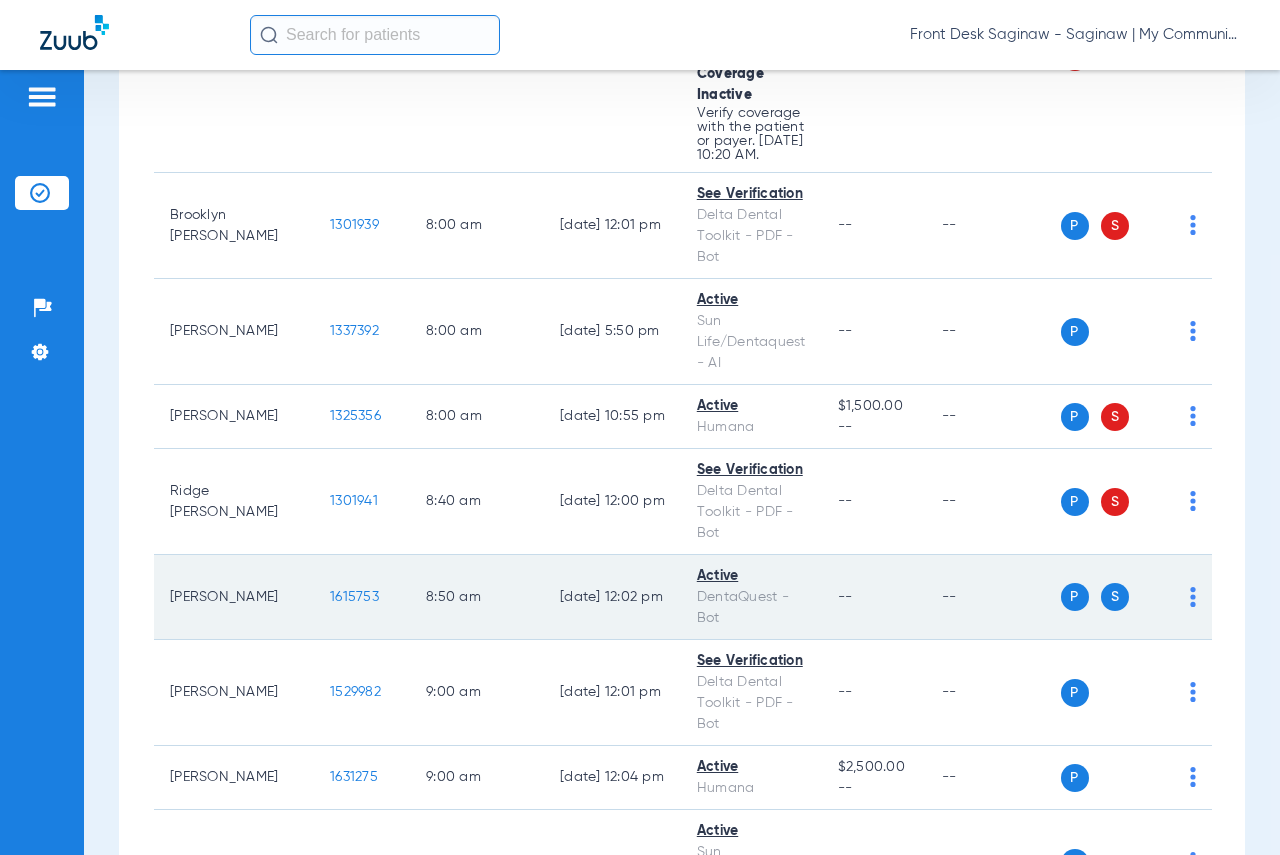 click on "1615753" 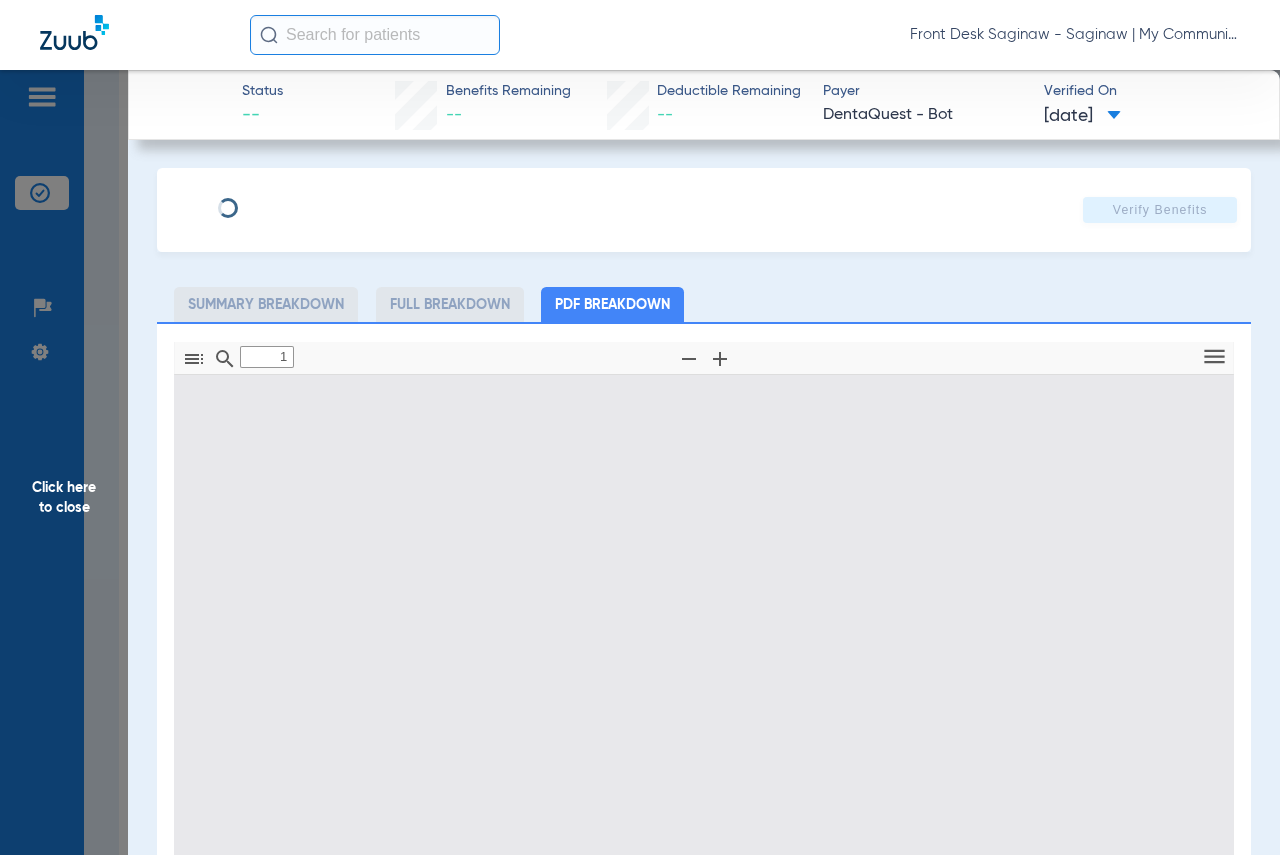 type on "0" 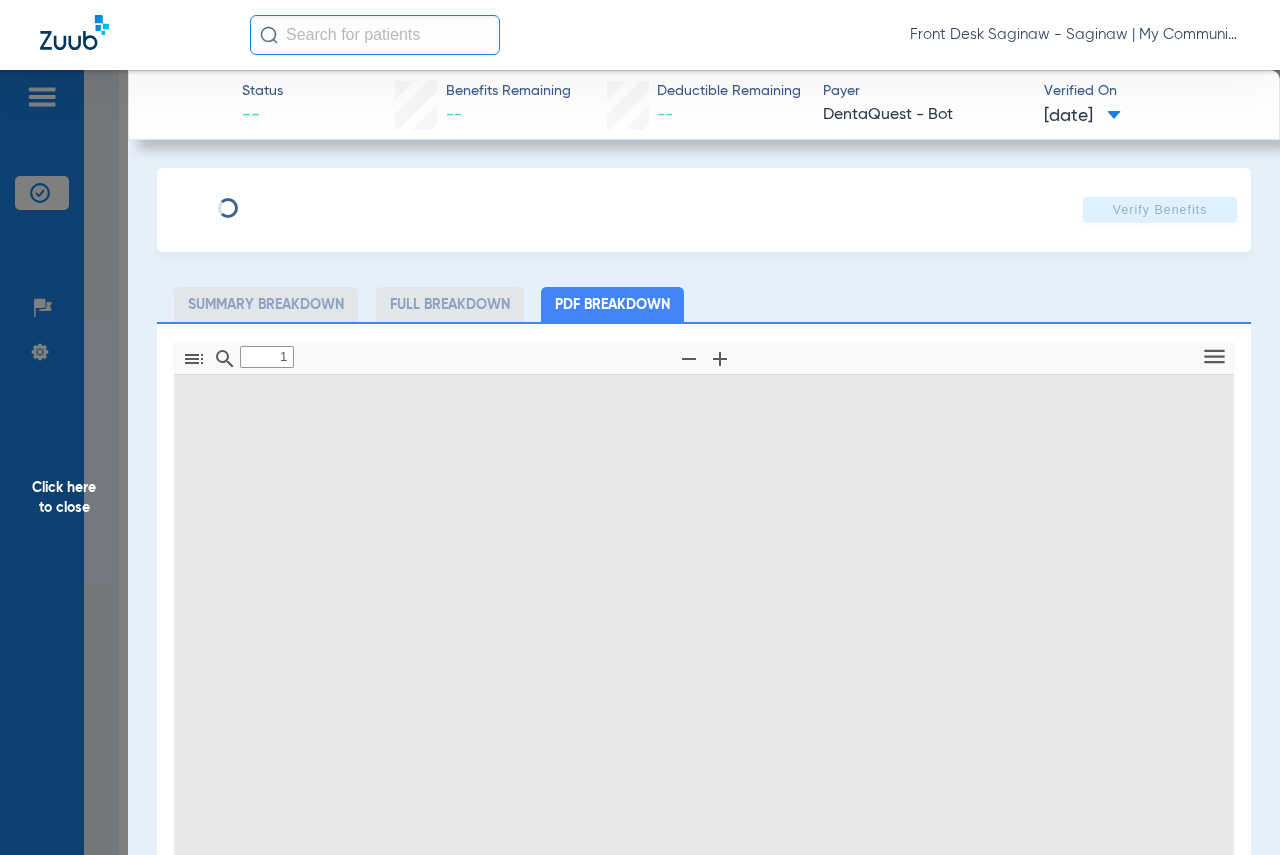 select on "page-width" 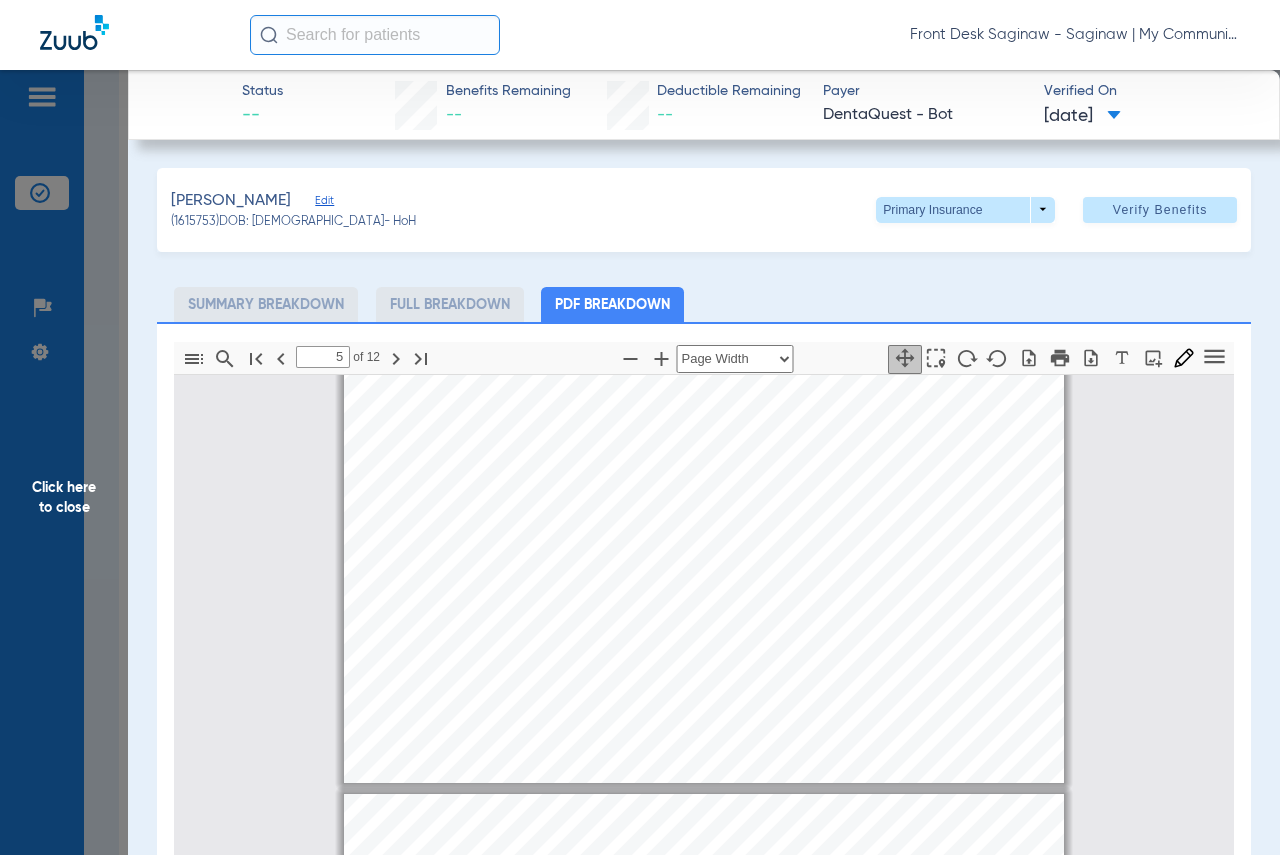 scroll, scrollTop: 3610, scrollLeft: 0, axis: vertical 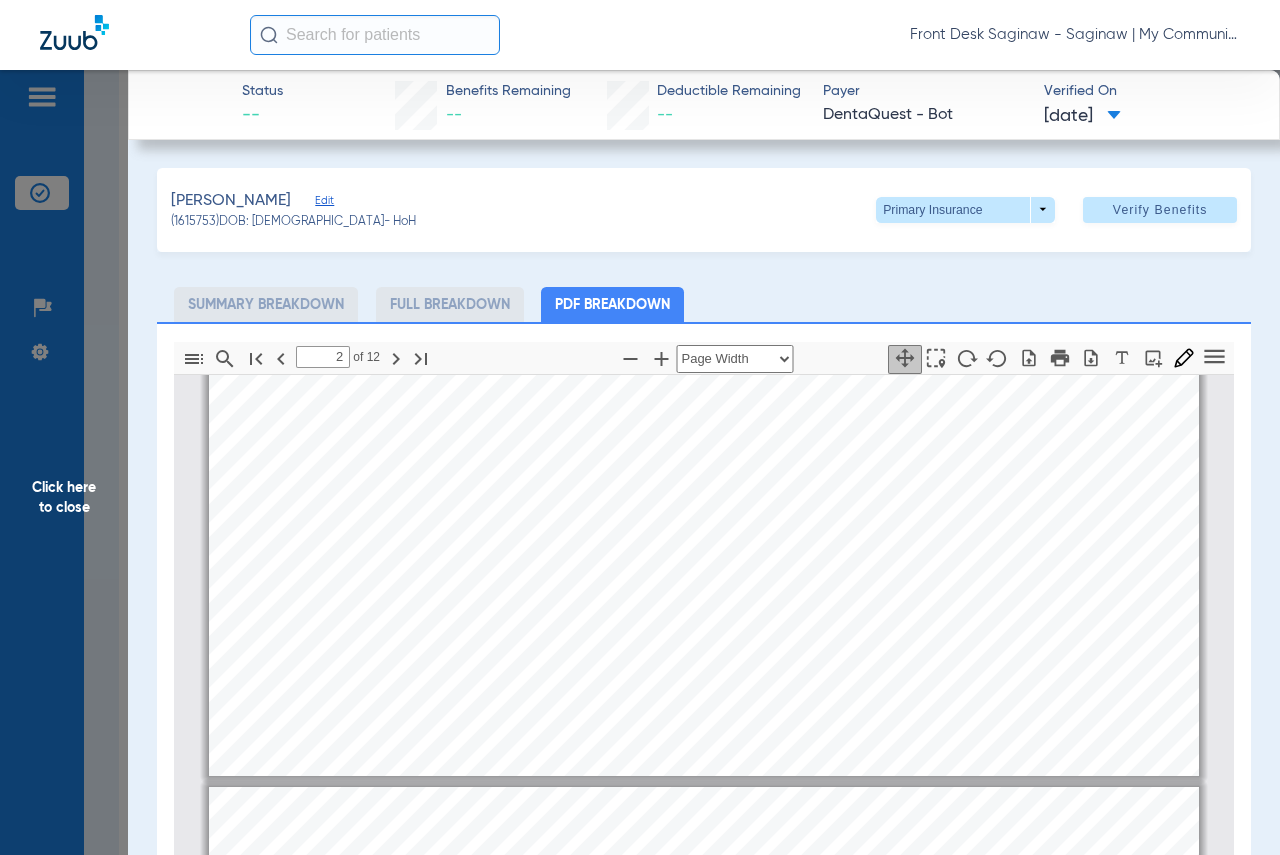 type on "1" 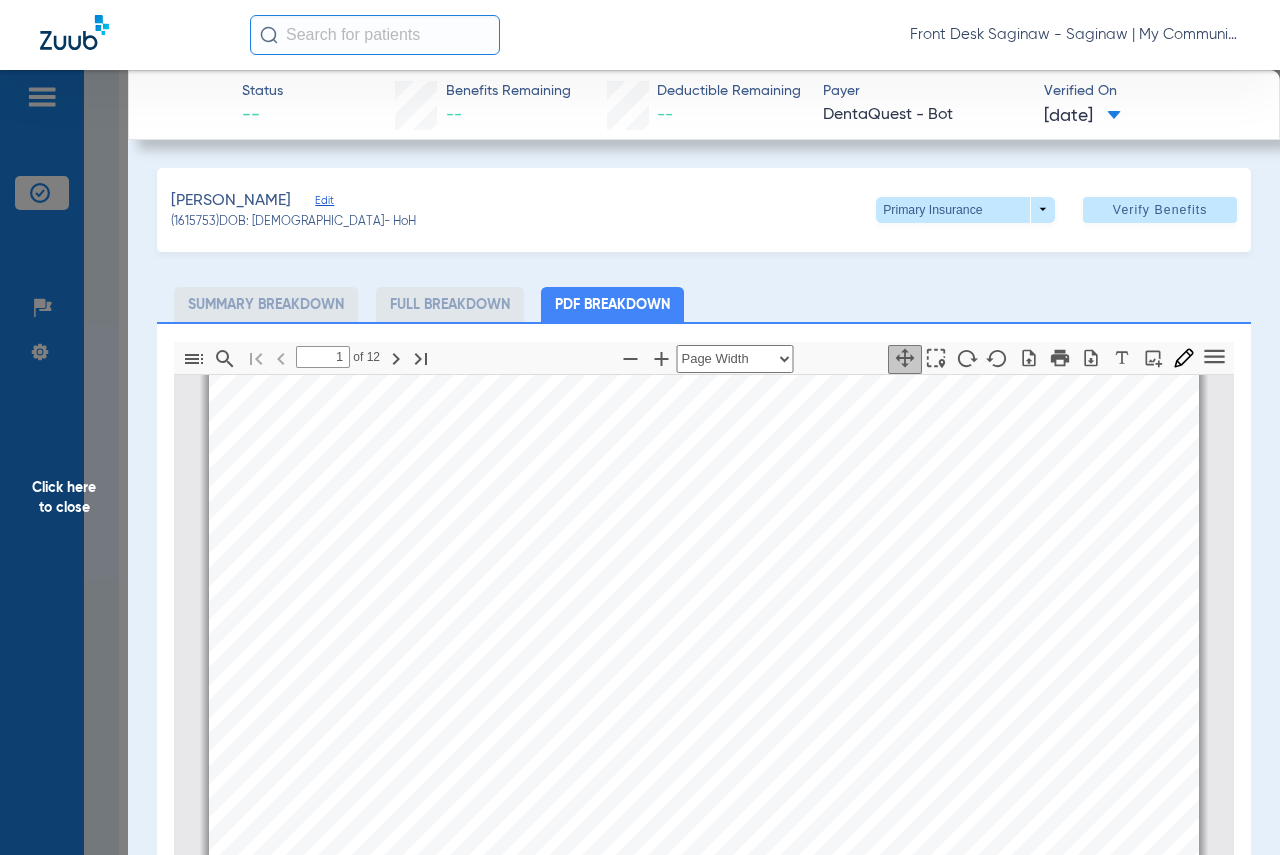 scroll, scrollTop: 0, scrollLeft: 0, axis: both 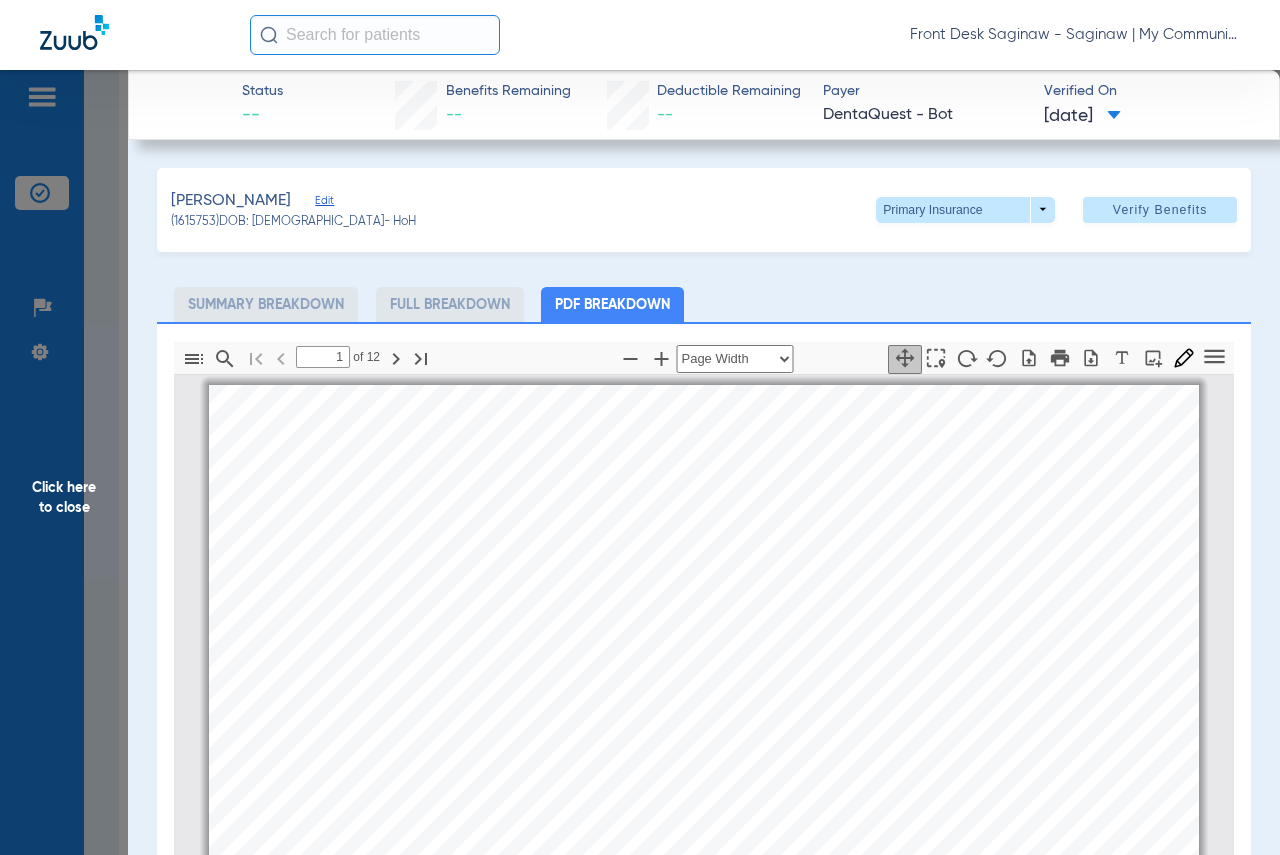 click on "Click here to close" 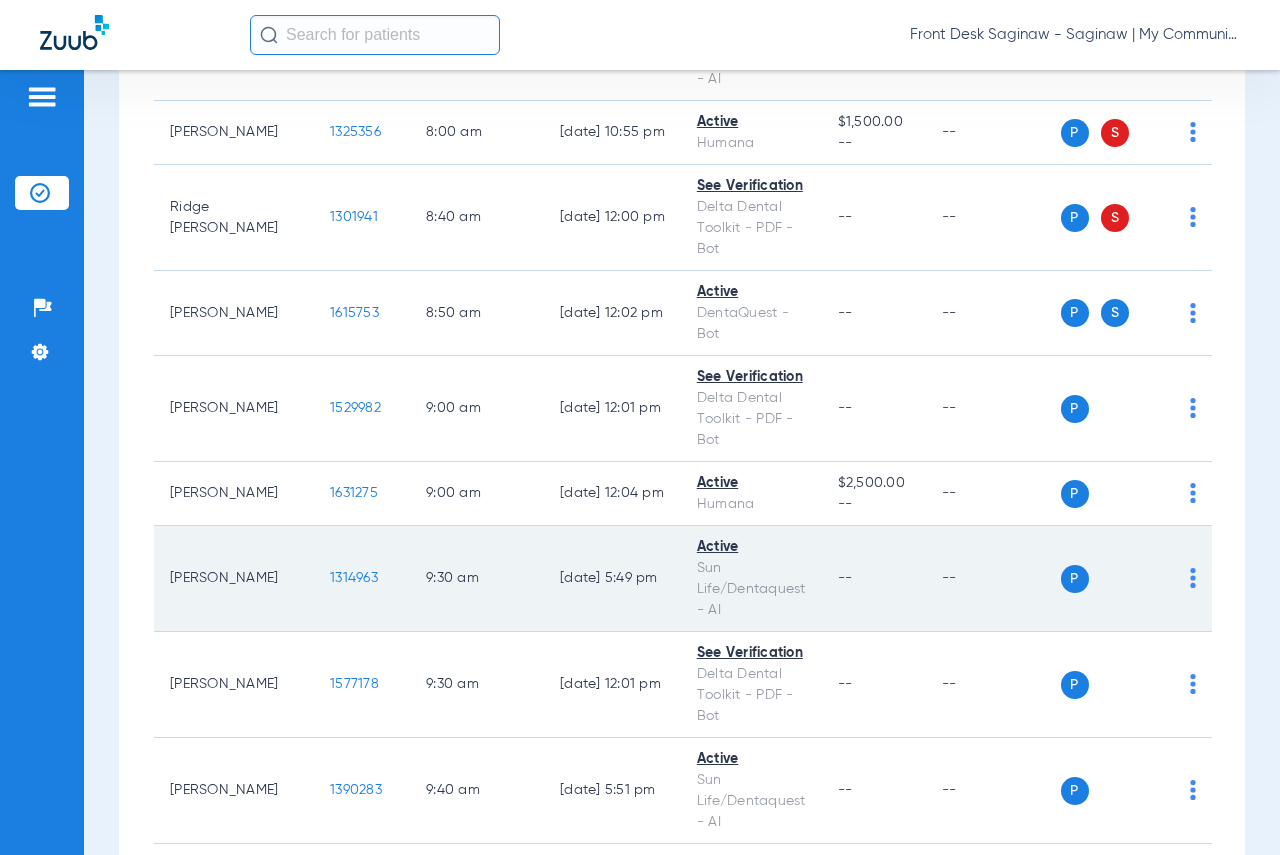 scroll, scrollTop: 700, scrollLeft: 0, axis: vertical 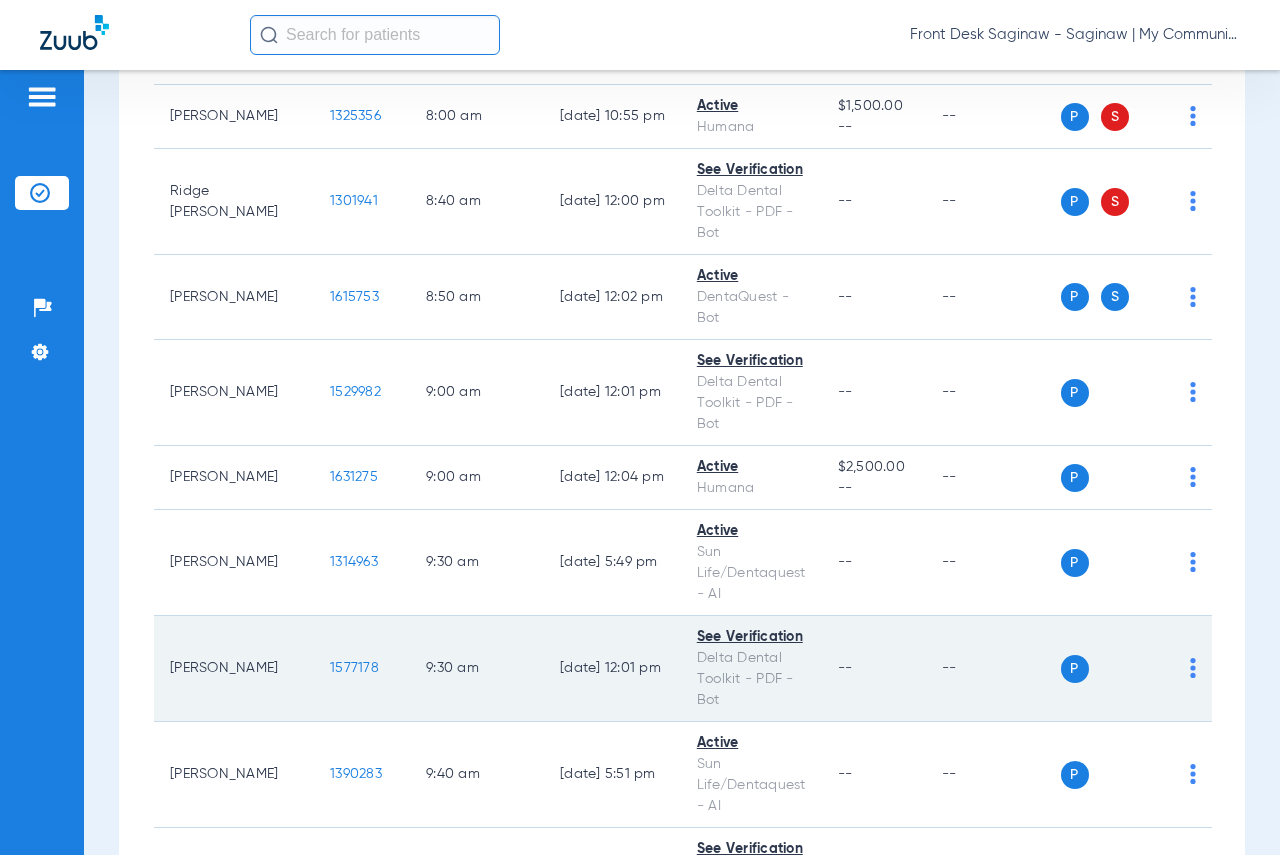 click on "1577178" 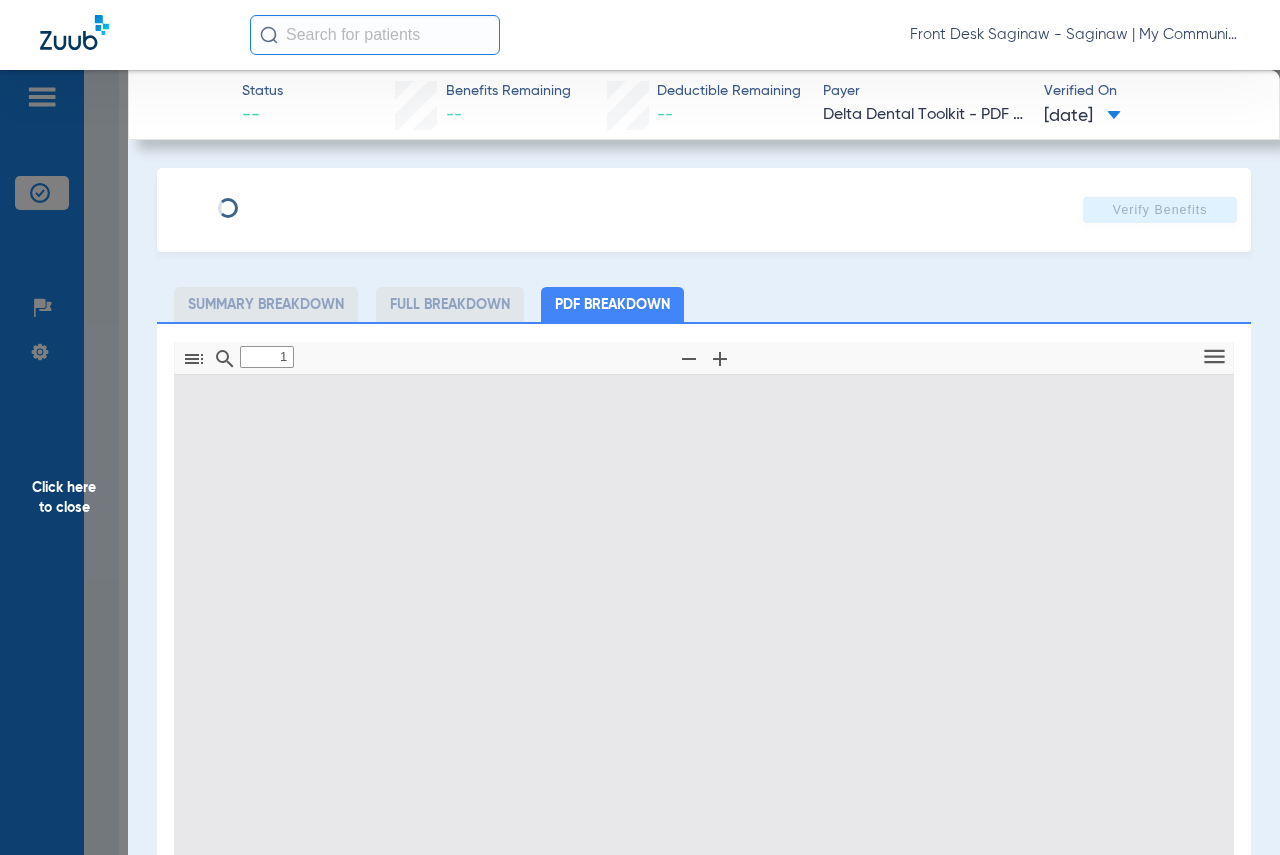 type on "0" 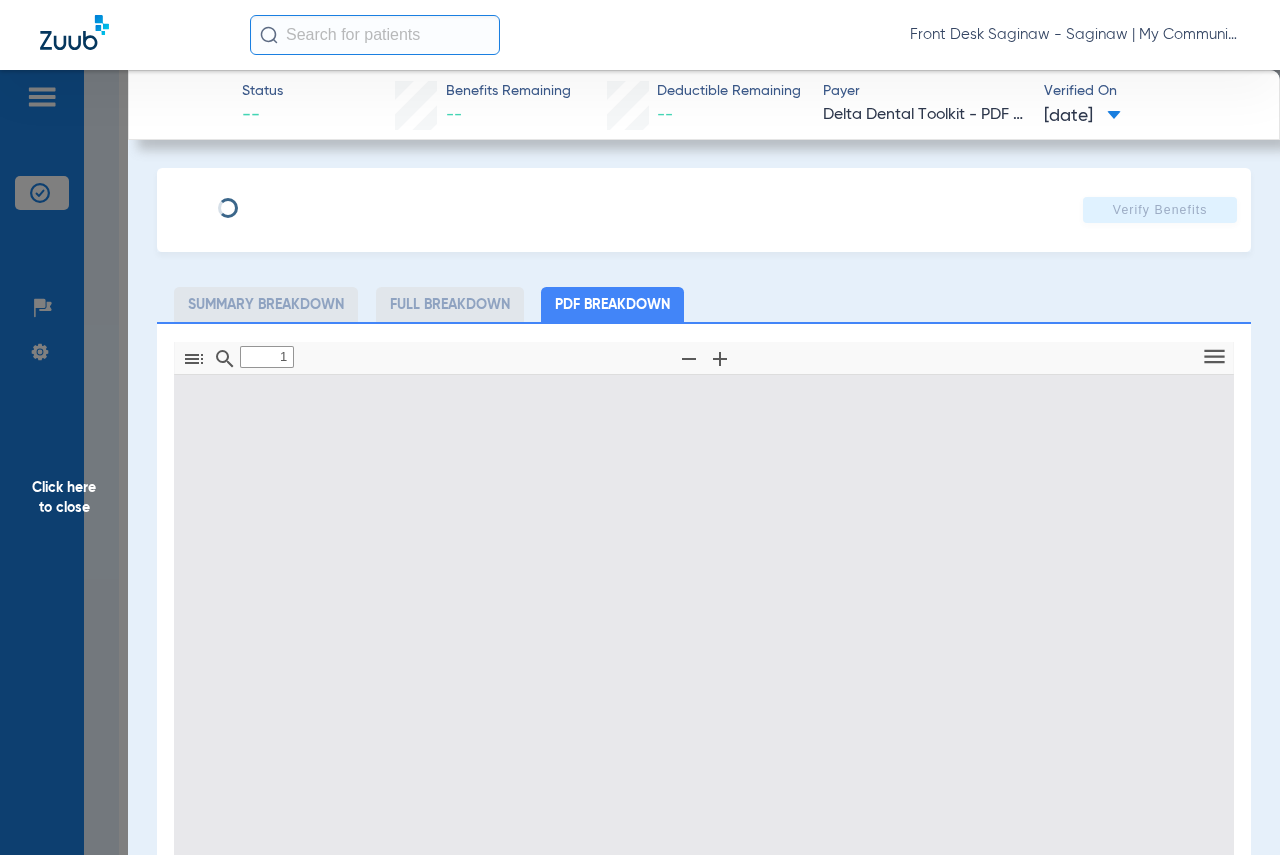 select on "page-width" 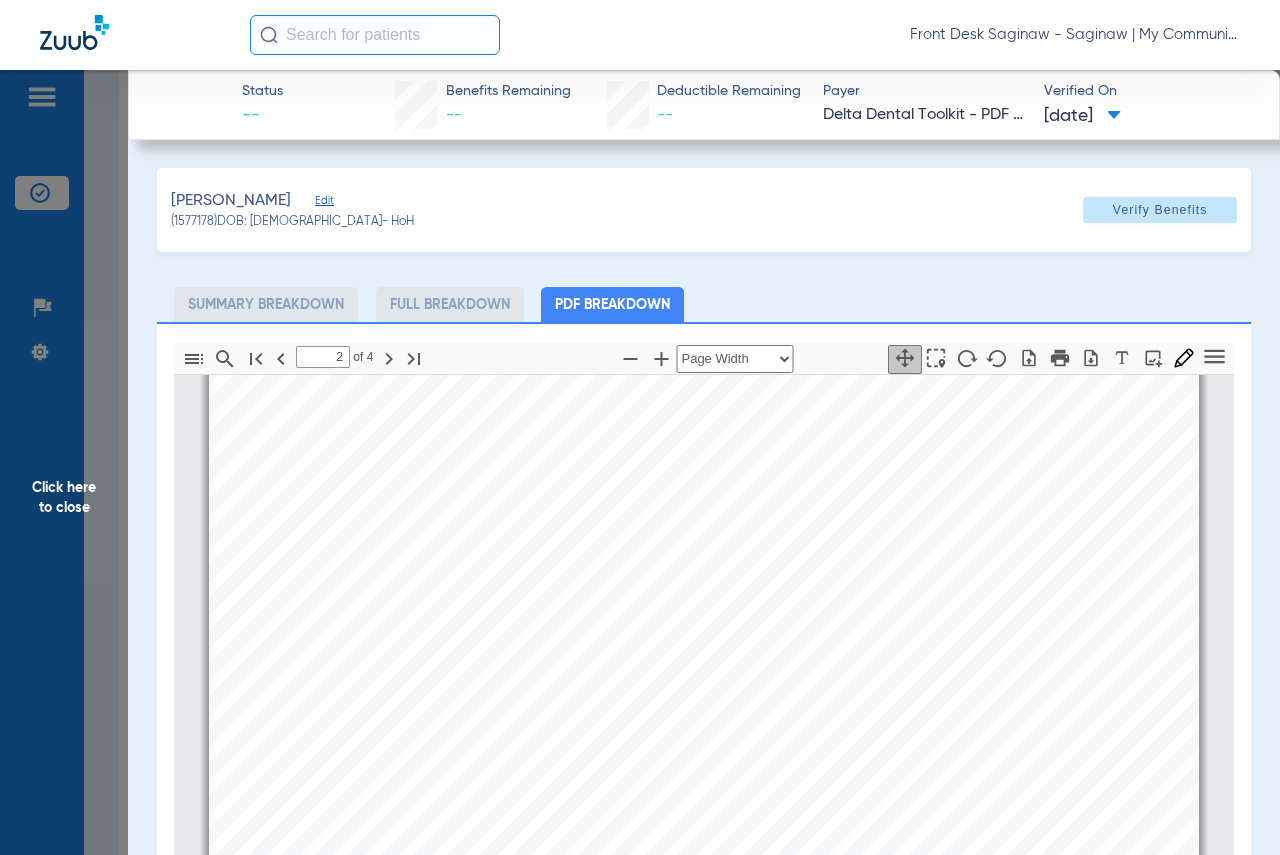 scroll, scrollTop: 1610, scrollLeft: 0, axis: vertical 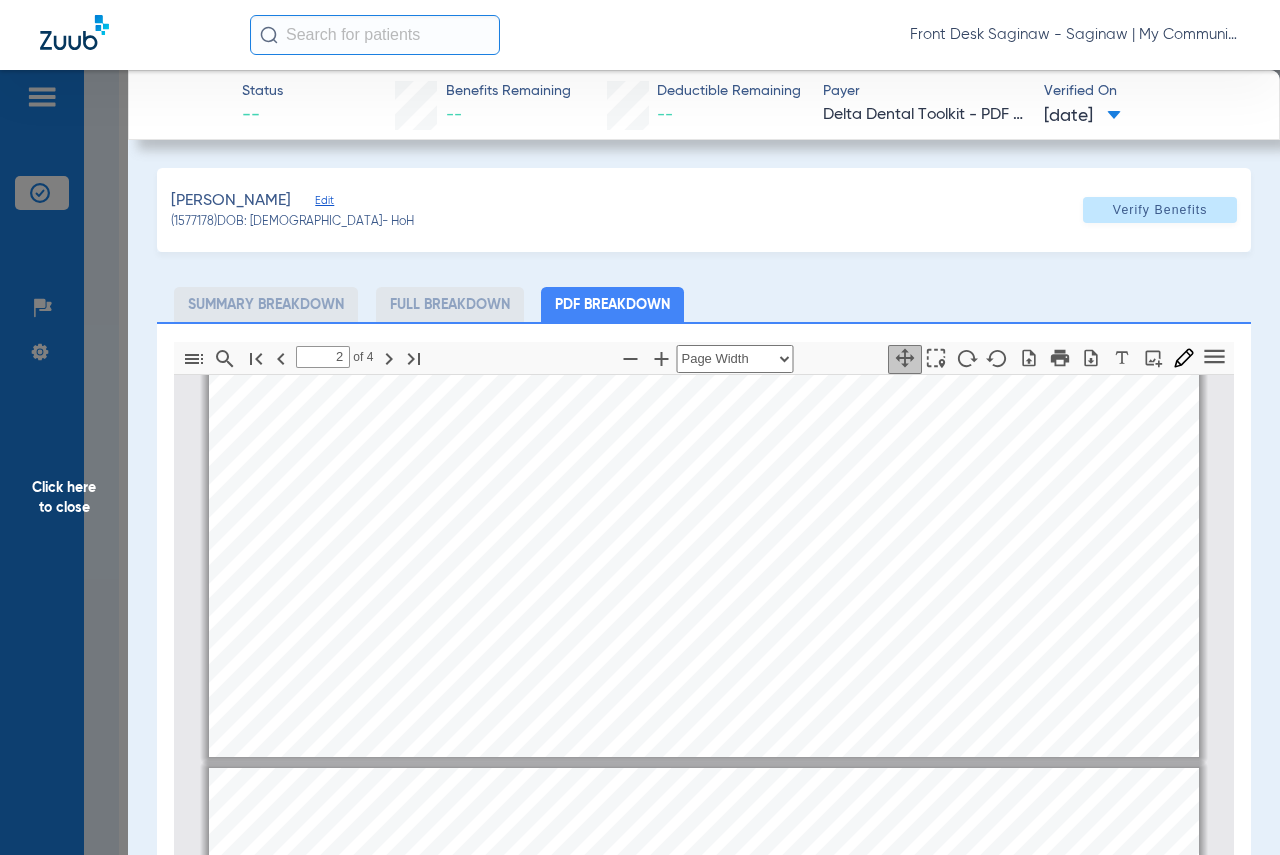 type on "1" 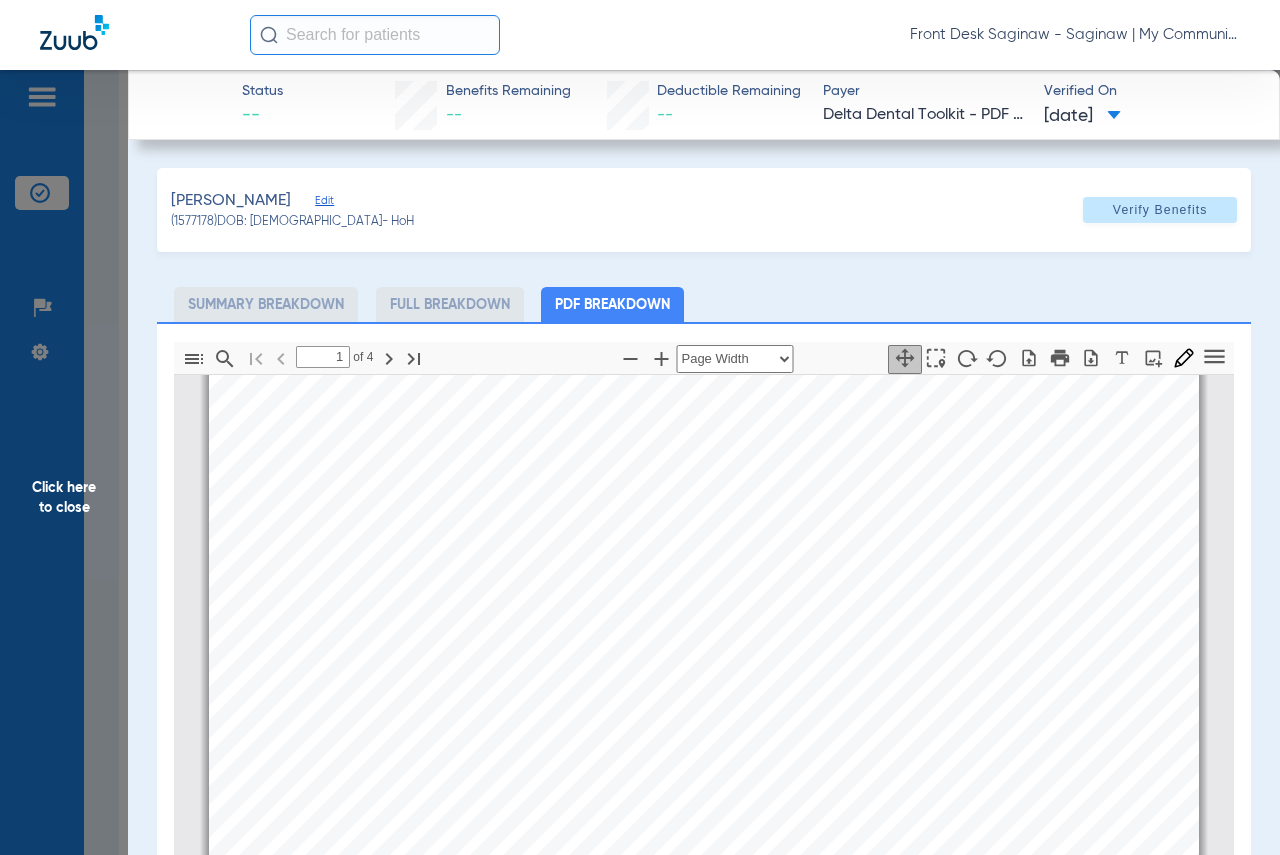 scroll, scrollTop: 0, scrollLeft: 0, axis: both 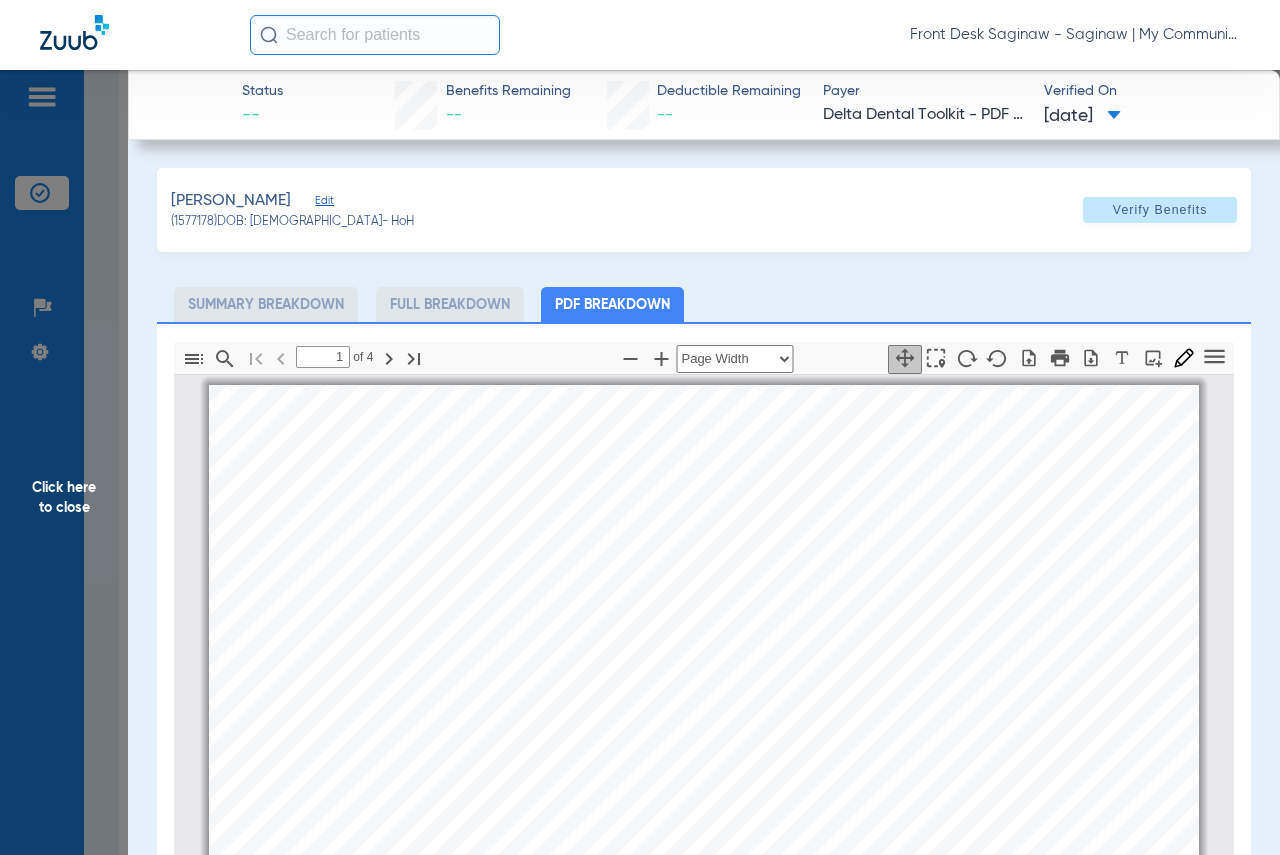 click on "Click here to close" 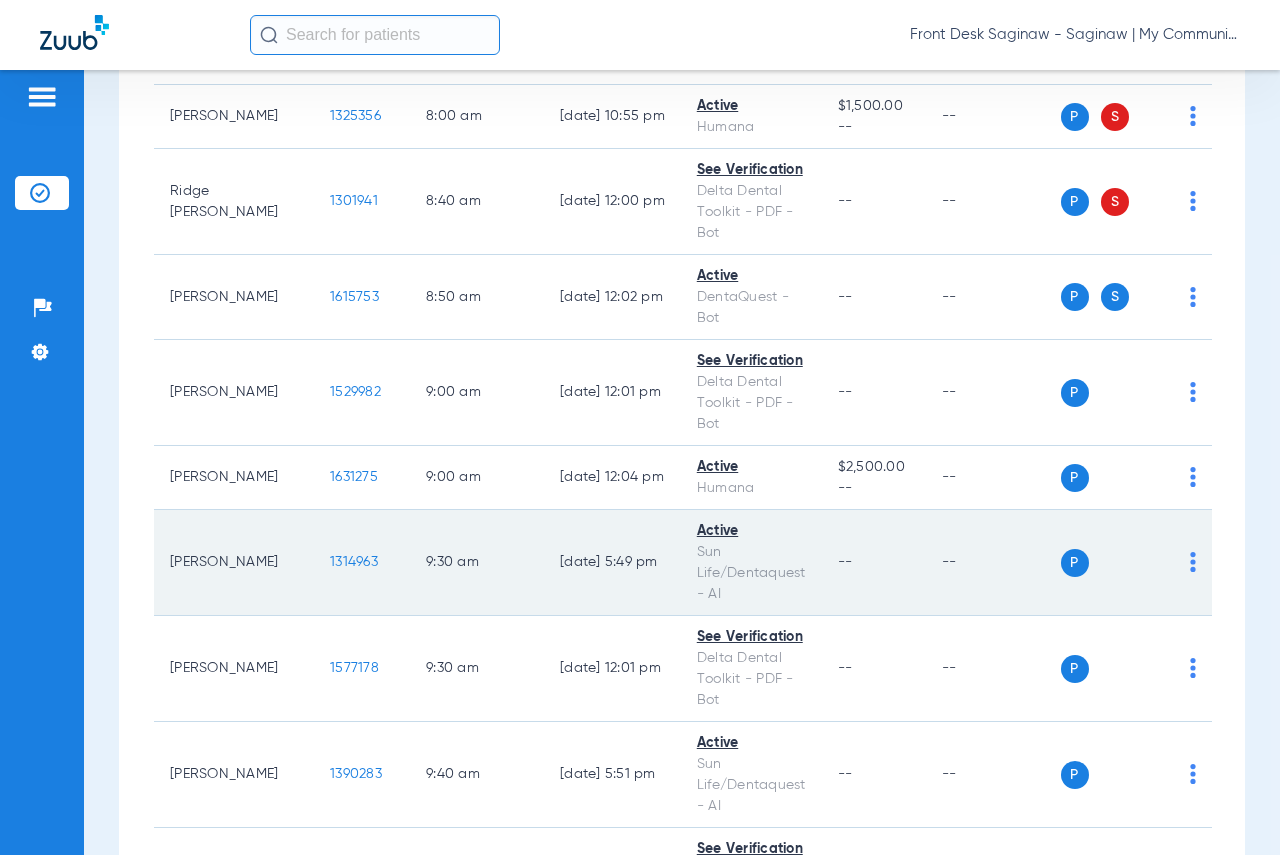 click on "1314963" 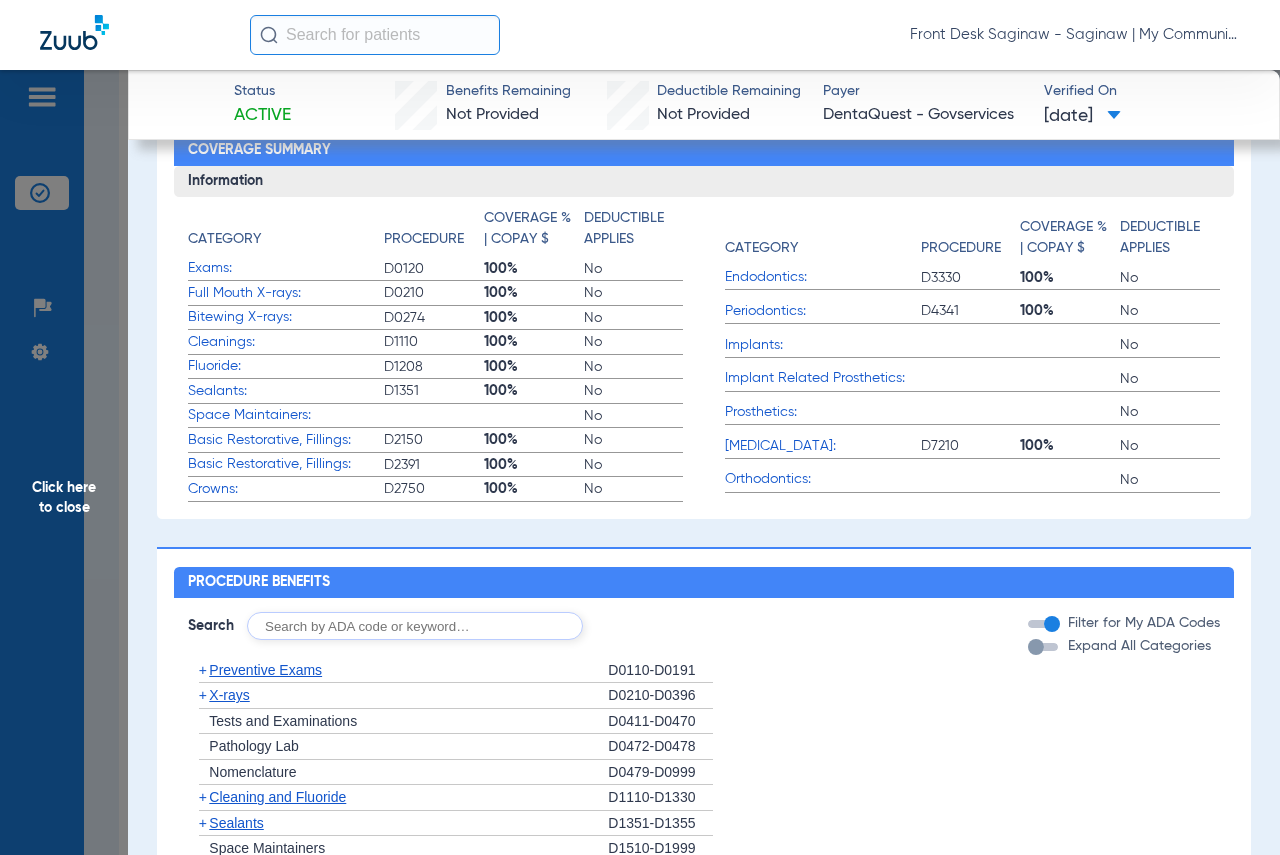 scroll, scrollTop: 250, scrollLeft: 0, axis: vertical 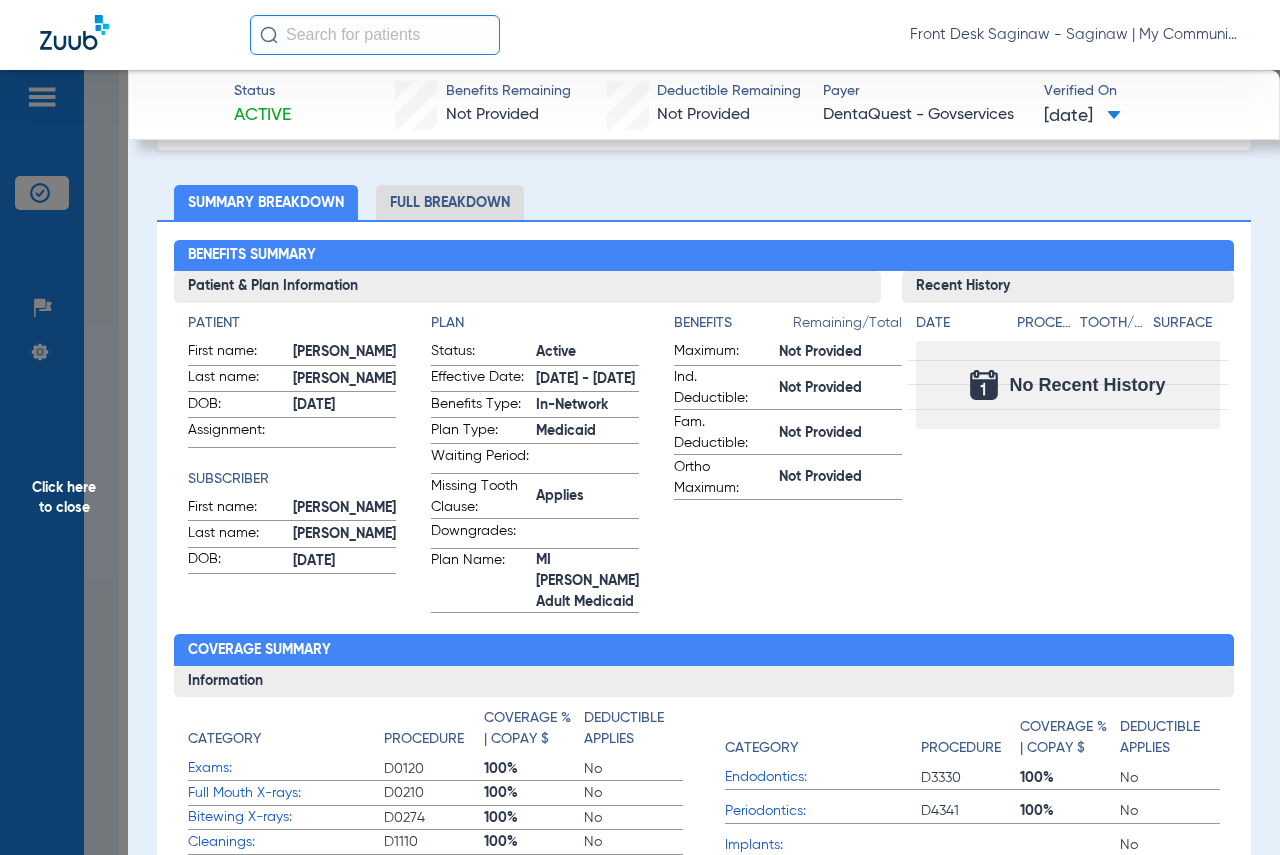 drag, startPoint x: 0, startPoint y: 408, endPoint x: 84, endPoint y: 404, distance: 84.095184 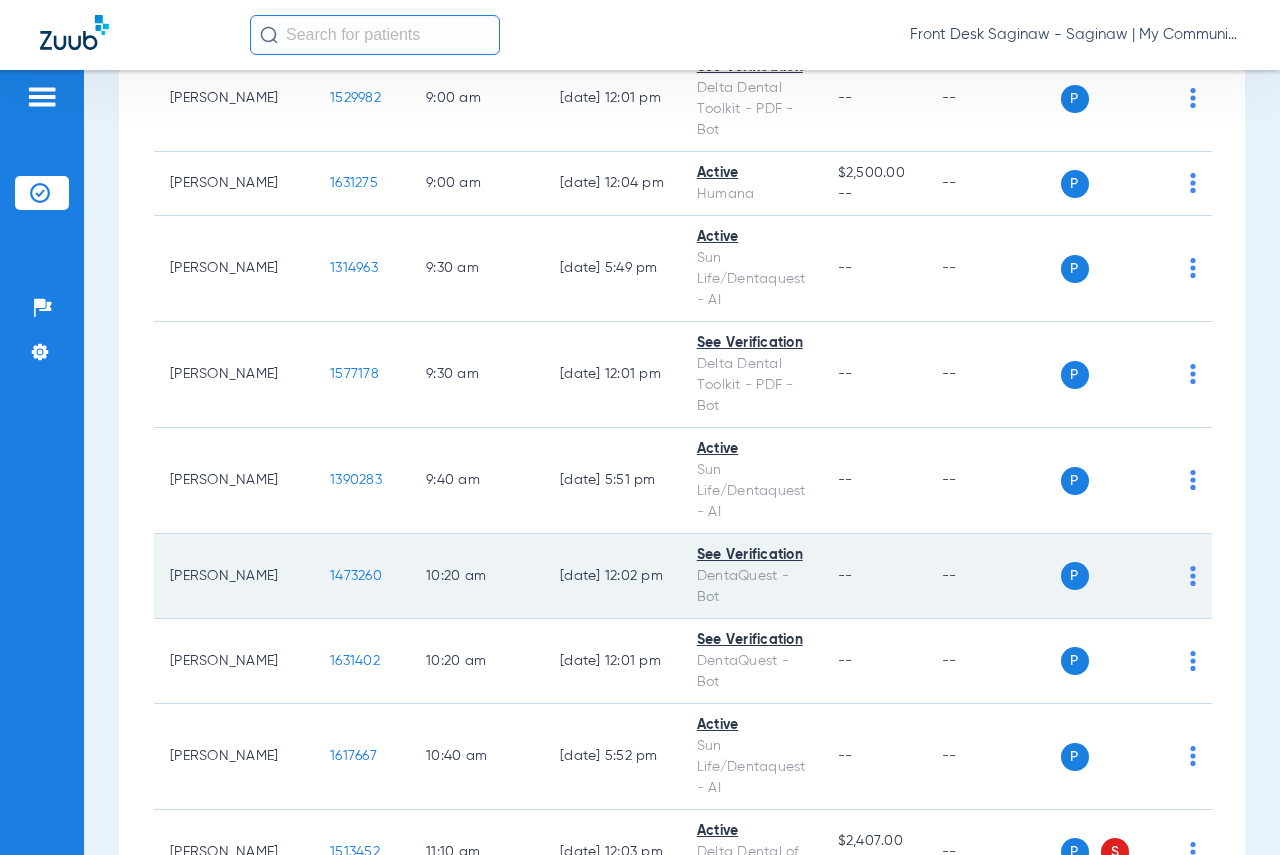 scroll, scrollTop: 1000, scrollLeft: 0, axis: vertical 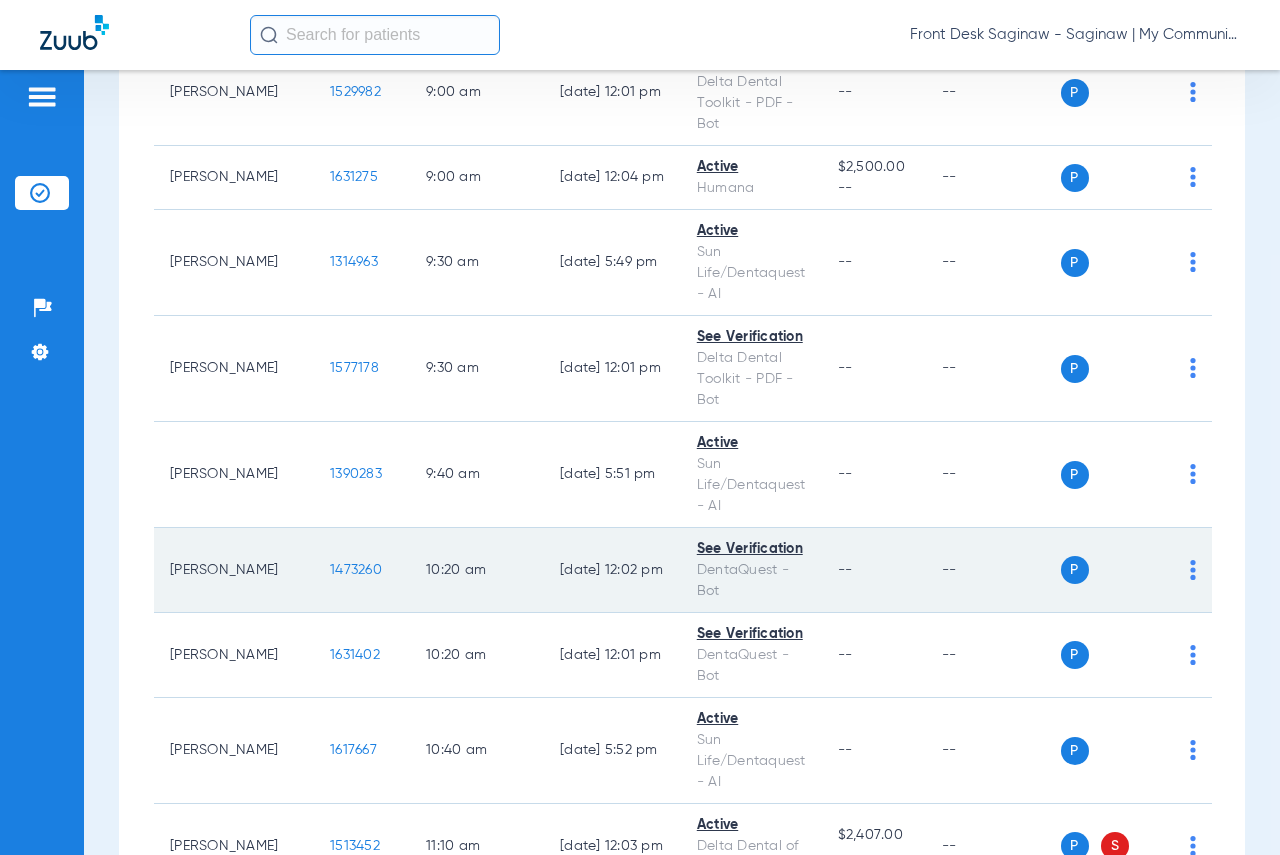 click on "1473260" 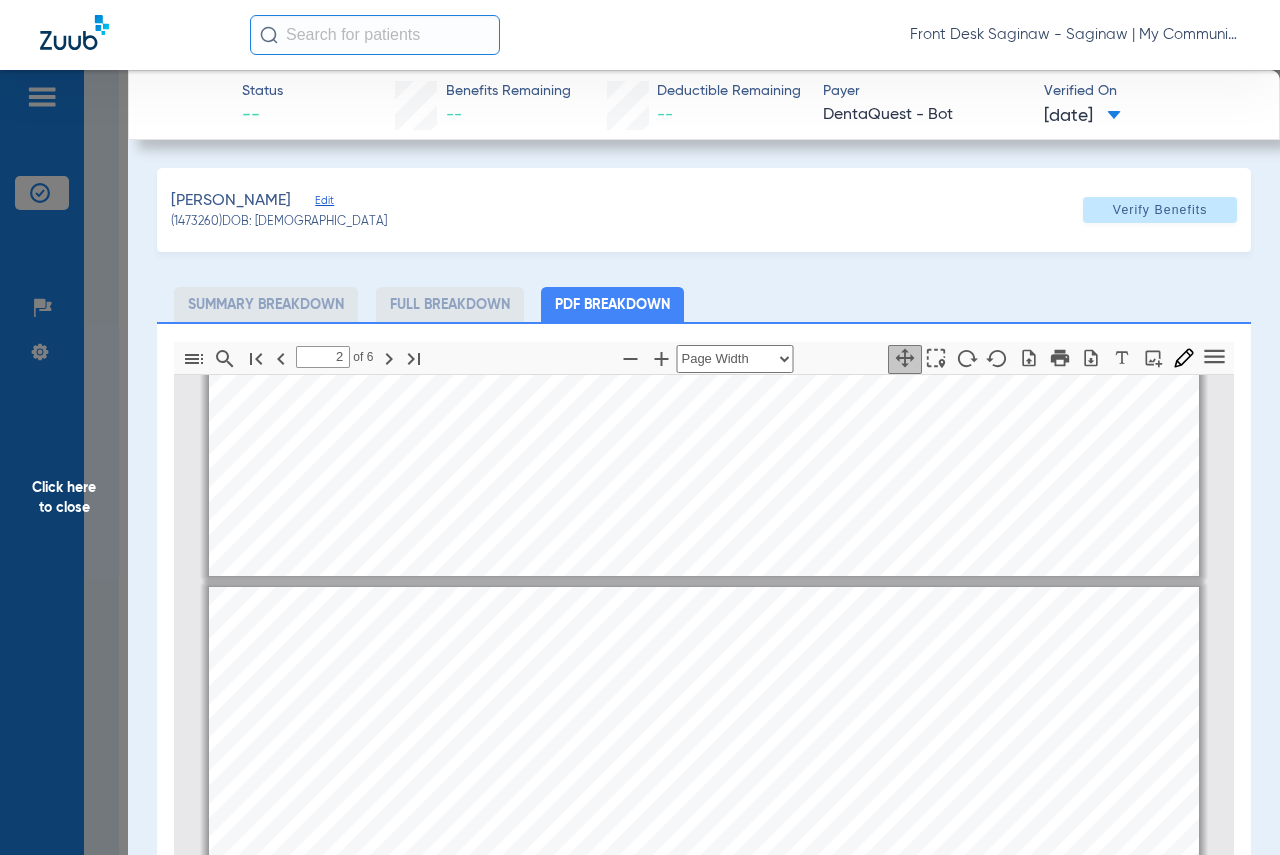 scroll, scrollTop: 0, scrollLeft: 0, axis: both 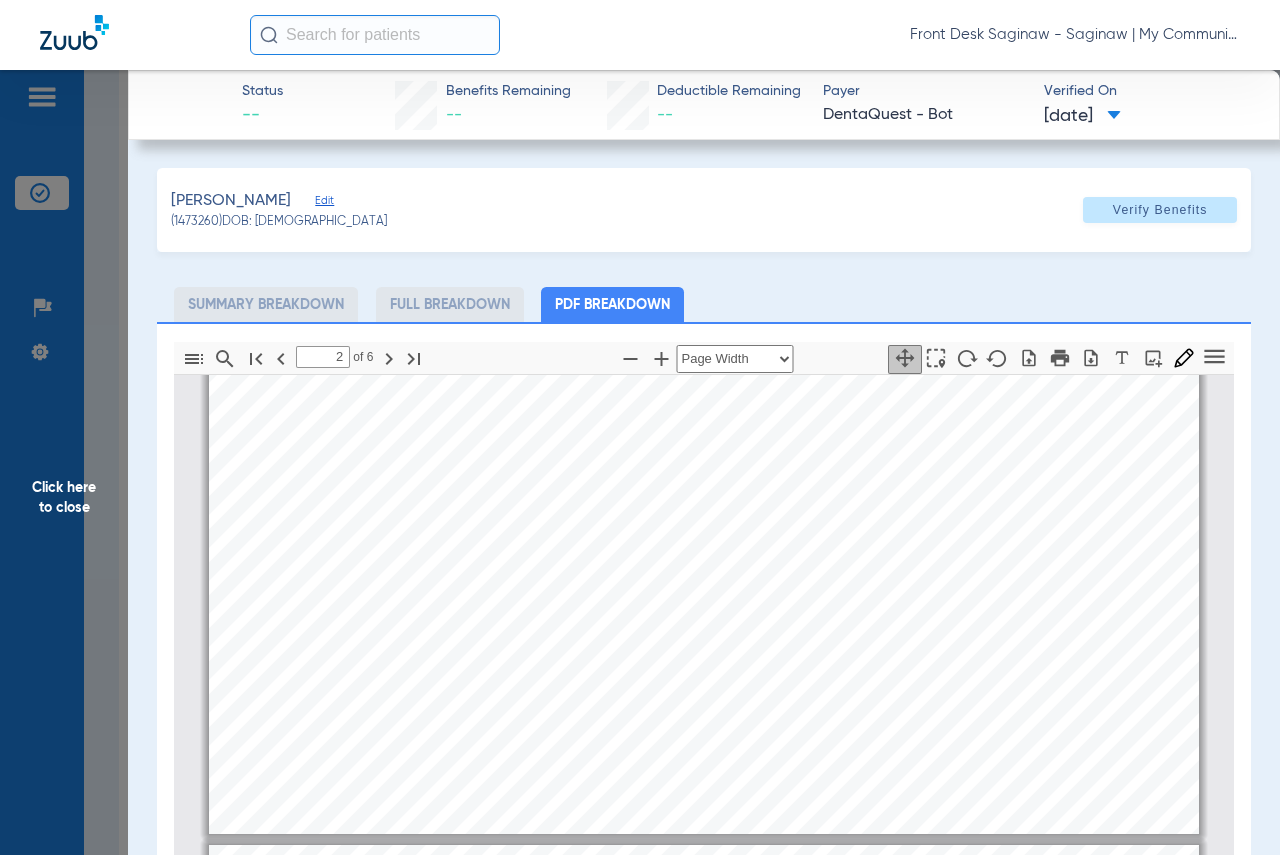 type on "1" 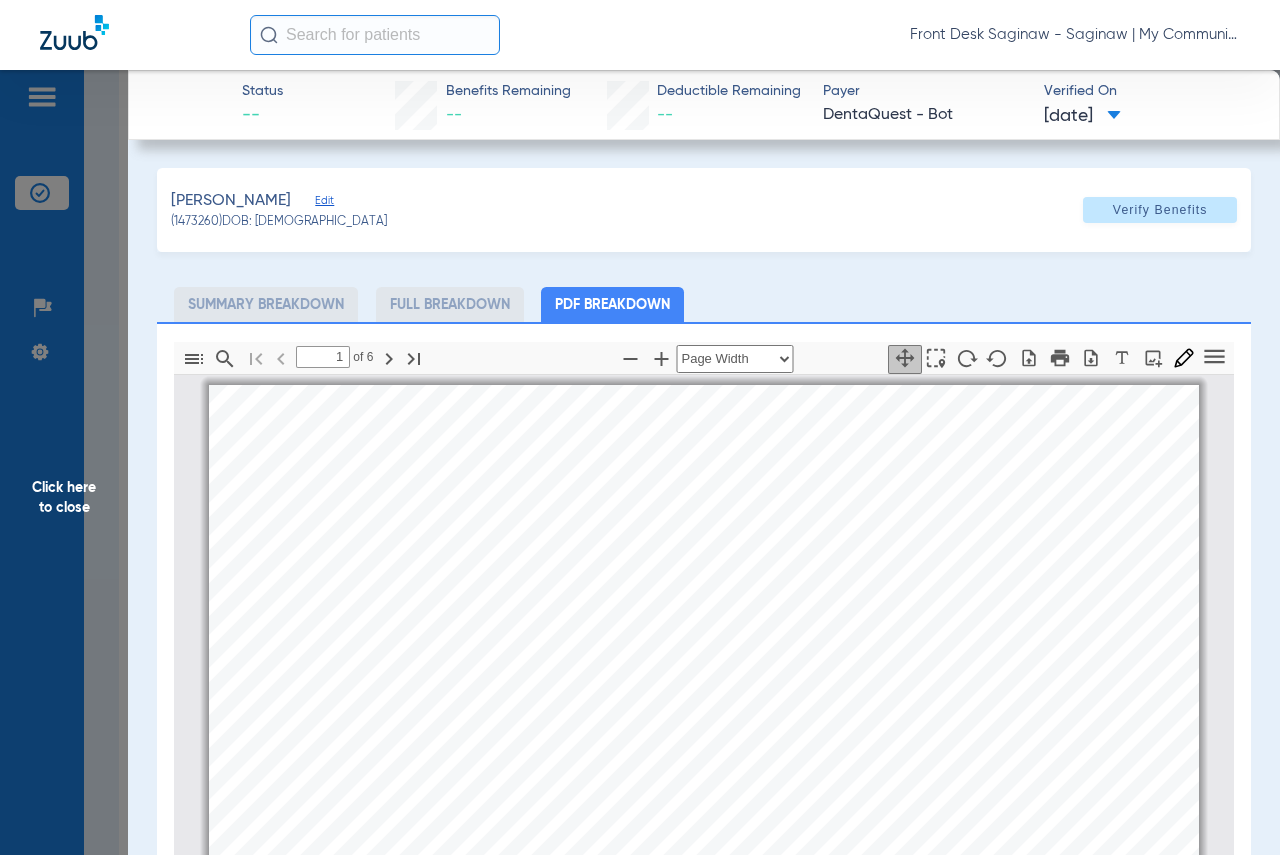 click on "Click here to close" 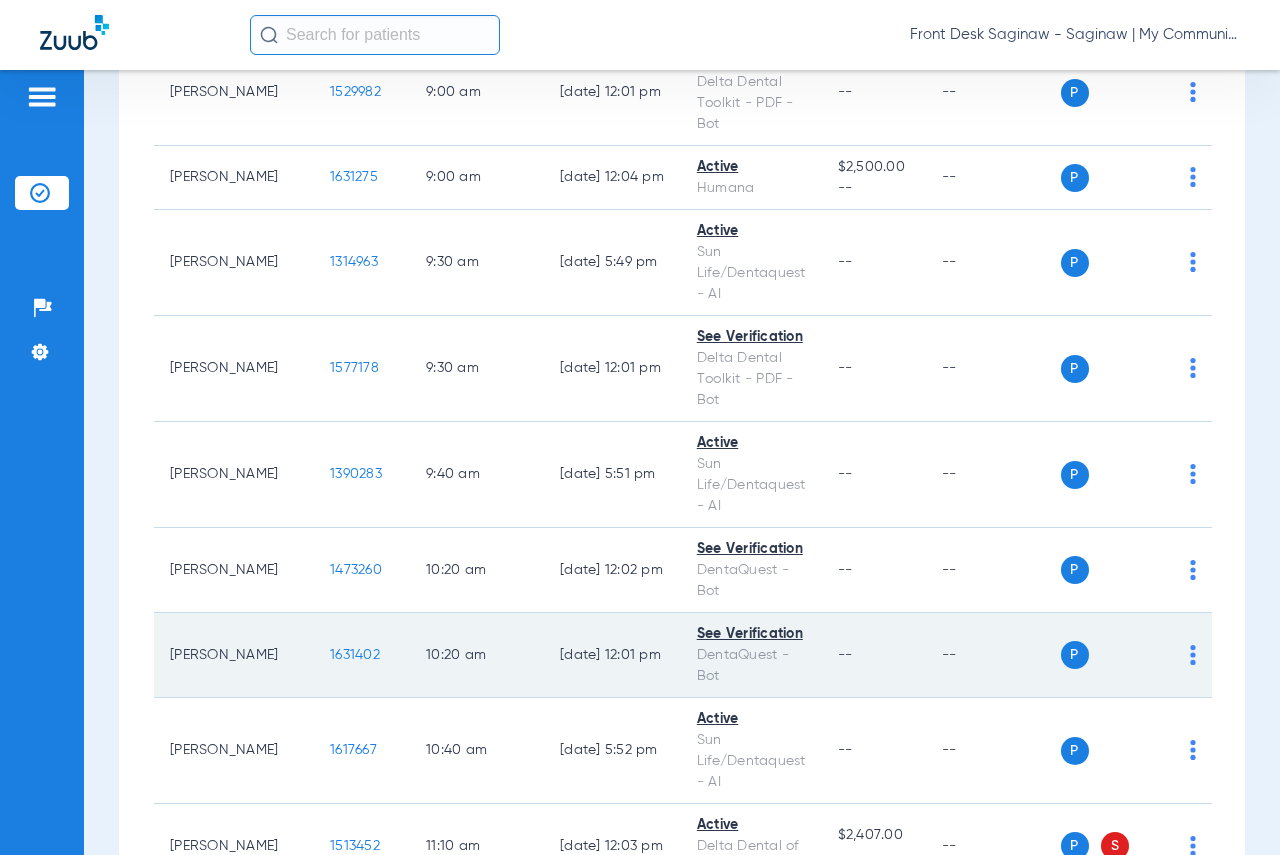 click on "1631402" 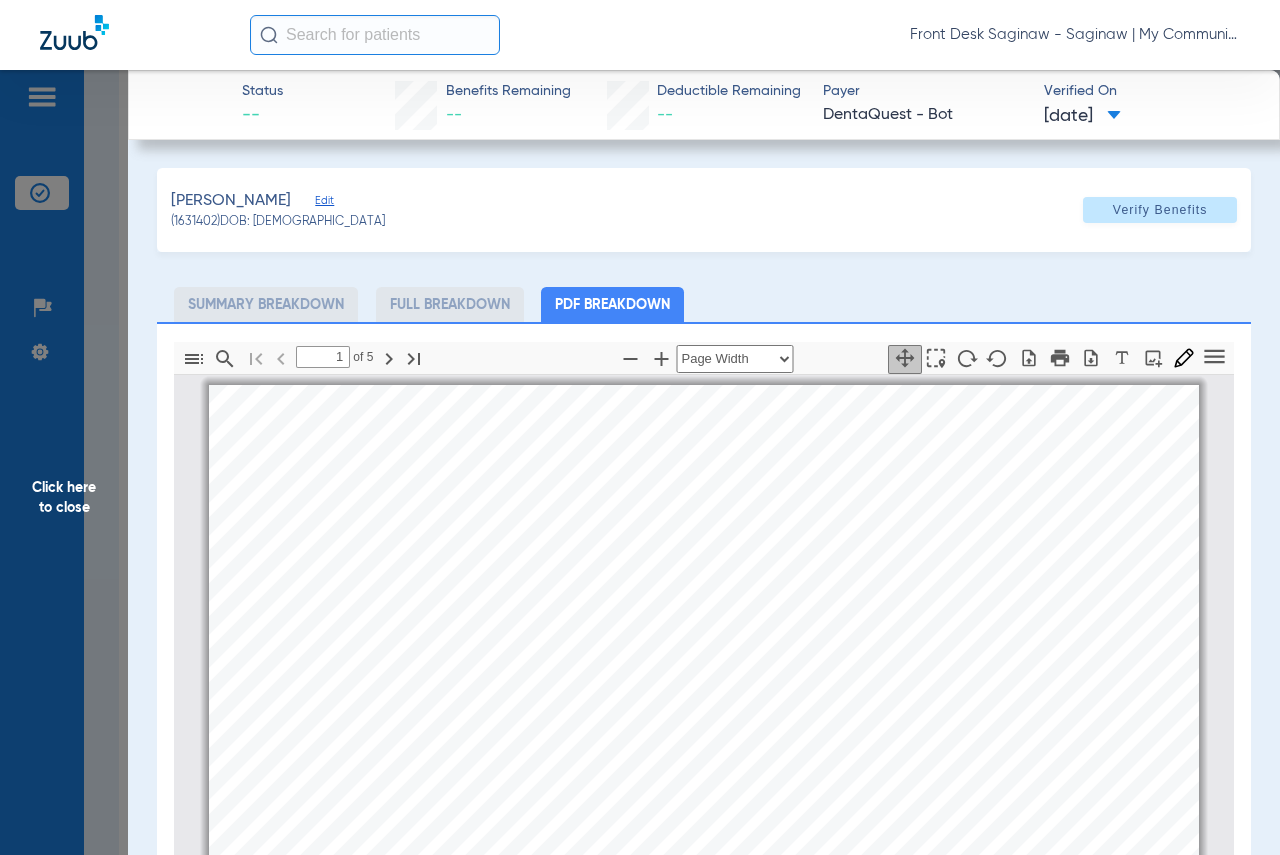 scroll, scrollTop: 10, scrollLeft: 0, axis: vertical 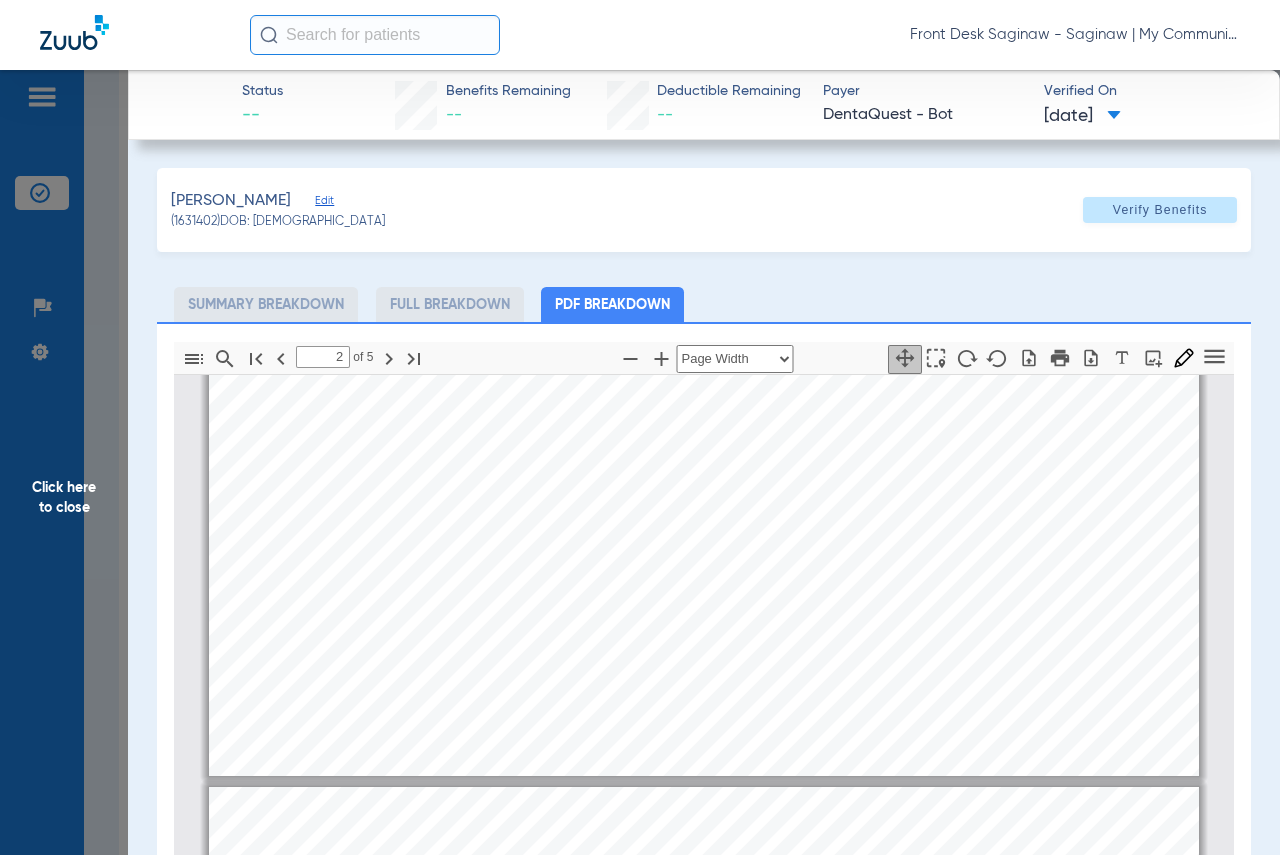 type on "1" 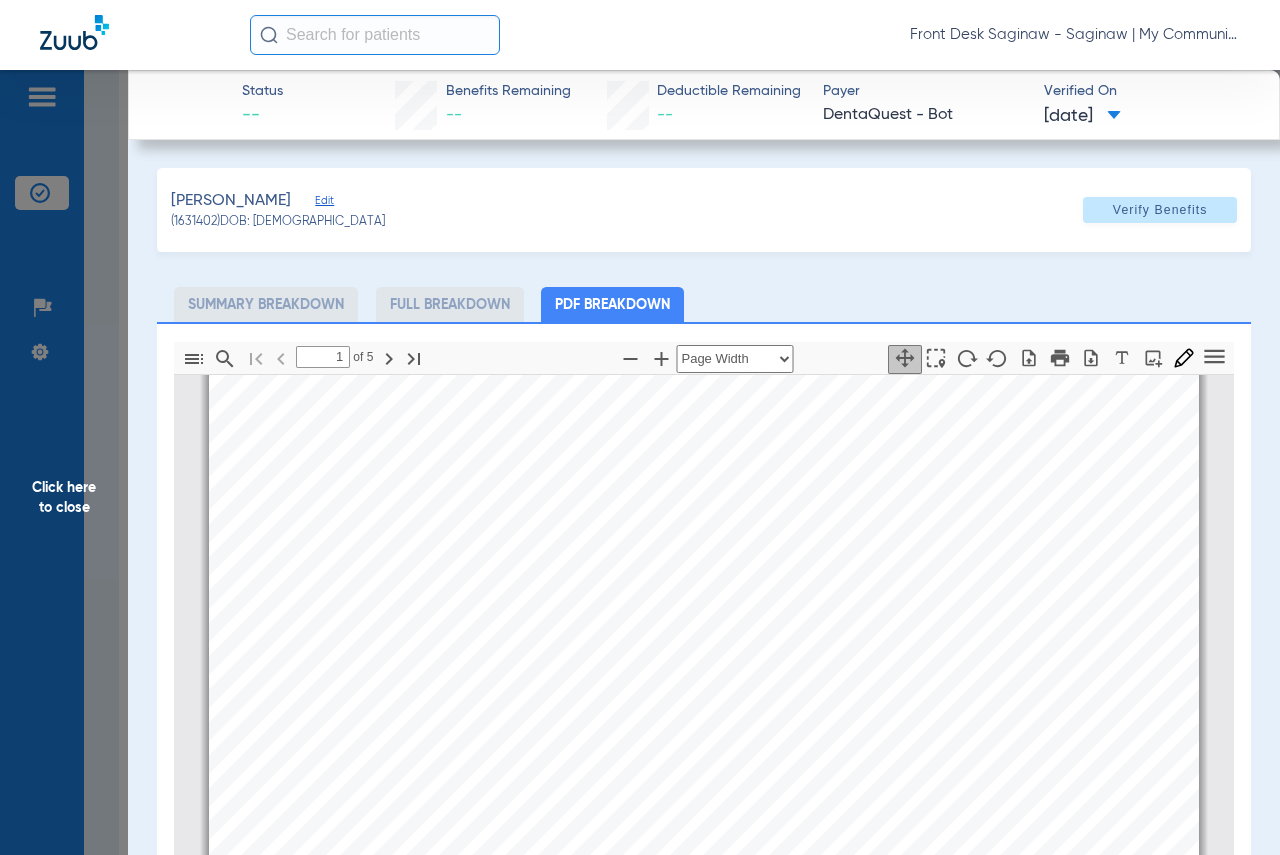 scroll, scrollTop: 0, scrollLeft: 0, axis: both 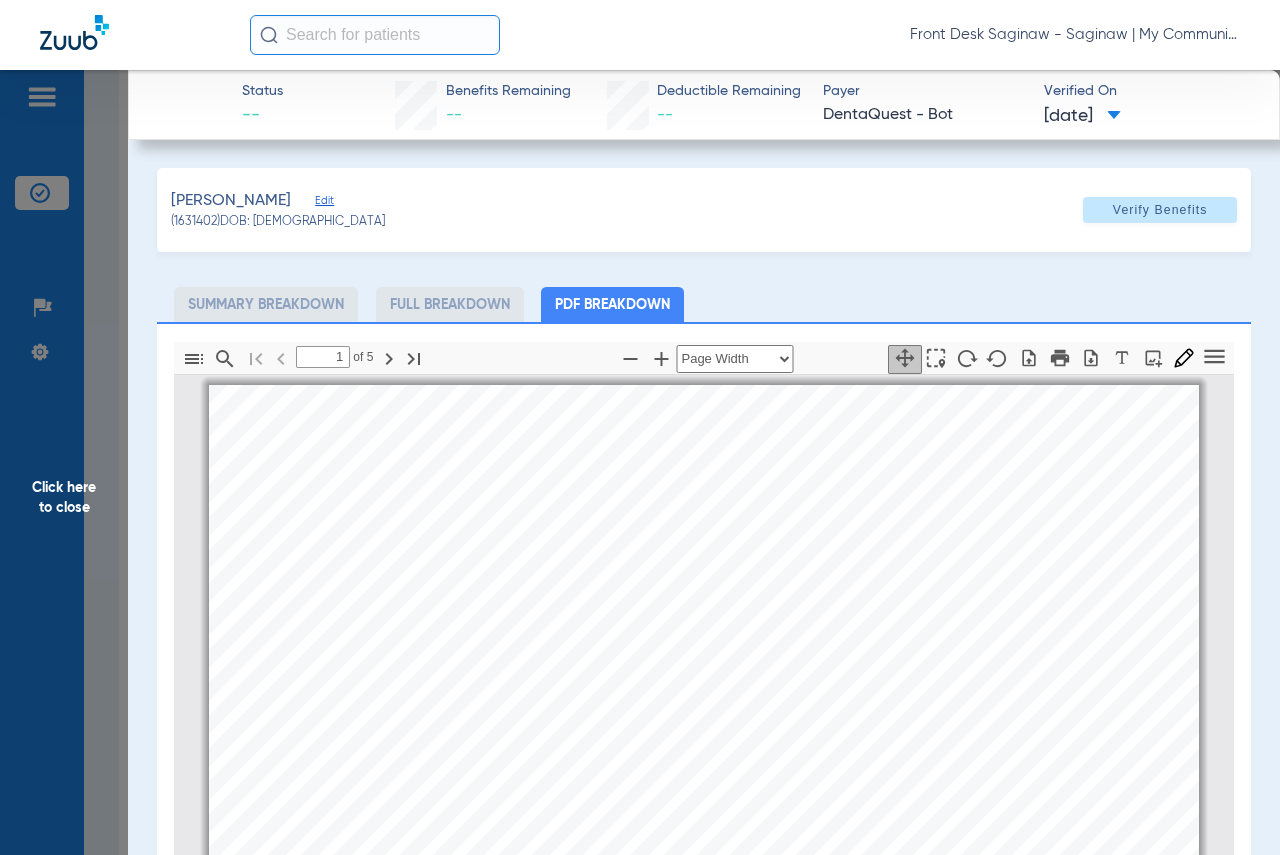 click on "Click here to close" 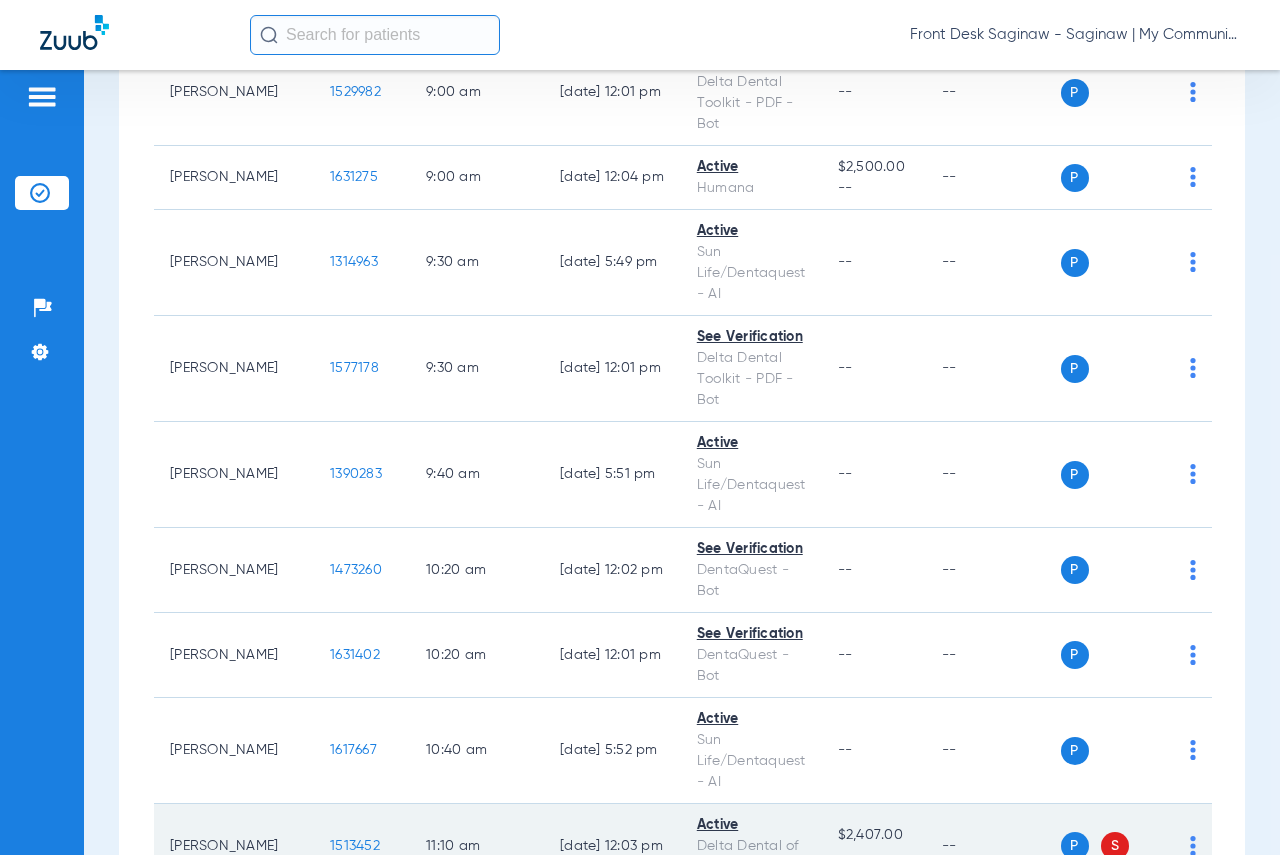 click on "1513452" 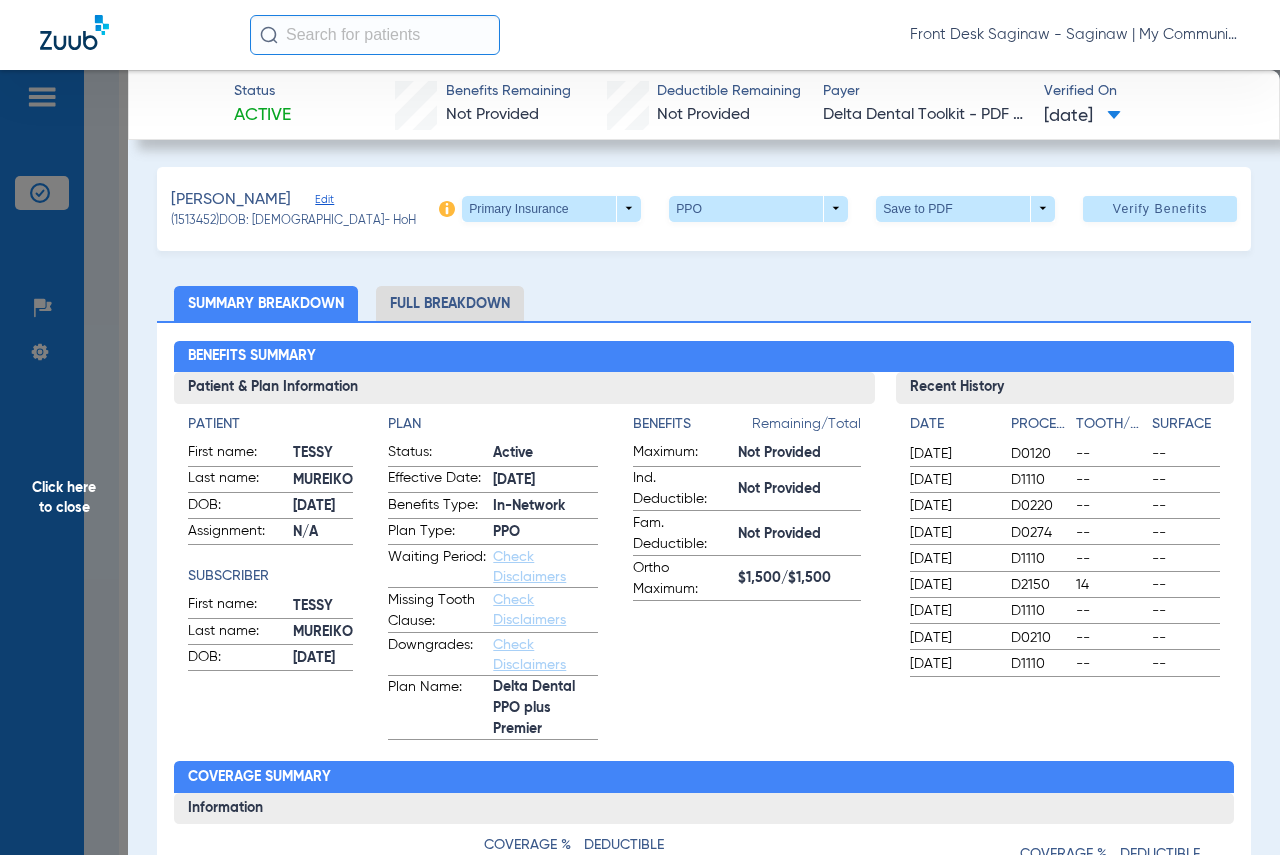 scroll, scrollTop: 0, scrollLeft: 0, axis: both 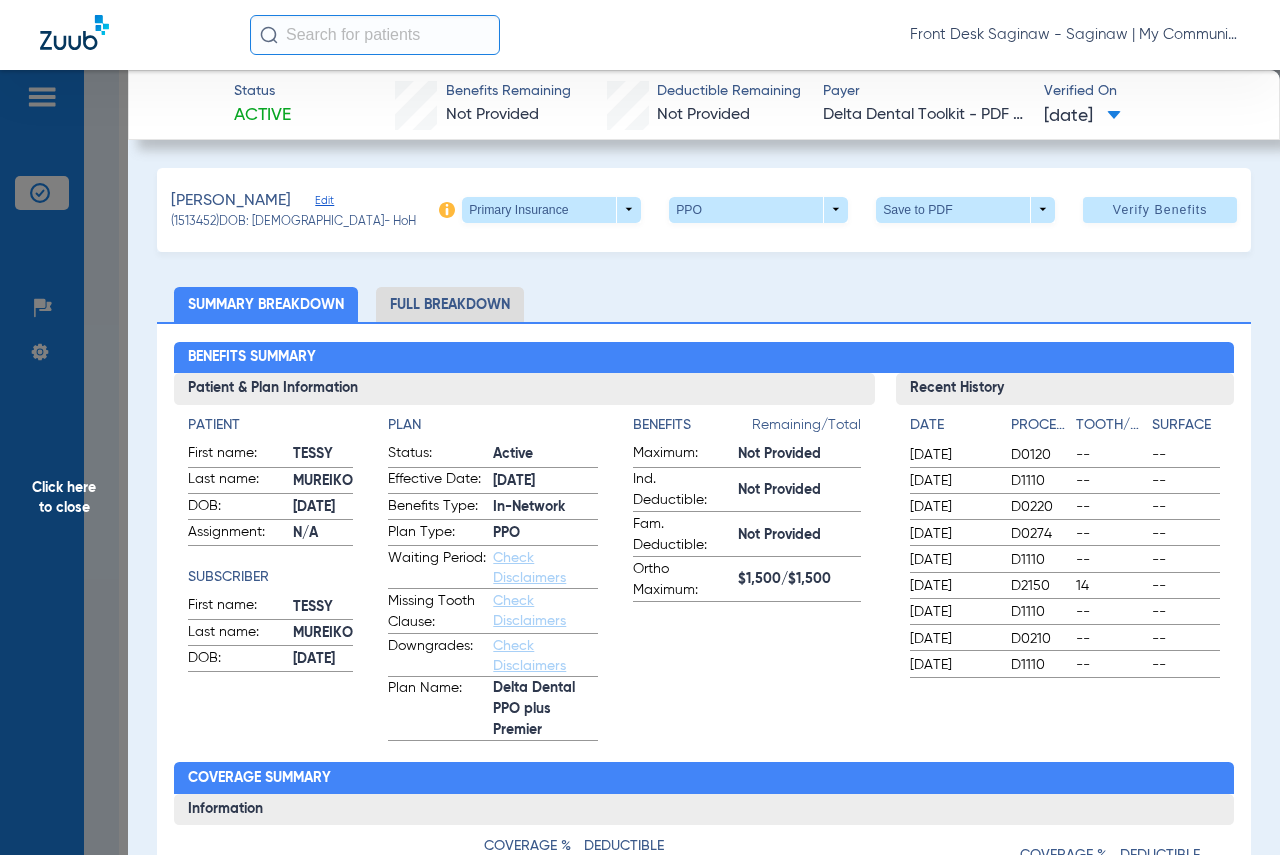click on "Click here to close" 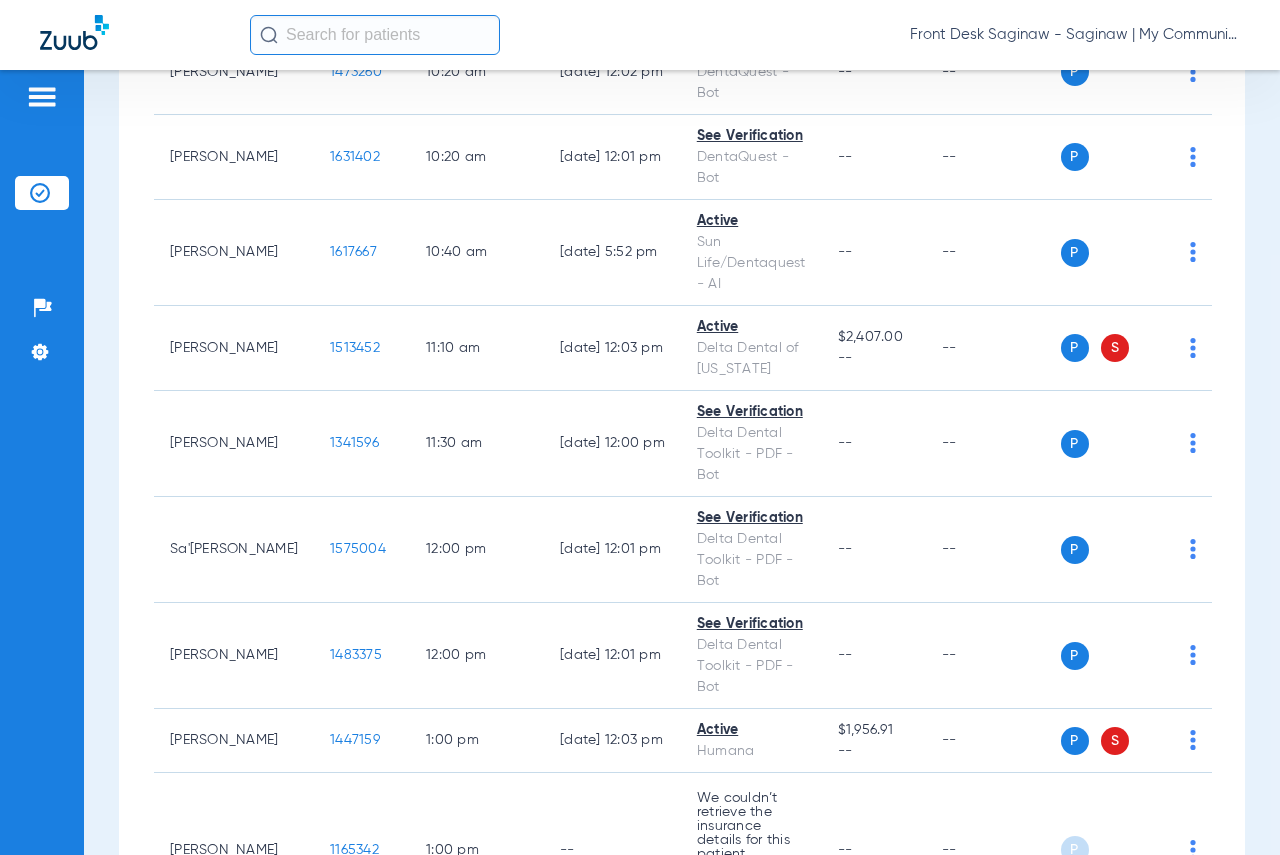 scroll, scrollTop: 1500, scrollLeft: 0, axis: vertical 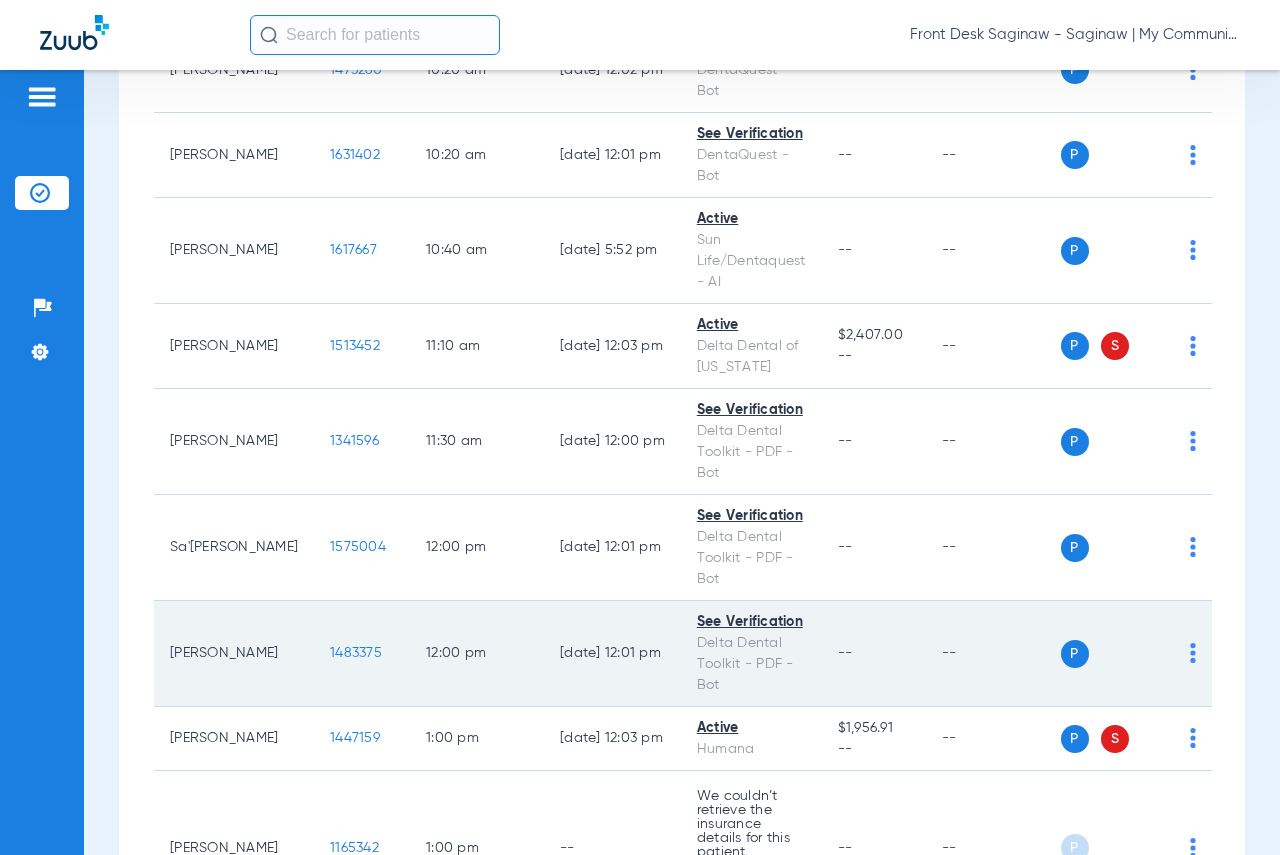 click on "1483375" 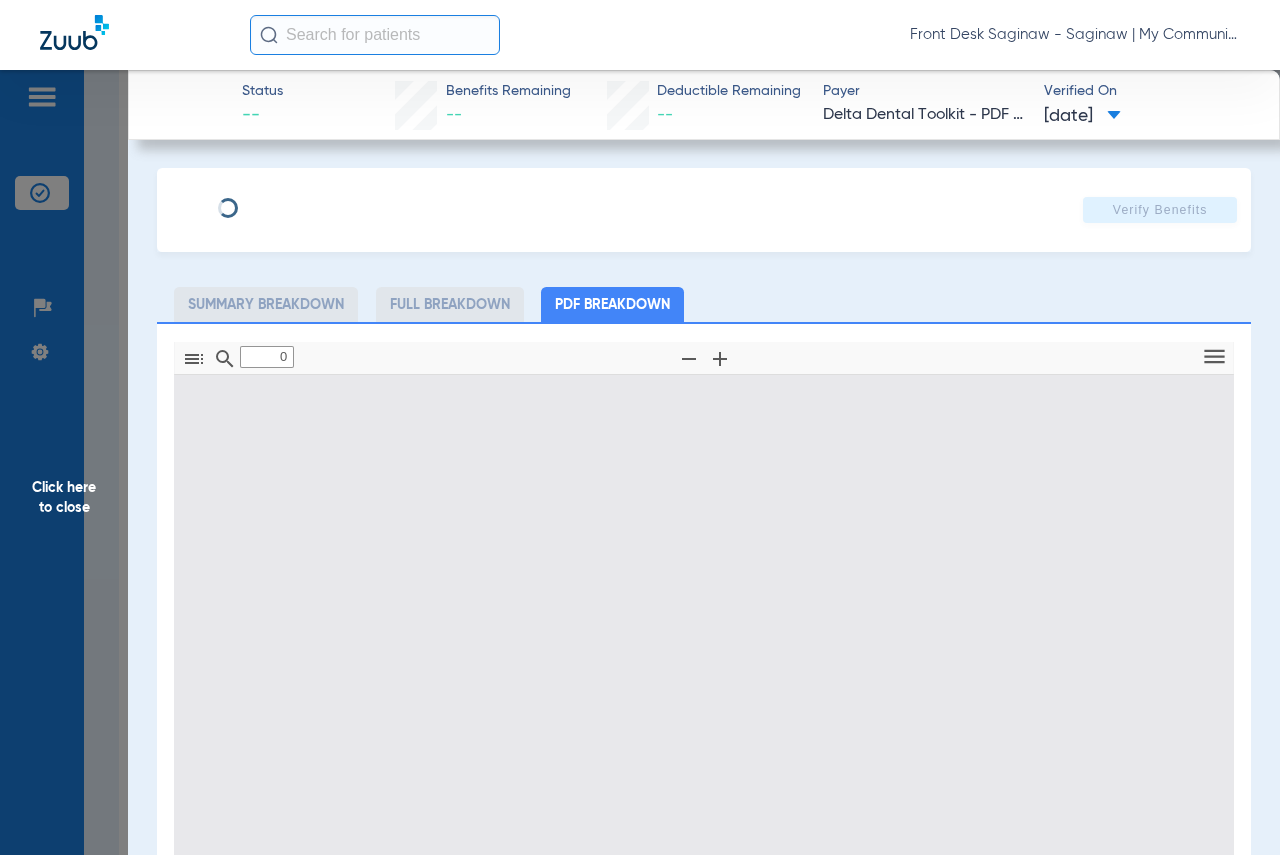 type on "1" 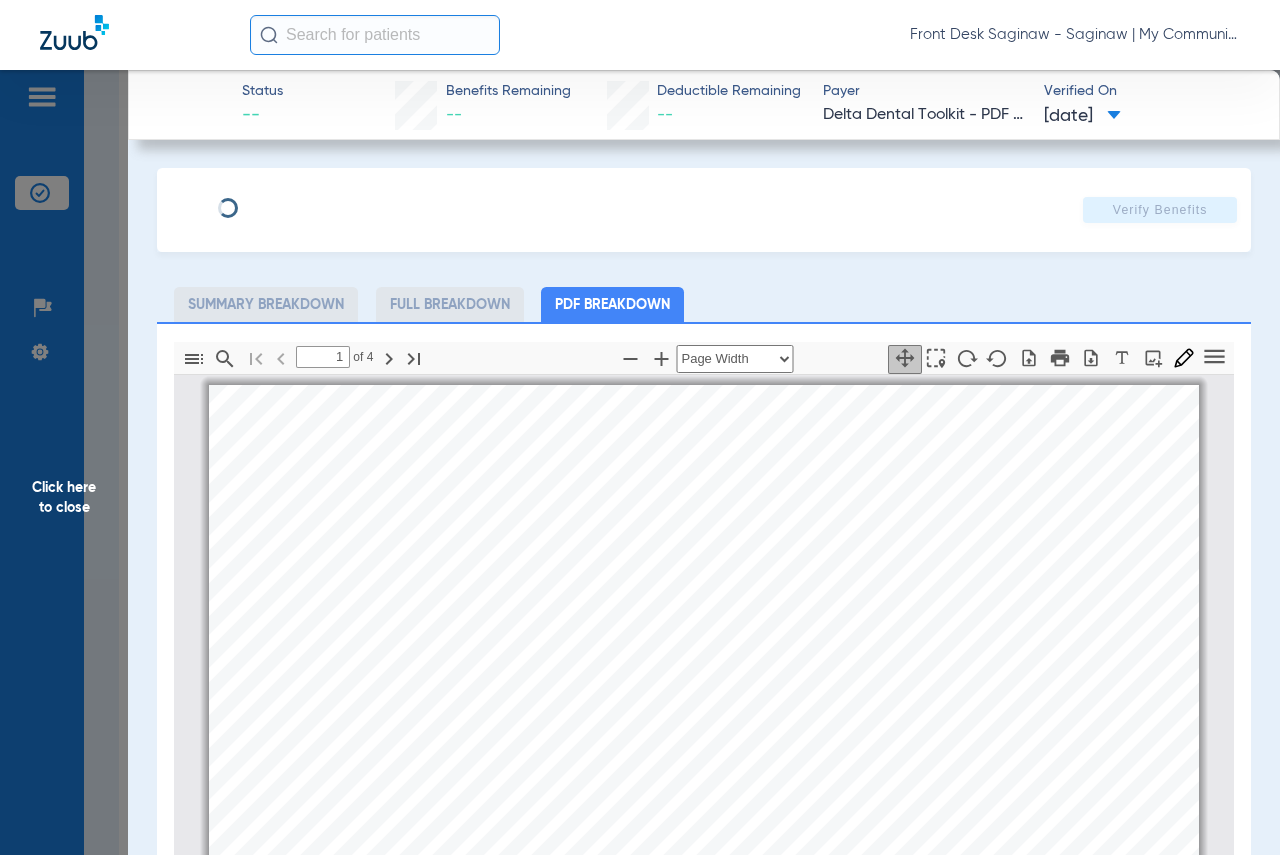 scroll, scrollTop: 10, scrollLeft: 0, axis: vertical 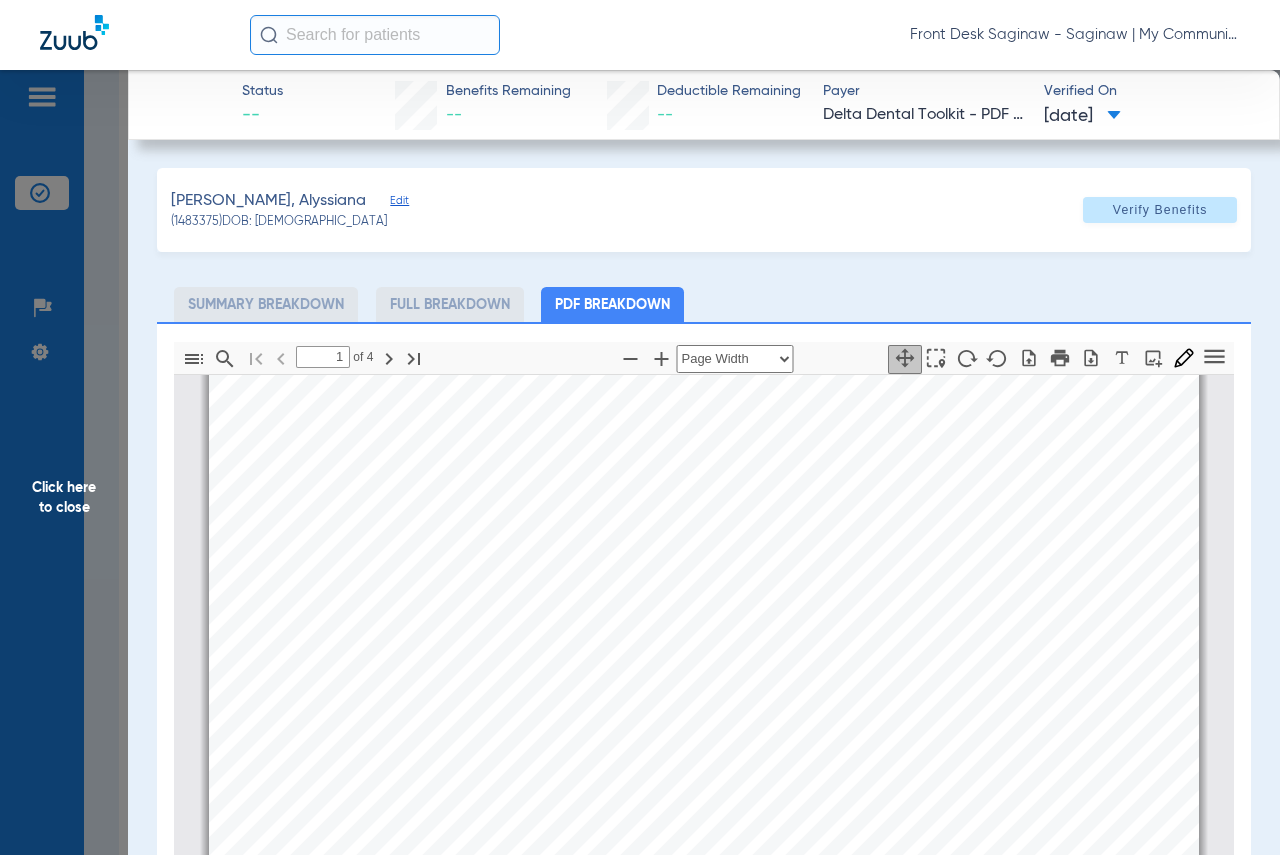 drag, startPoint x: 11, startPoint y: 521, endPoint x: 192, endPoint y: 490, distance: 183.63551 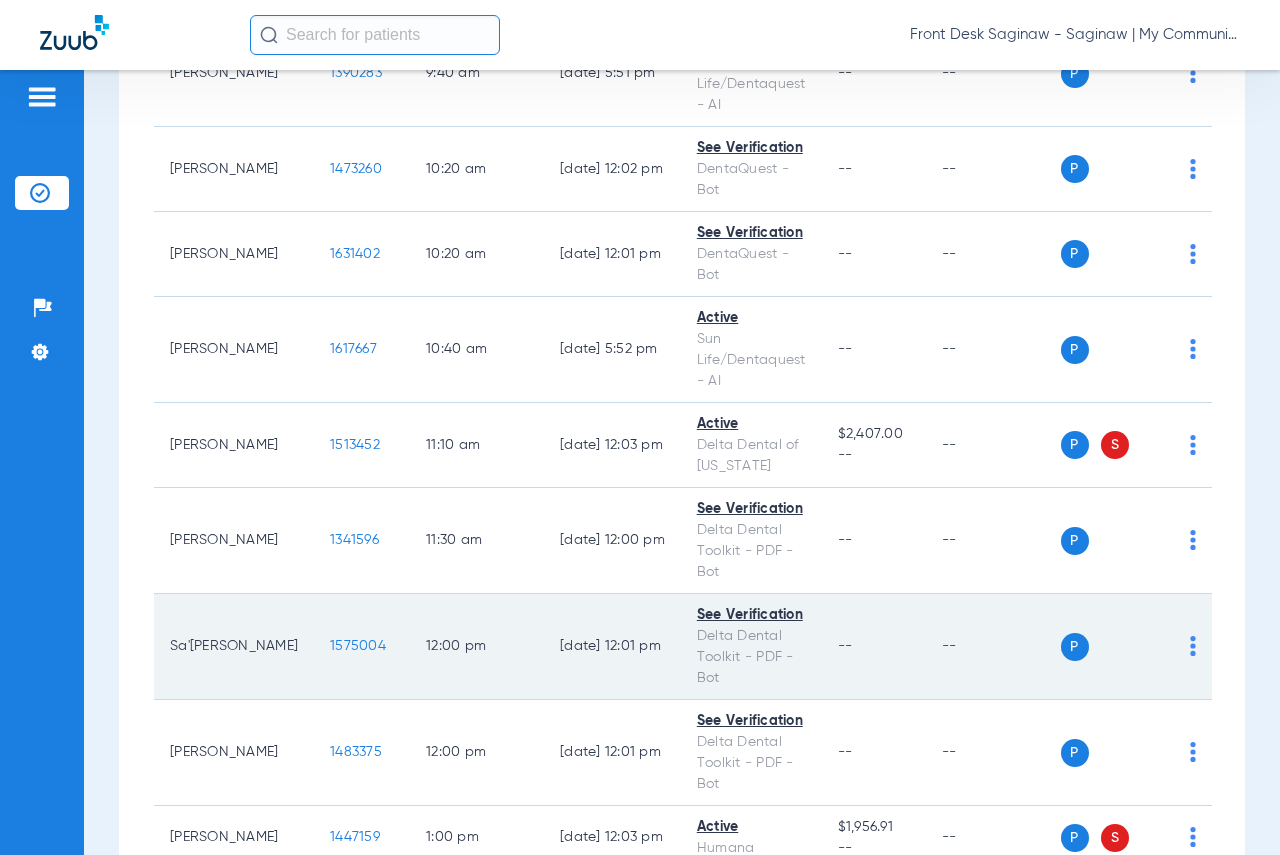 scroll, scrollTop: 1400, scrollLeft: 0, axis: vertical 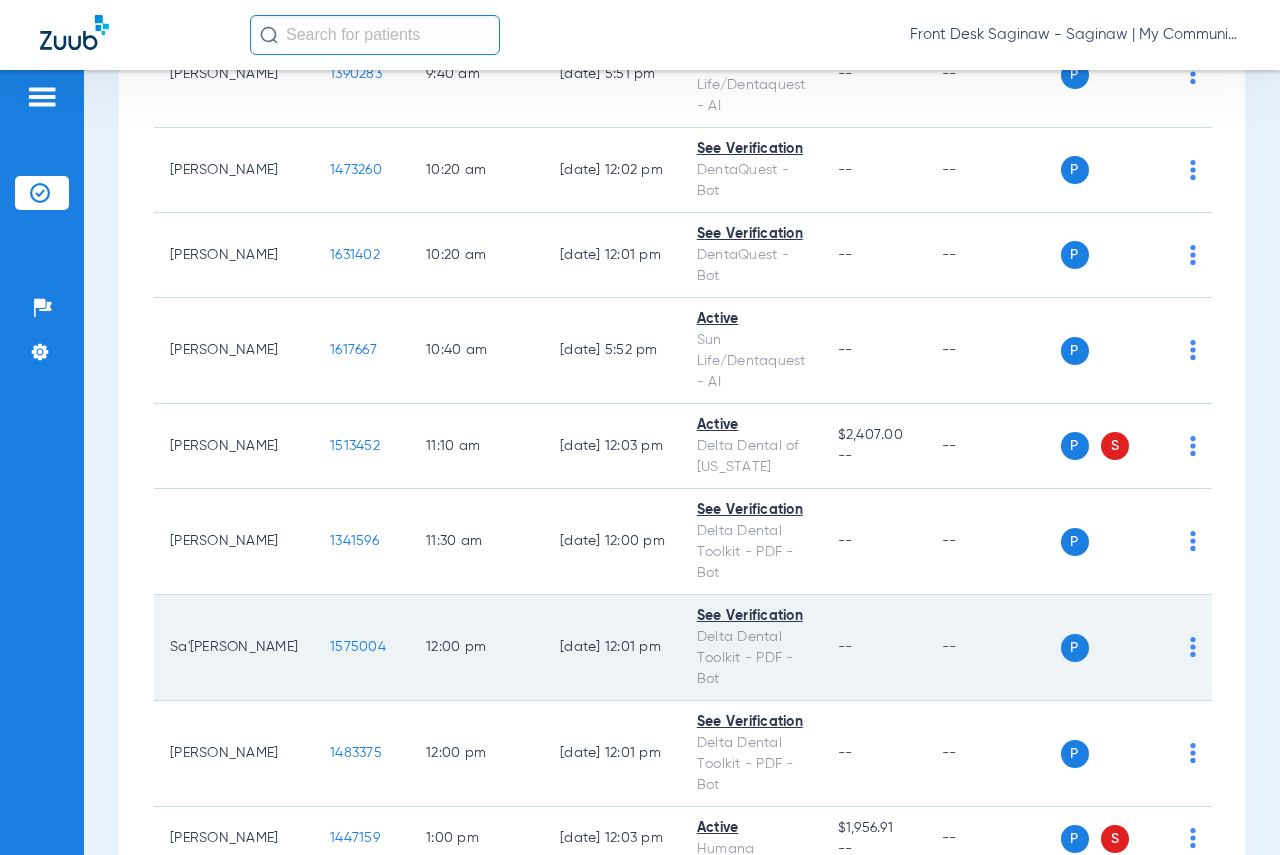 click on "1575004" 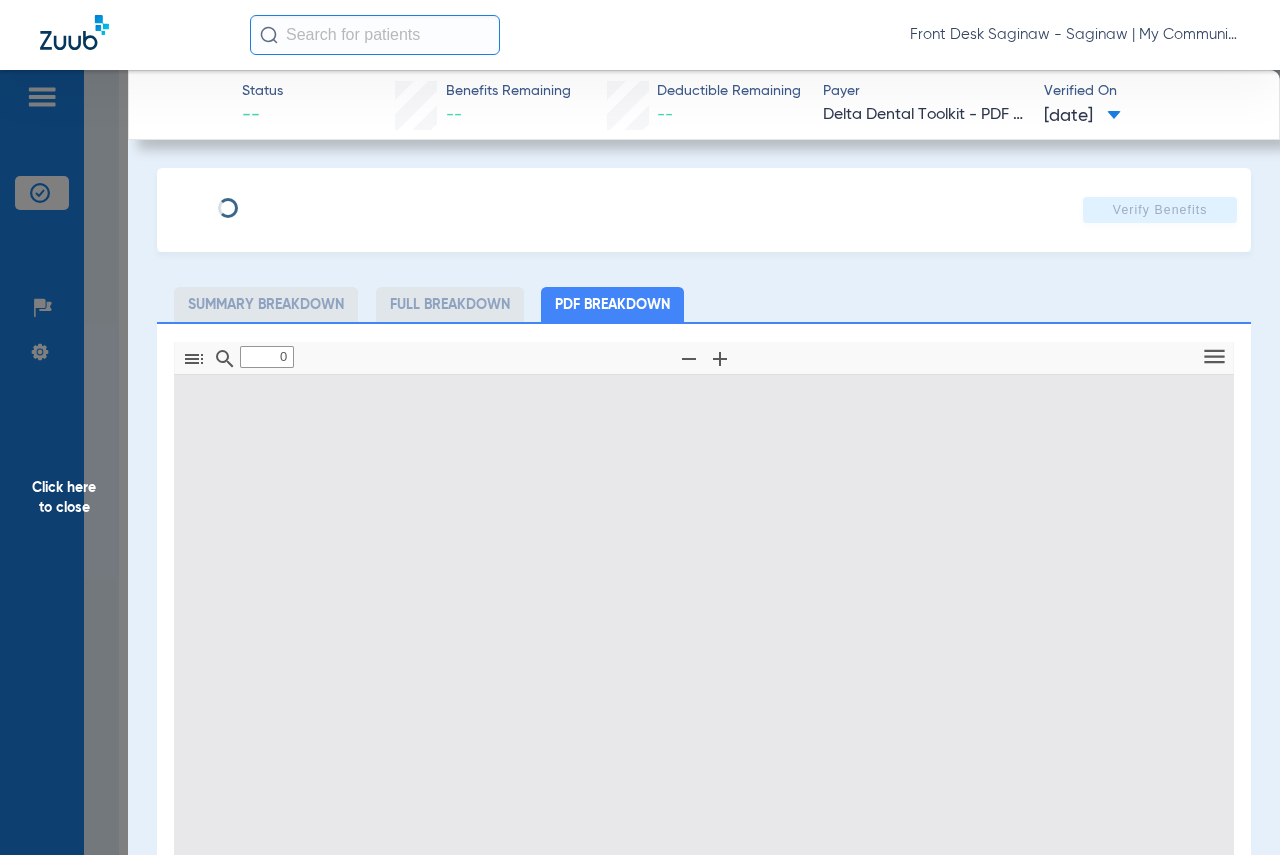 type on "1" 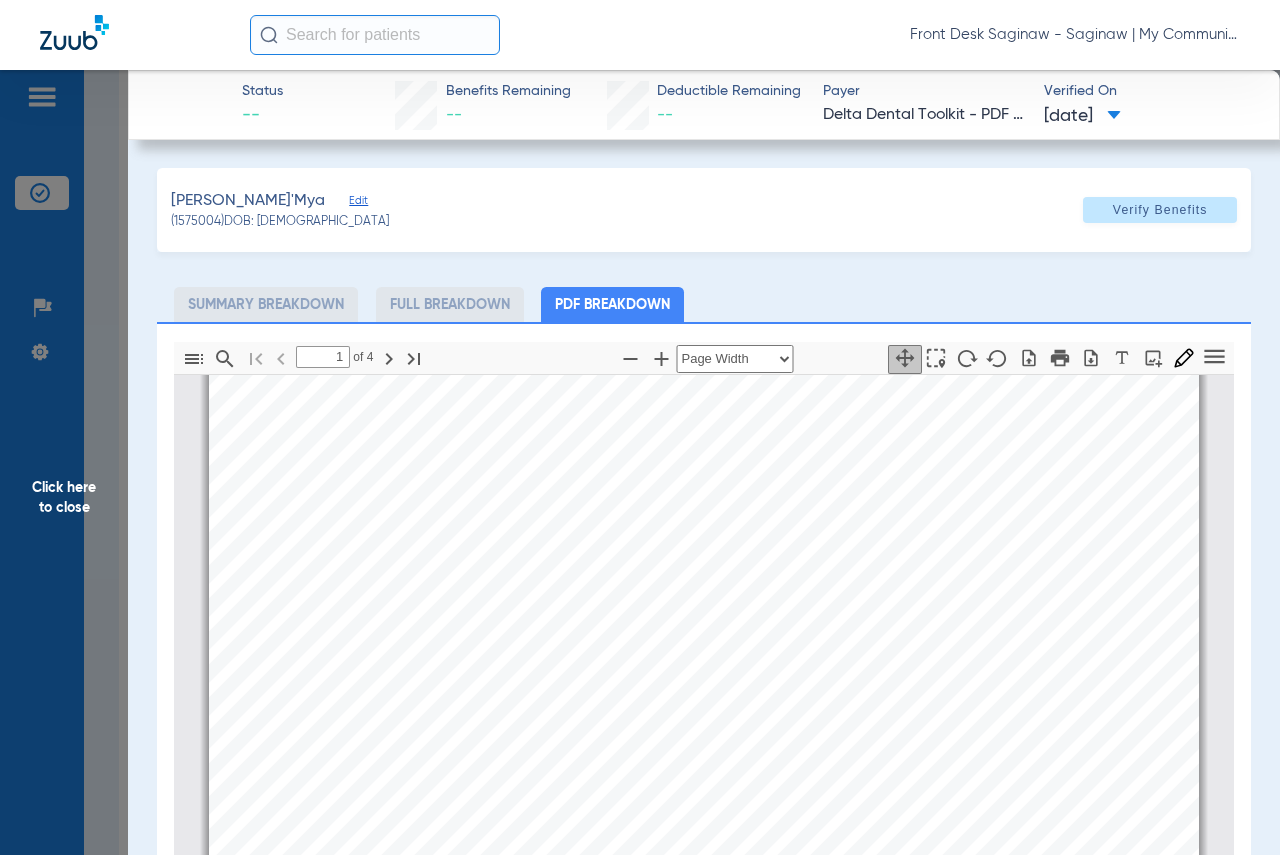 scroll, scrollTop: 10, scrollLeft: 0, axis: vertical 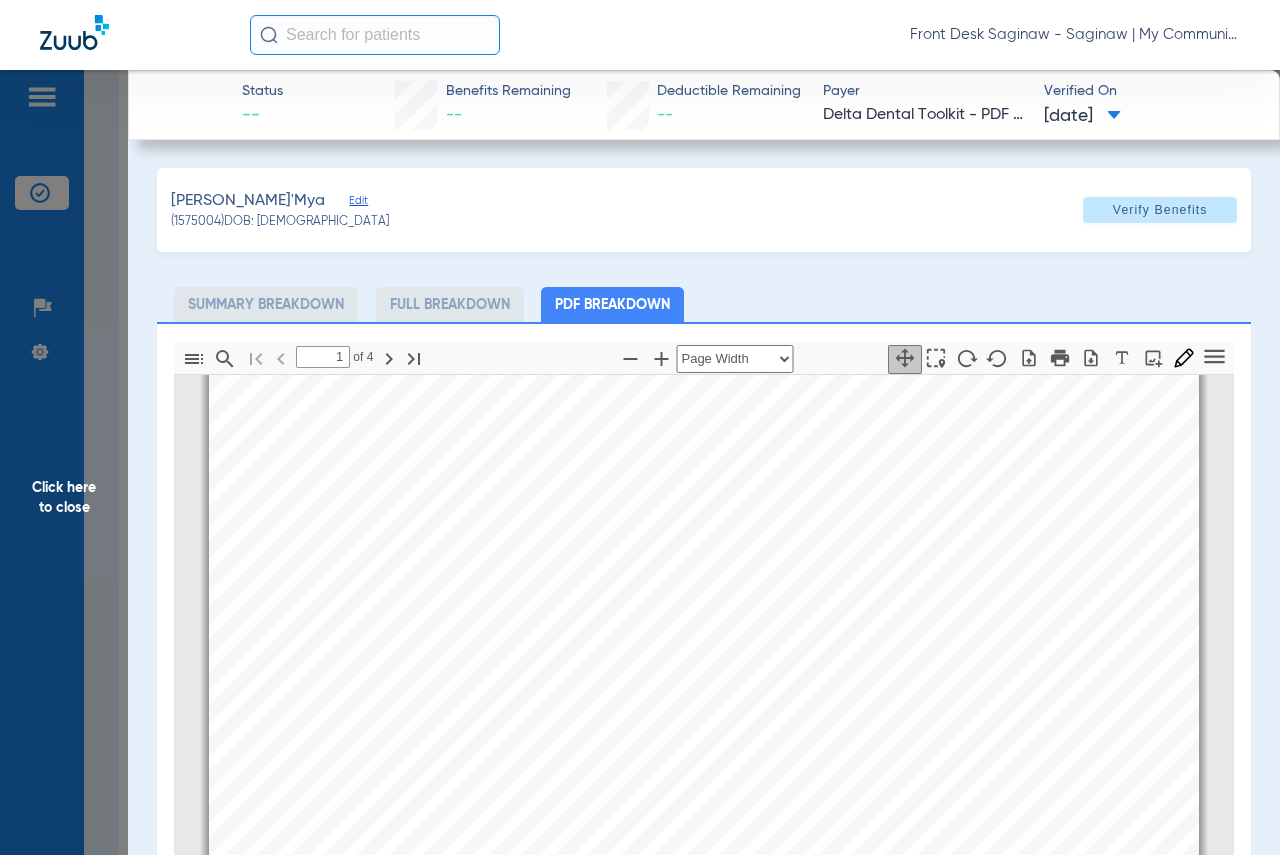 click on "Click here to close" 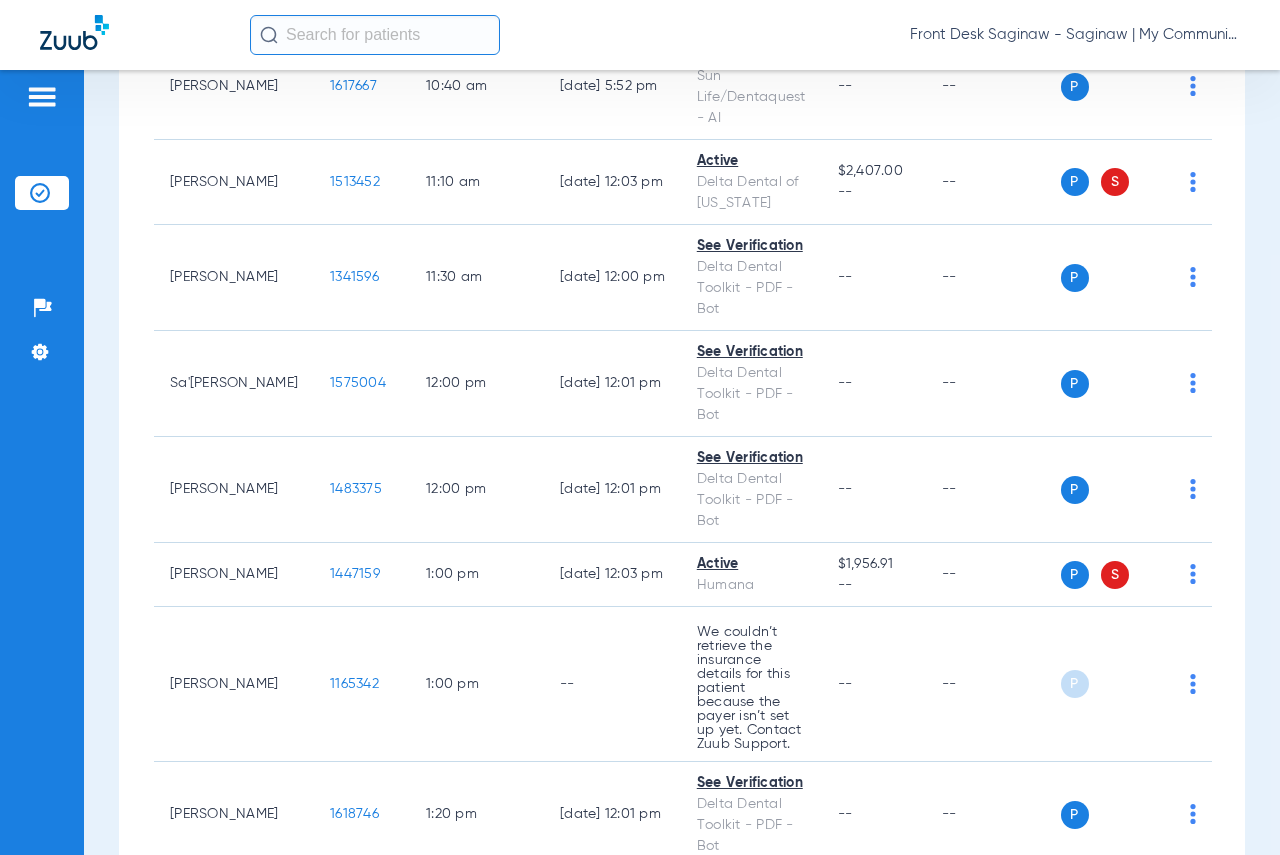 scroll, scrollTop: 1700, scrollLeft: 0, axis: vertical 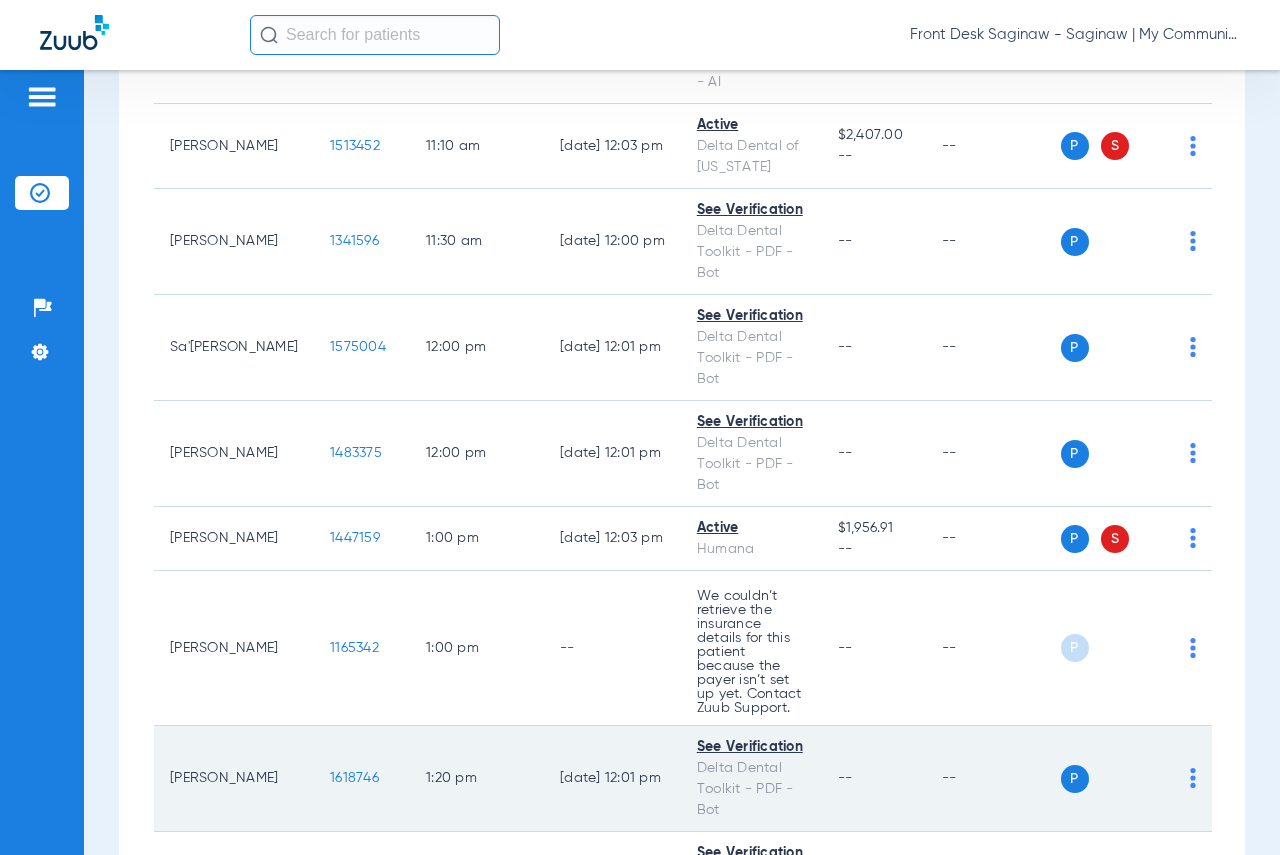 click on "1618746" 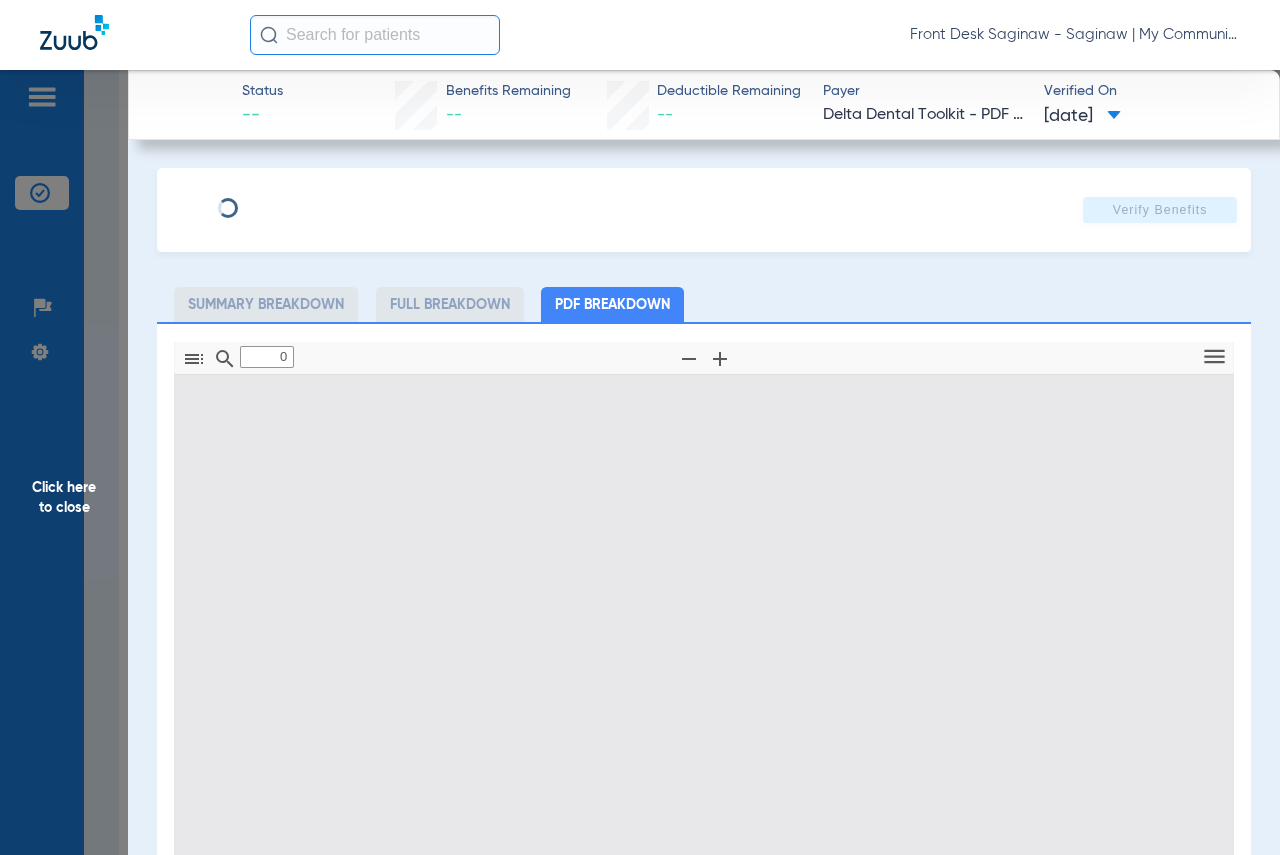 type on "1" 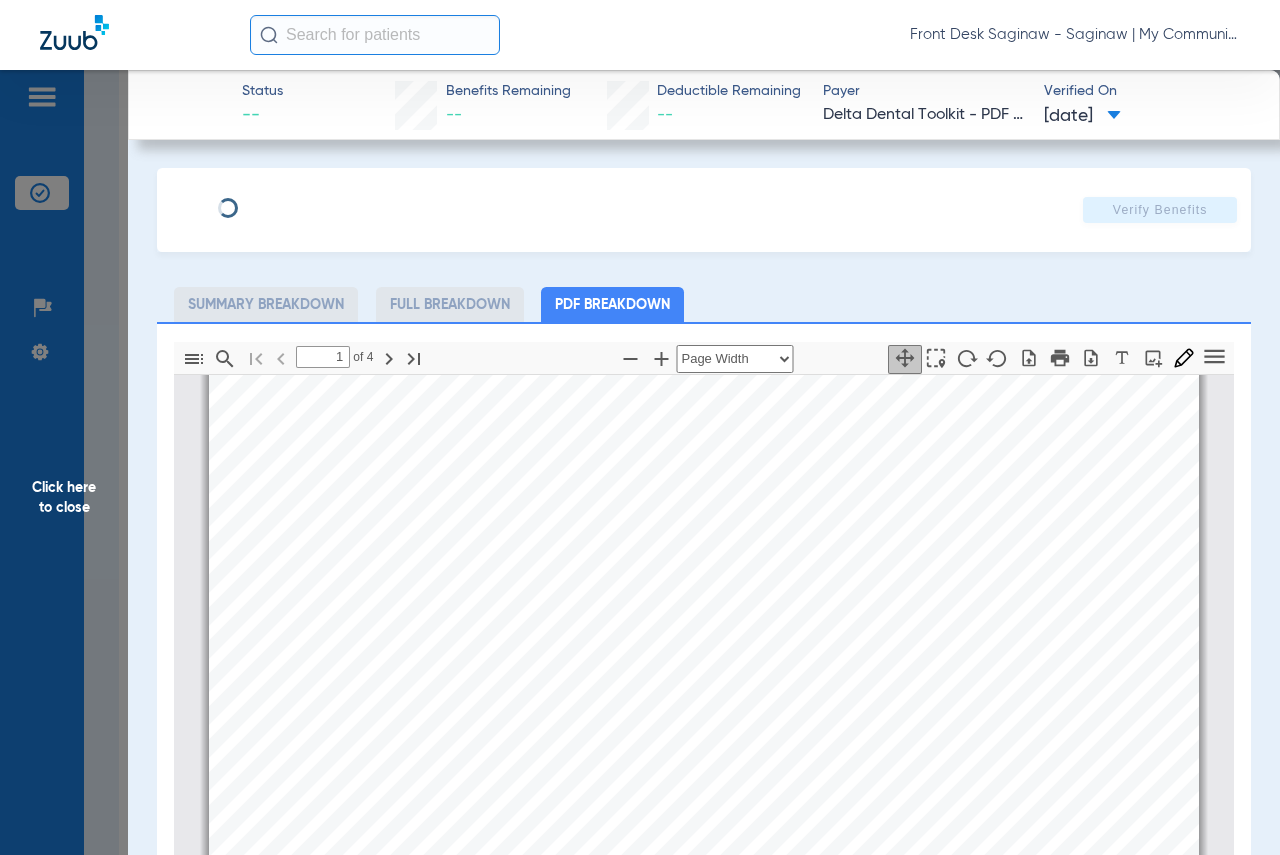 scroll, scrollTop: 410, scrollLeft: 0, axis: vertical 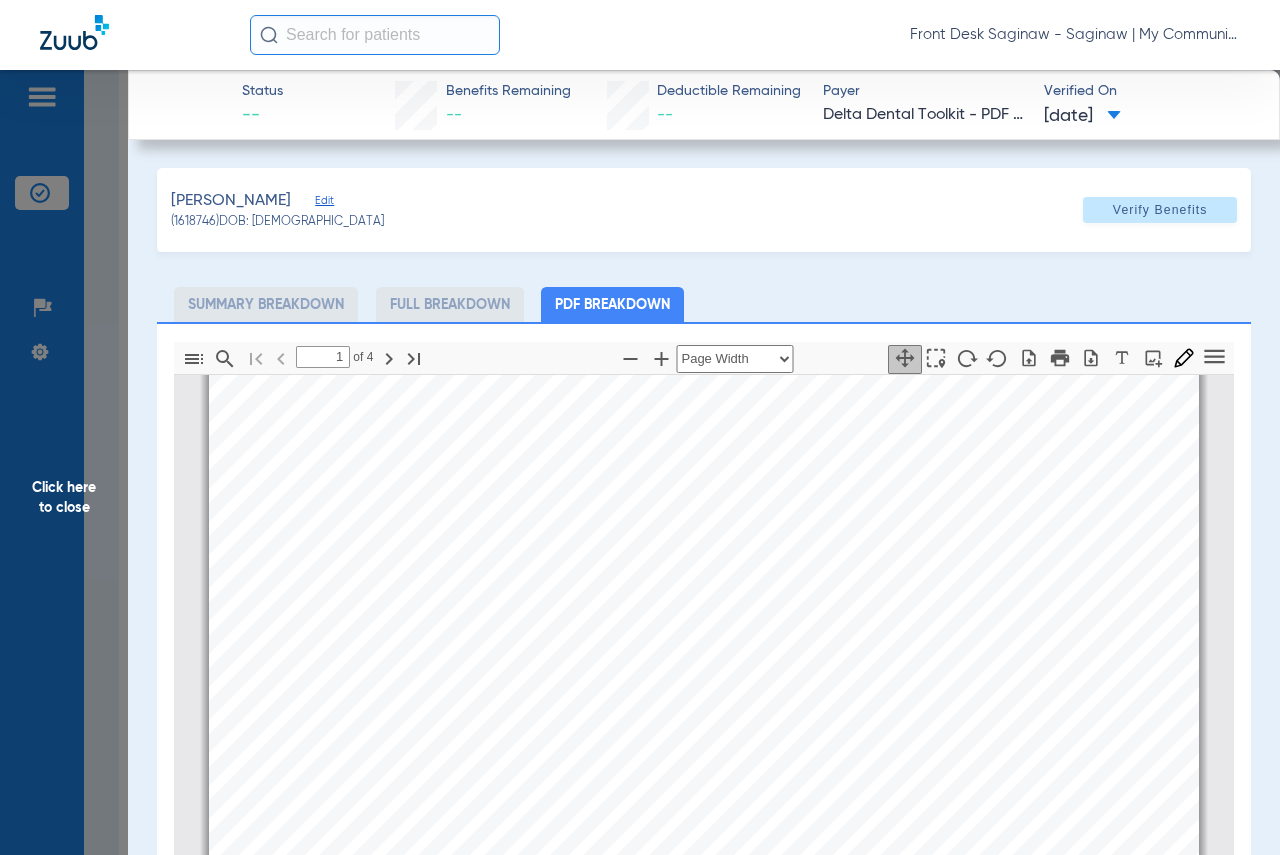 click on "Click here to close" 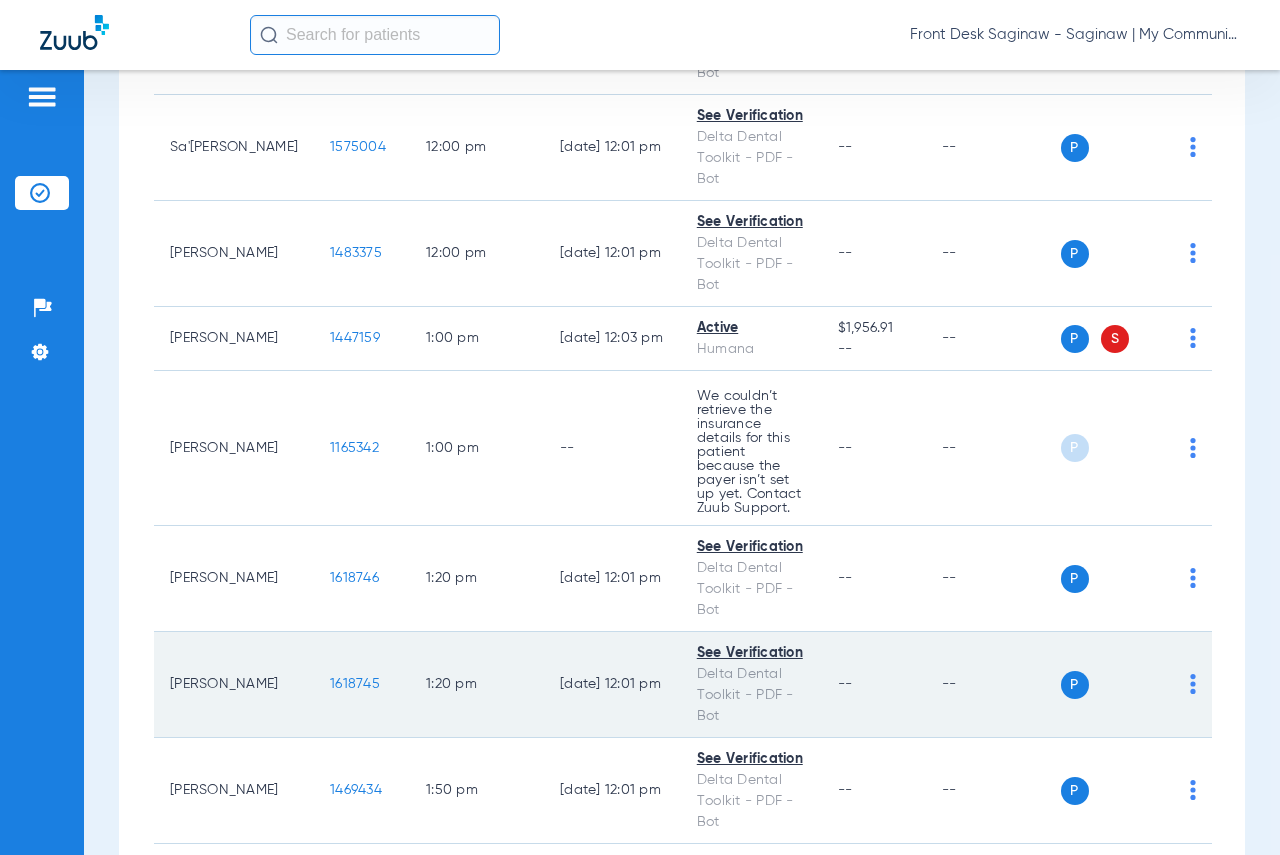 click on "1618745" 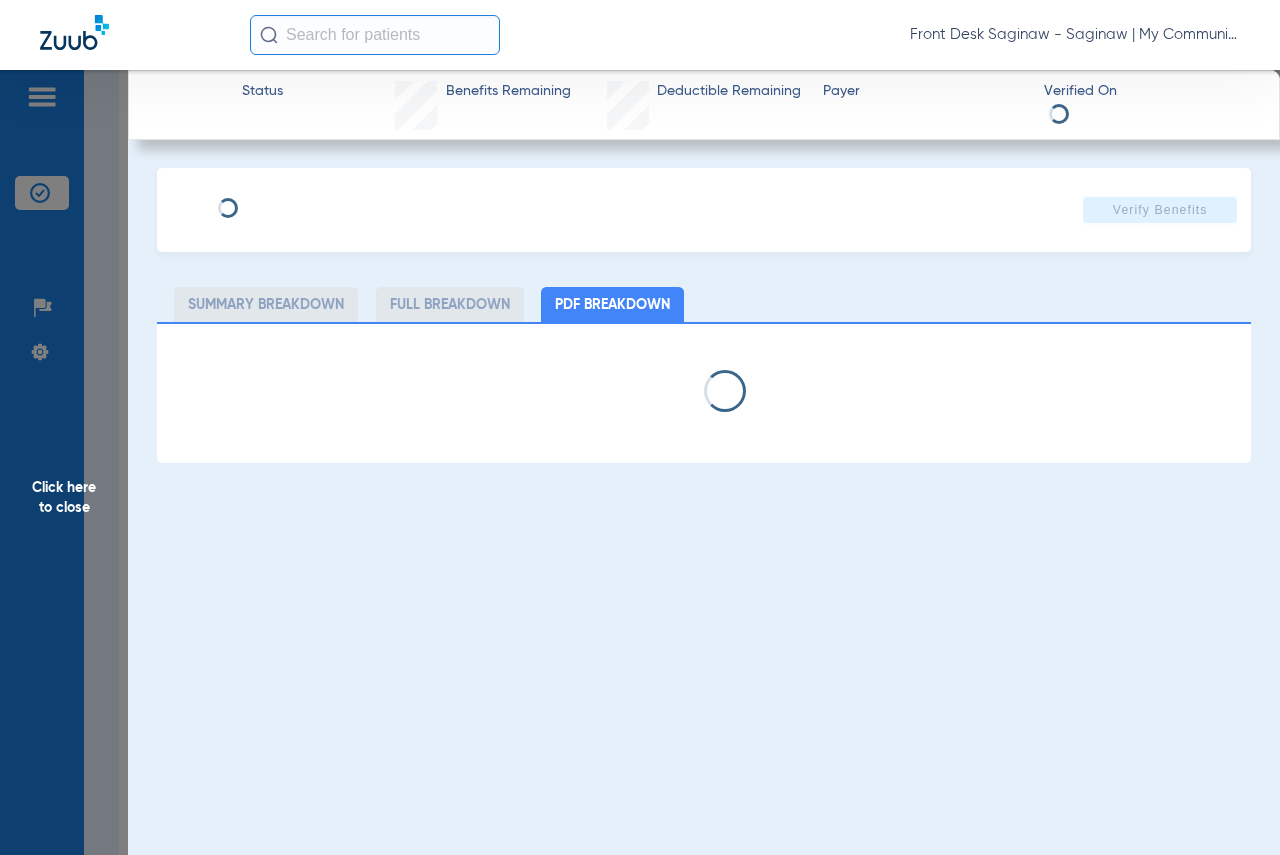 select on "page-width" 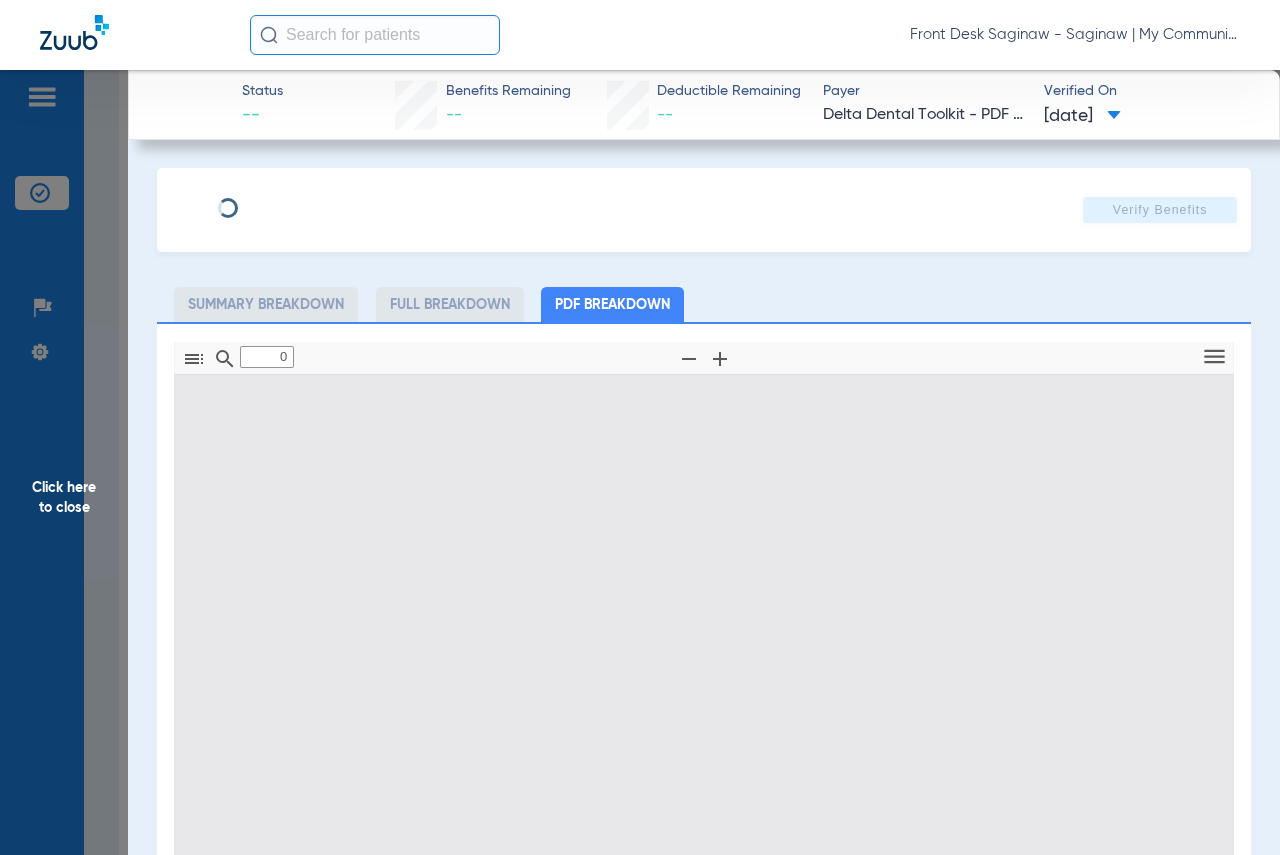 type on "1" 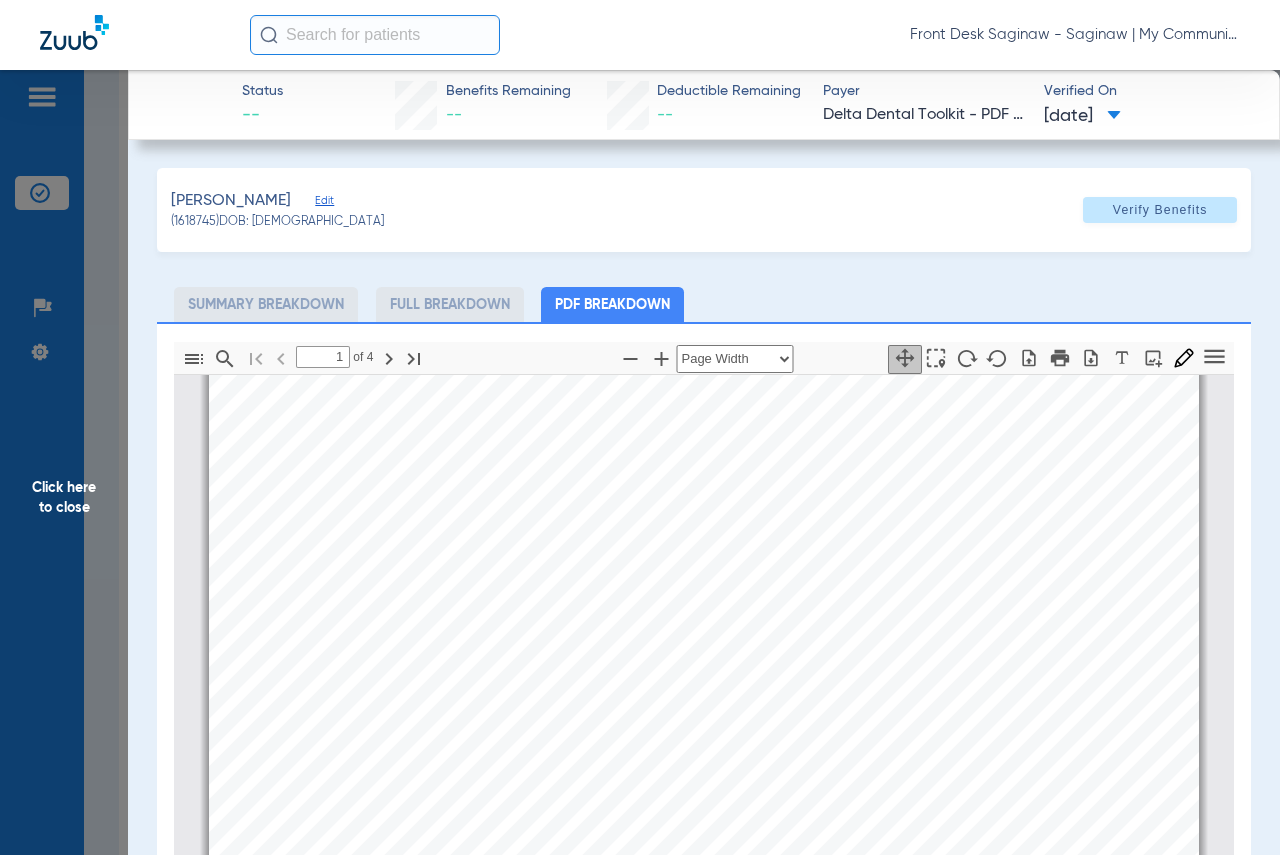 scroll, scrollTop: 0, scrollLeft: 0, axis: both 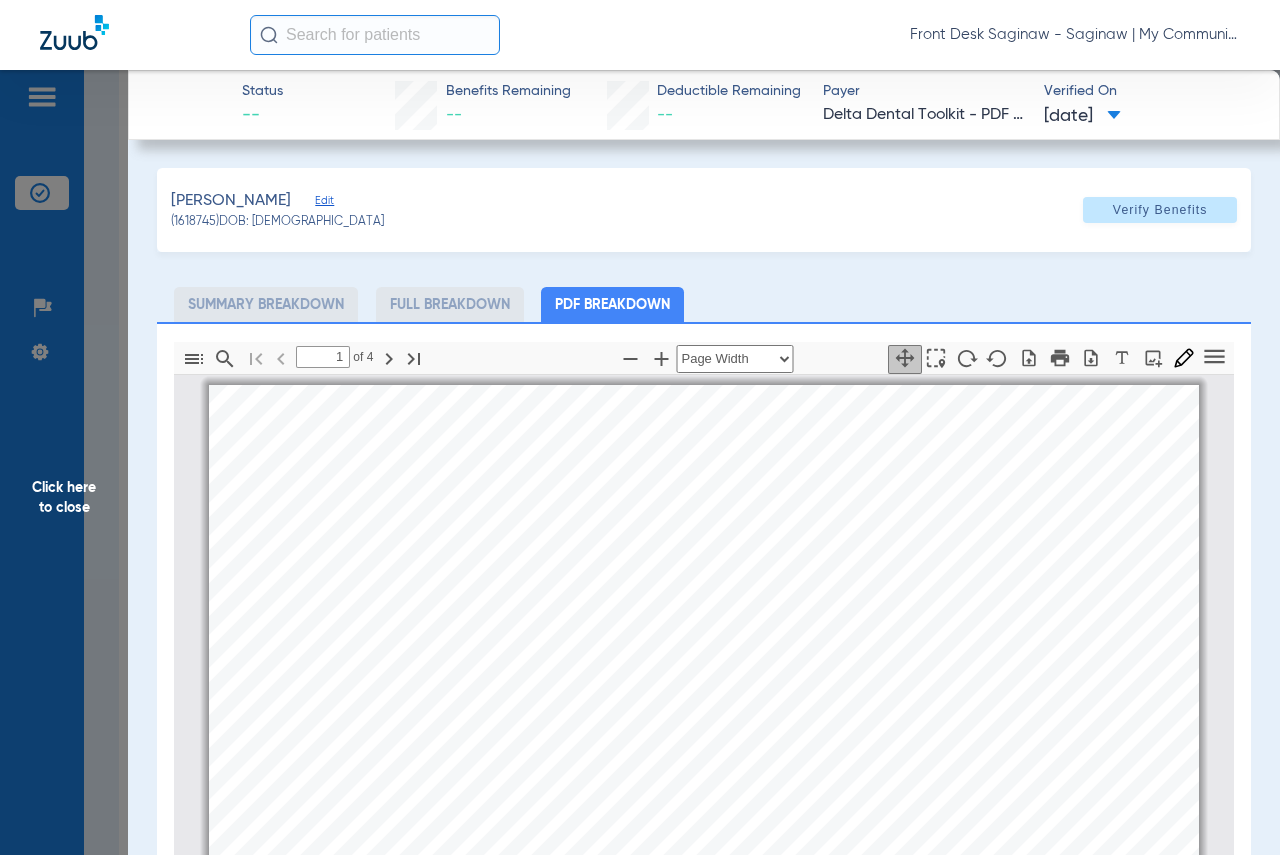 click on "Click here to close" 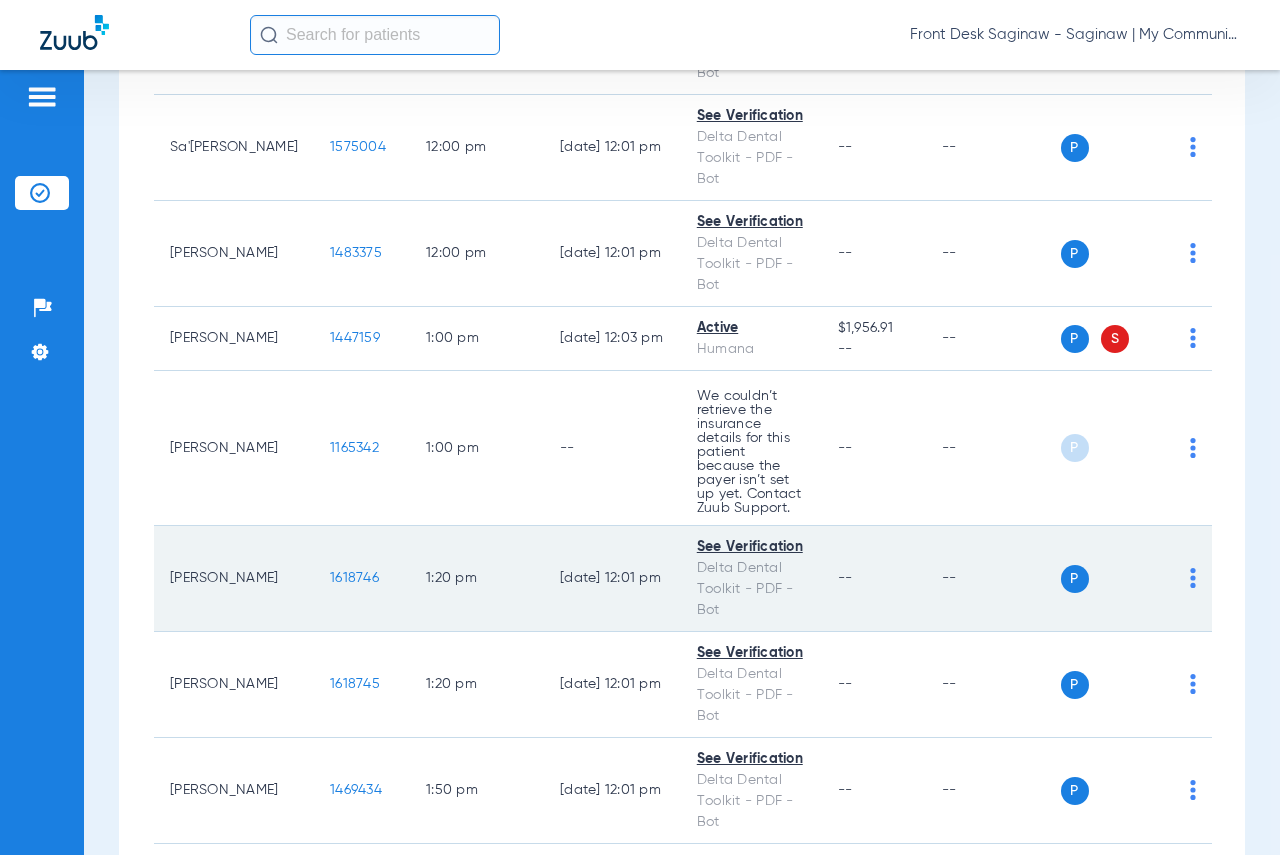 click on "1618746" 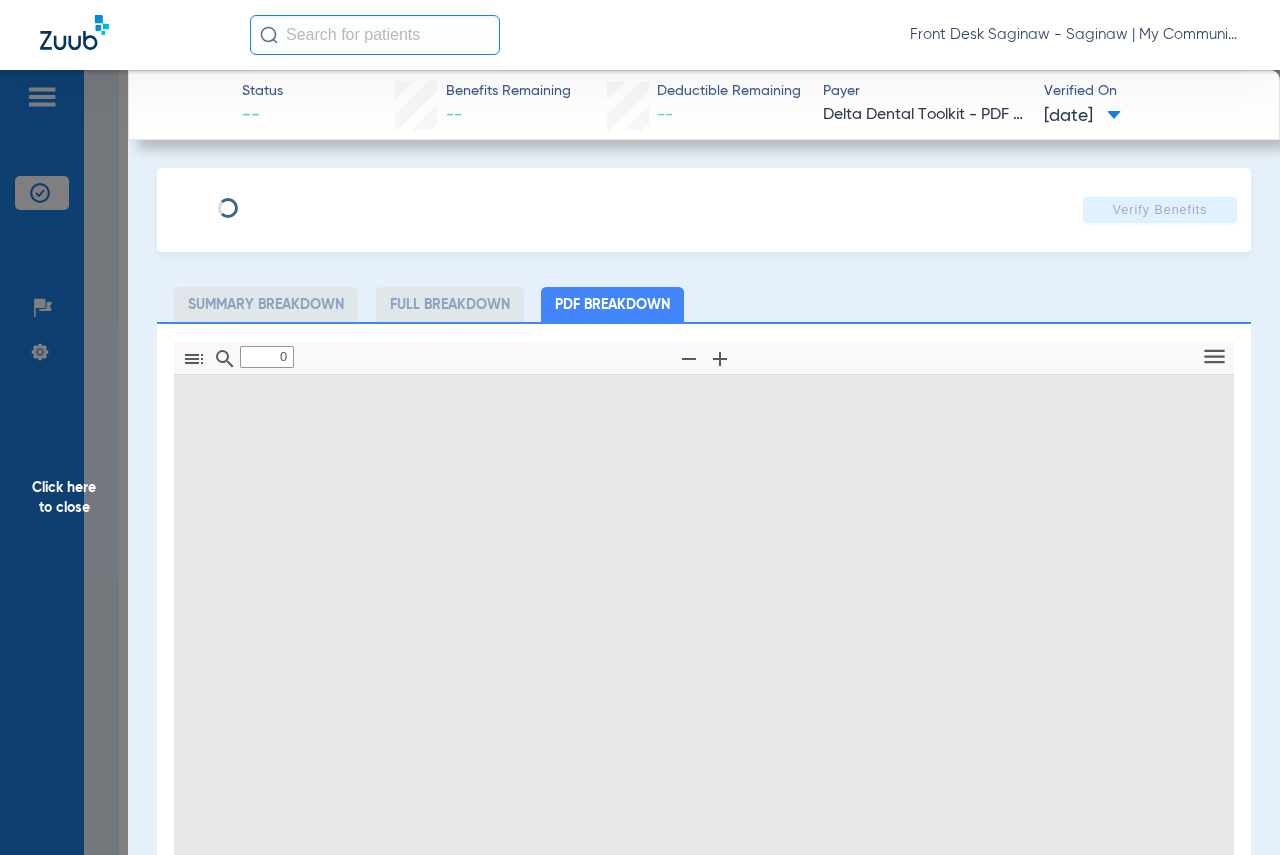 type on "1" 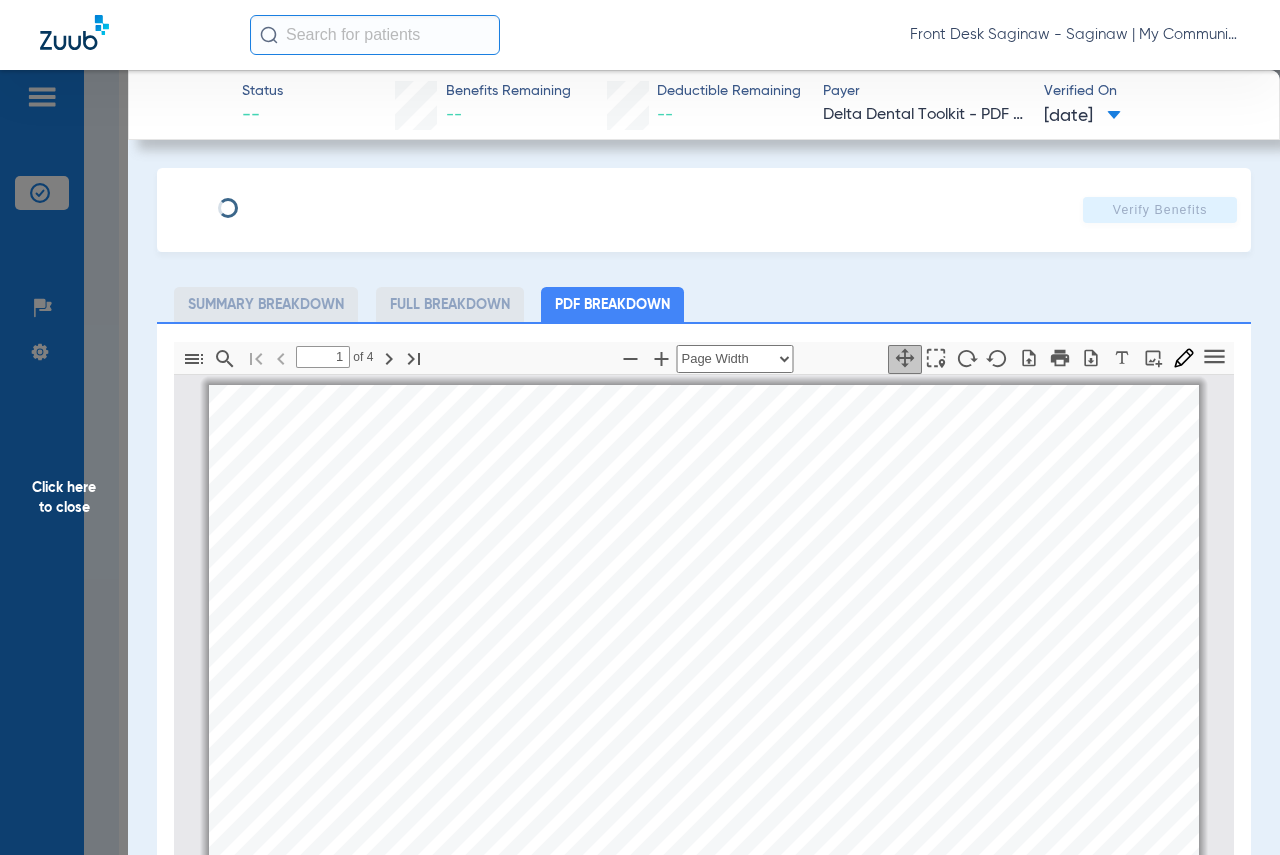 scroll, scrollTop: 10, scrollLeft: 0, axis: vertical 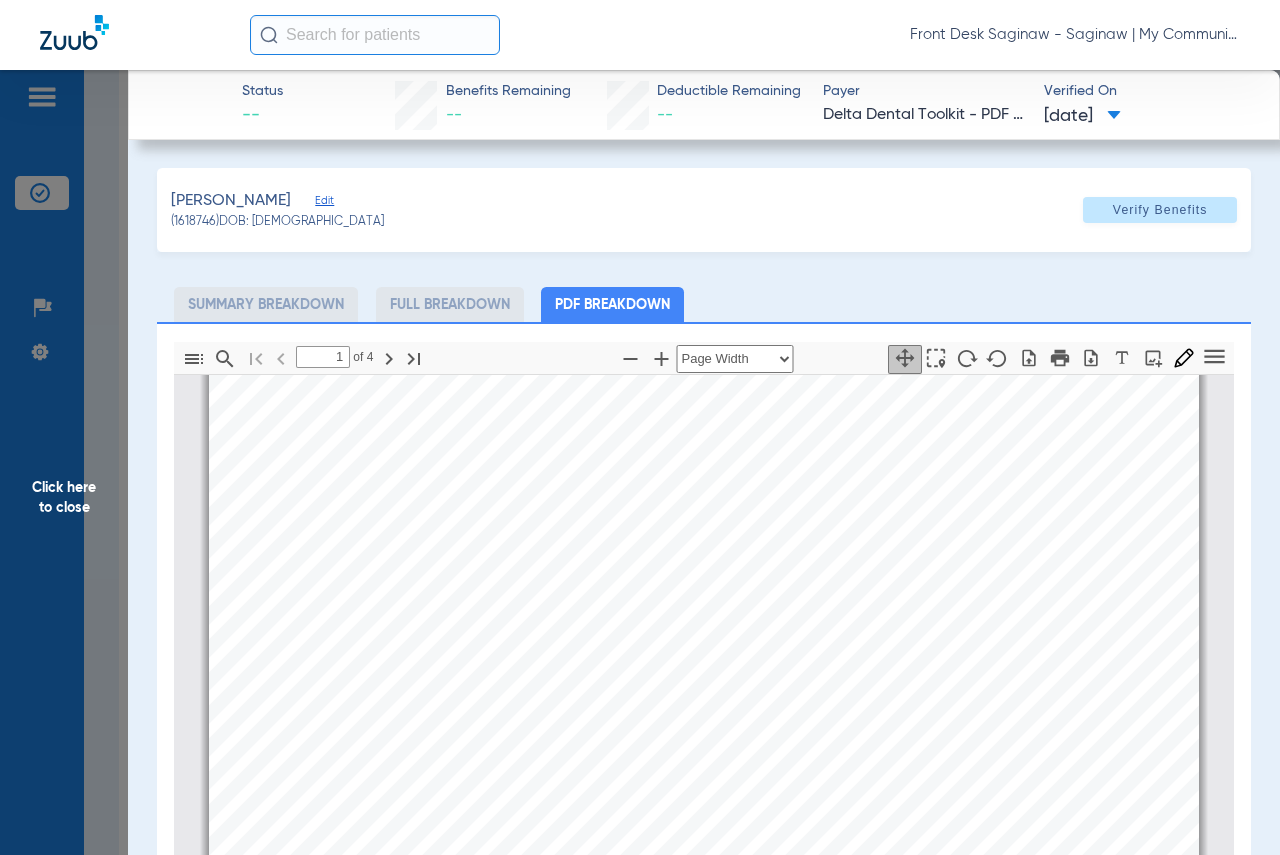 click on "Click here to close" 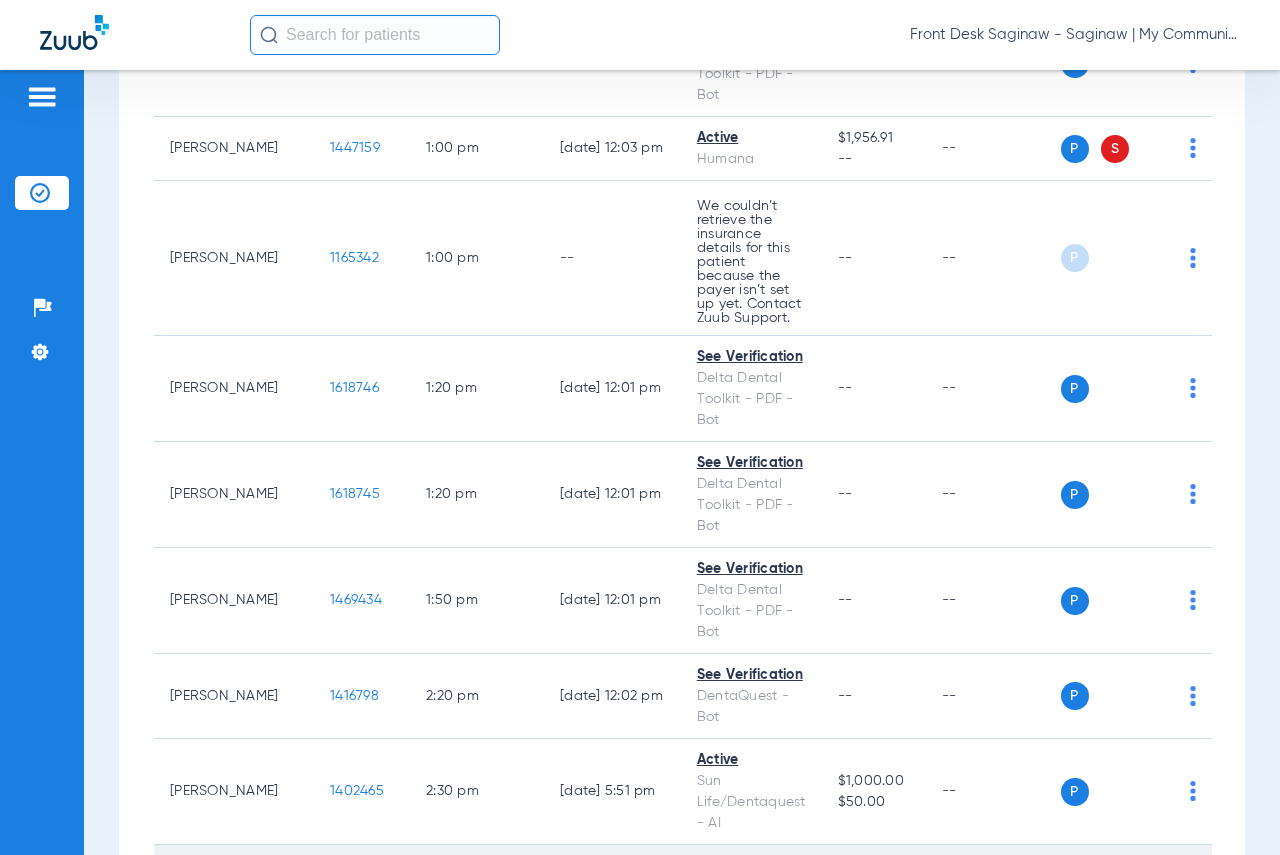 scroll, scrollTop: 2100, scrollLeft: 0, axis: vertical 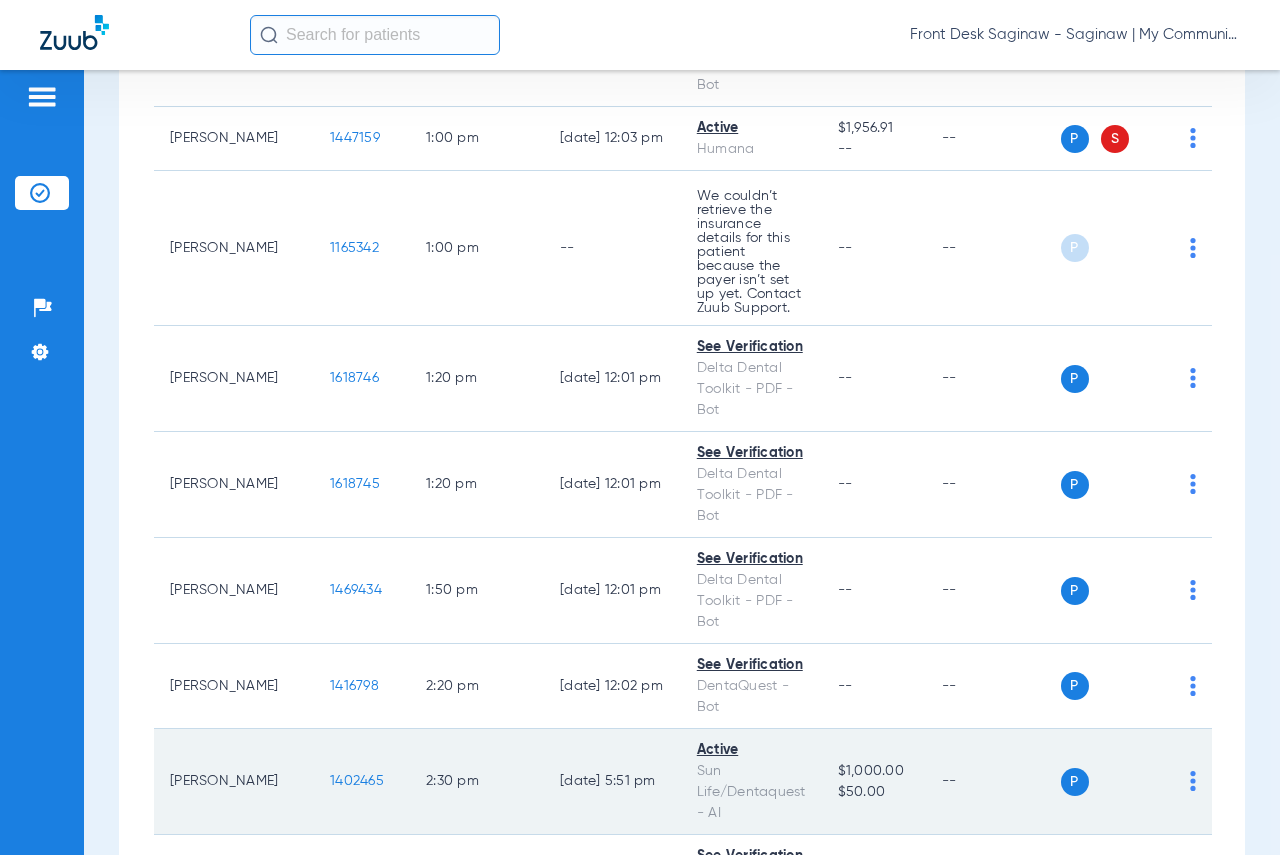 click on "1402465" 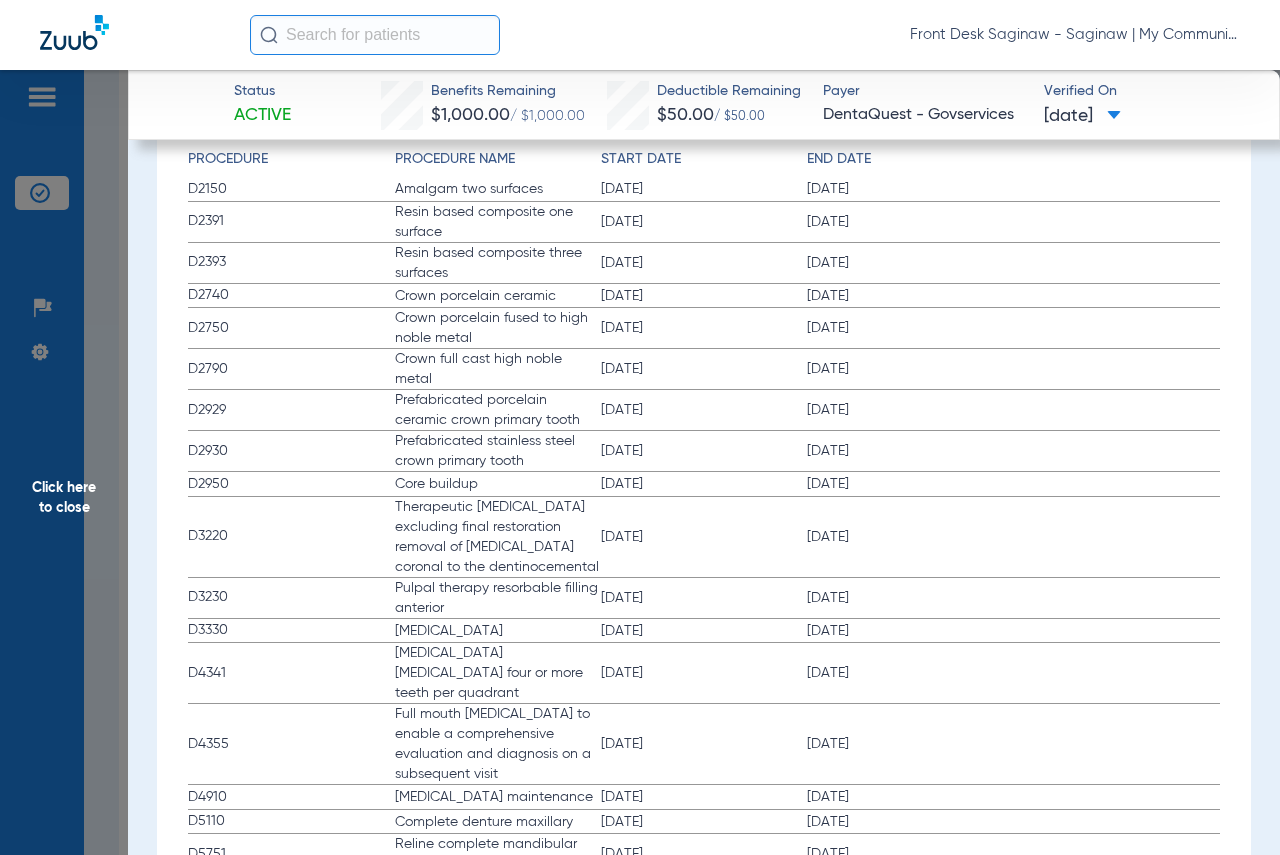 scroll, scrollTop: 1900, scrollLeft: 0, axis: vertical 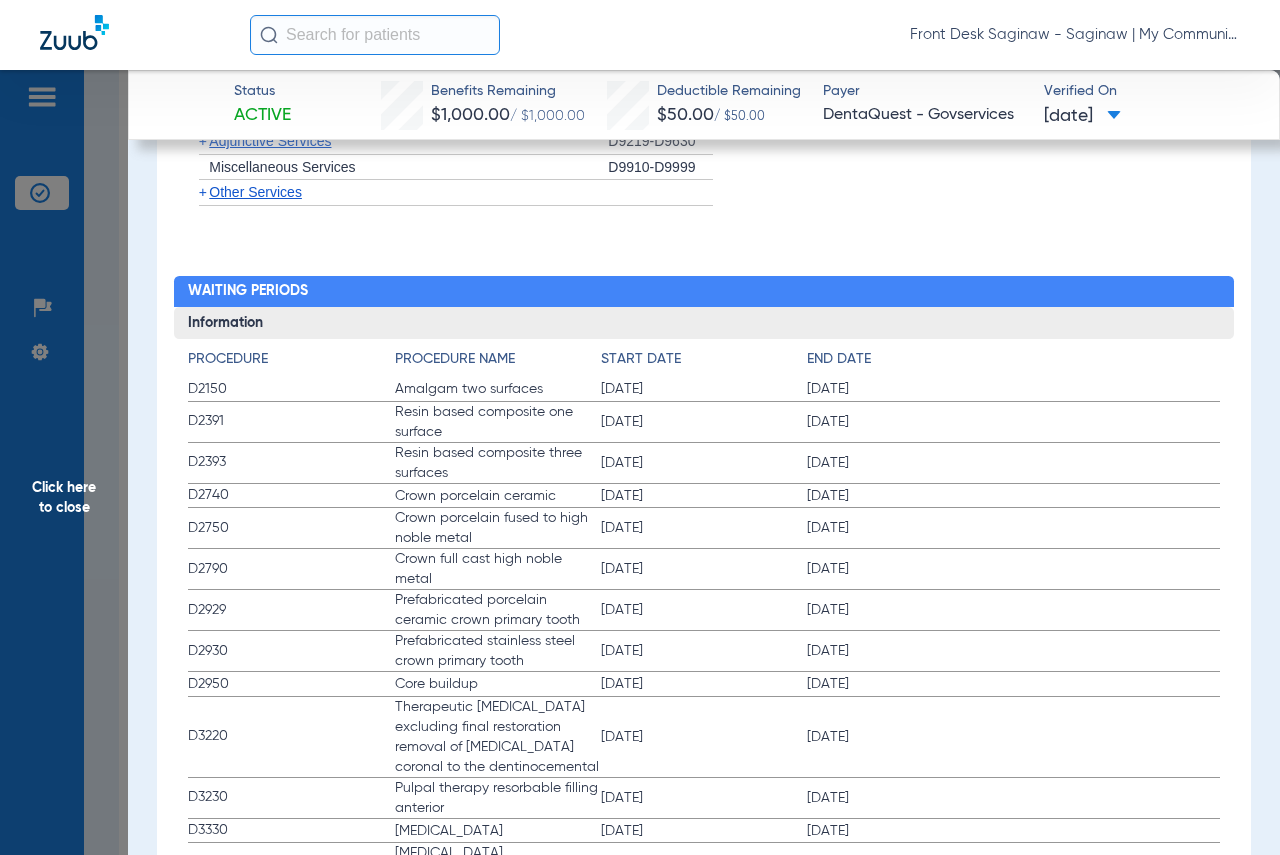 click on "Click here to close" 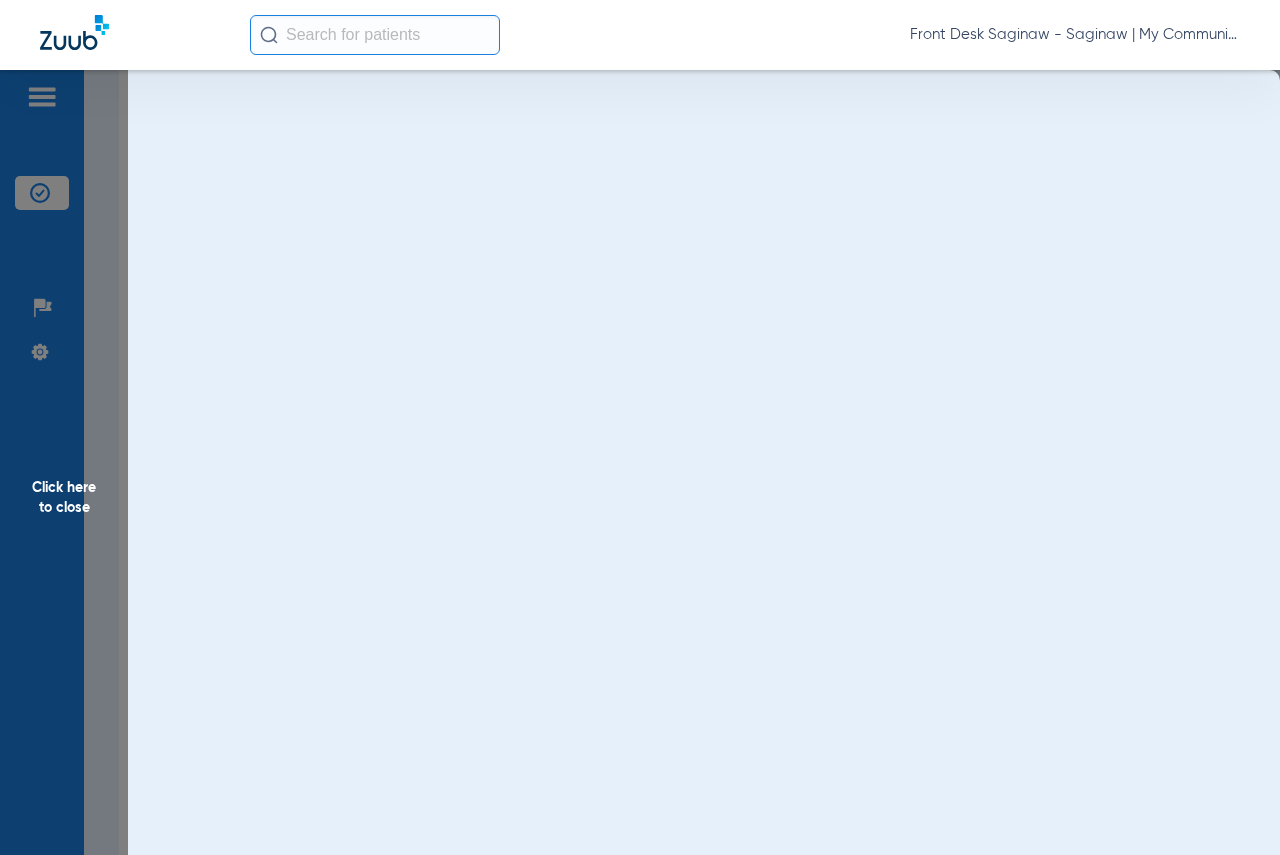scroll, scrollTop: 0, scrollLeft: 0, axis: both 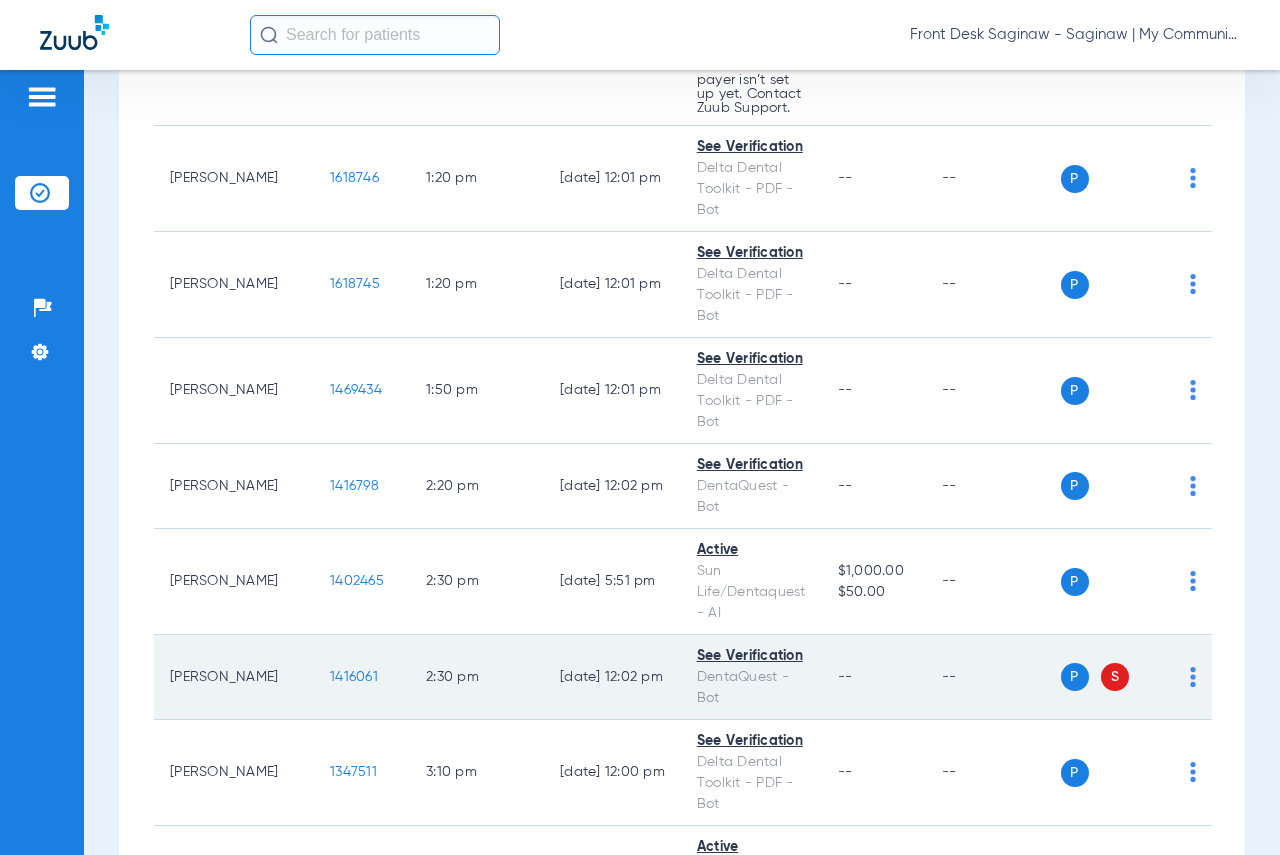 click on "1416061" 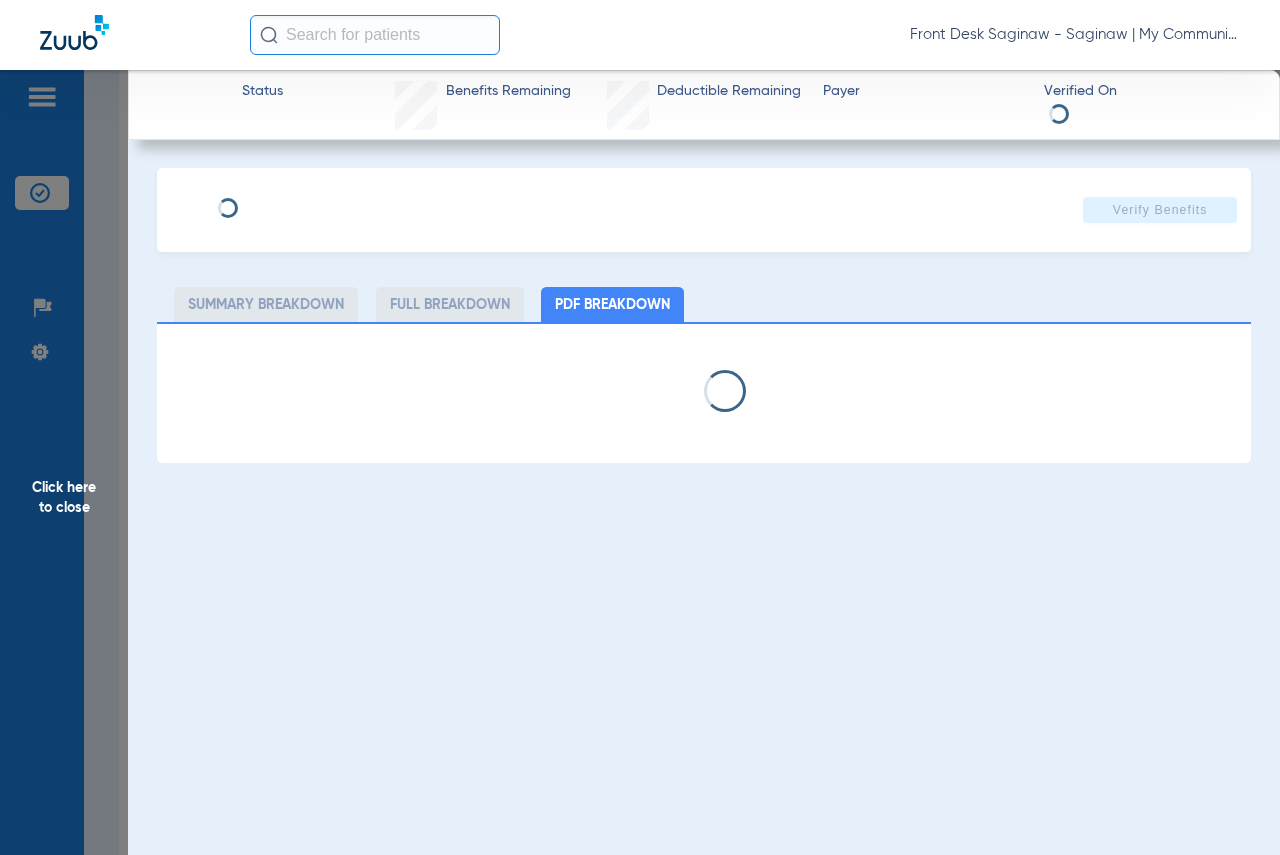select on "page-width" 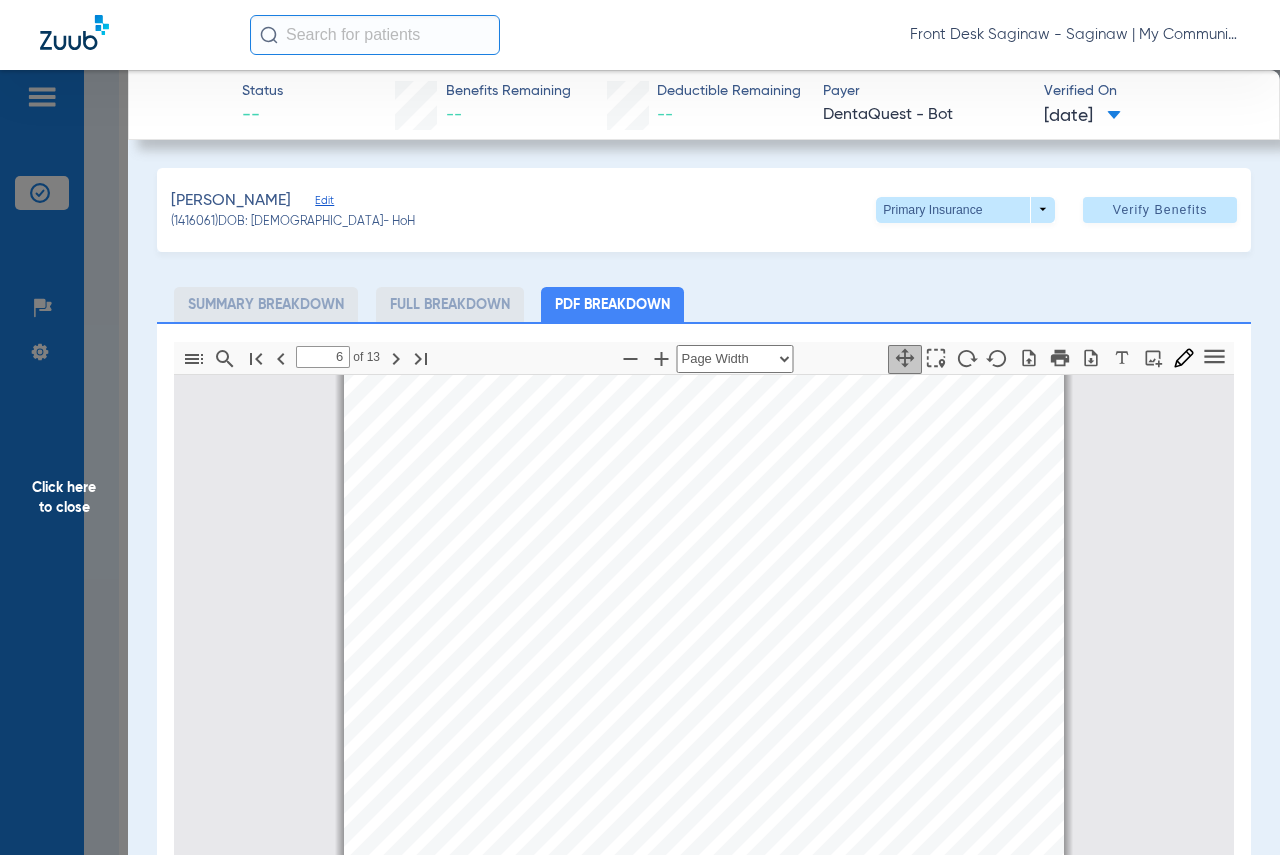 scroll, scrollTop: 3810, scrollLeft: 0, axis: vertical 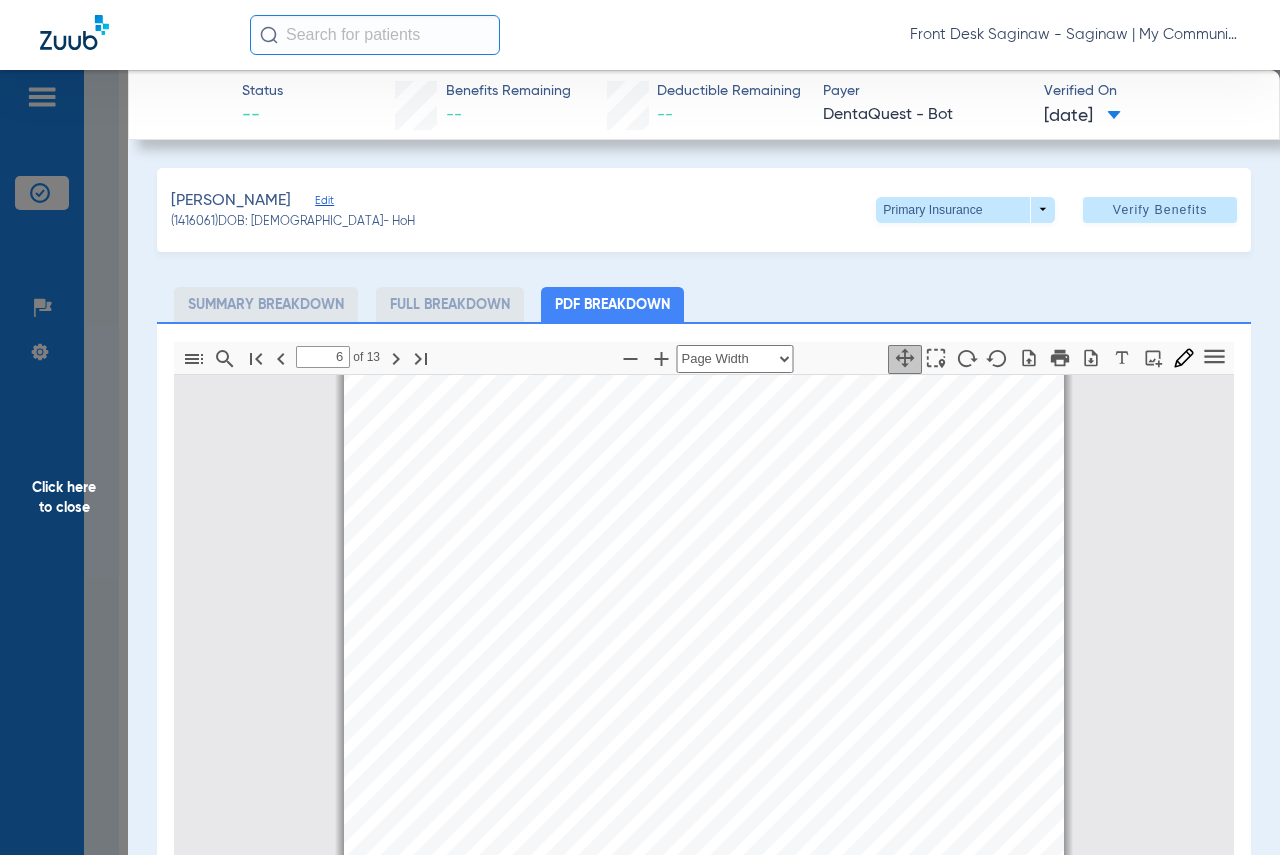 drag, startPoint x: 1049, startPoint y: 693, endPoint x: 1047, endPoint y: 592, distance: 101.0198 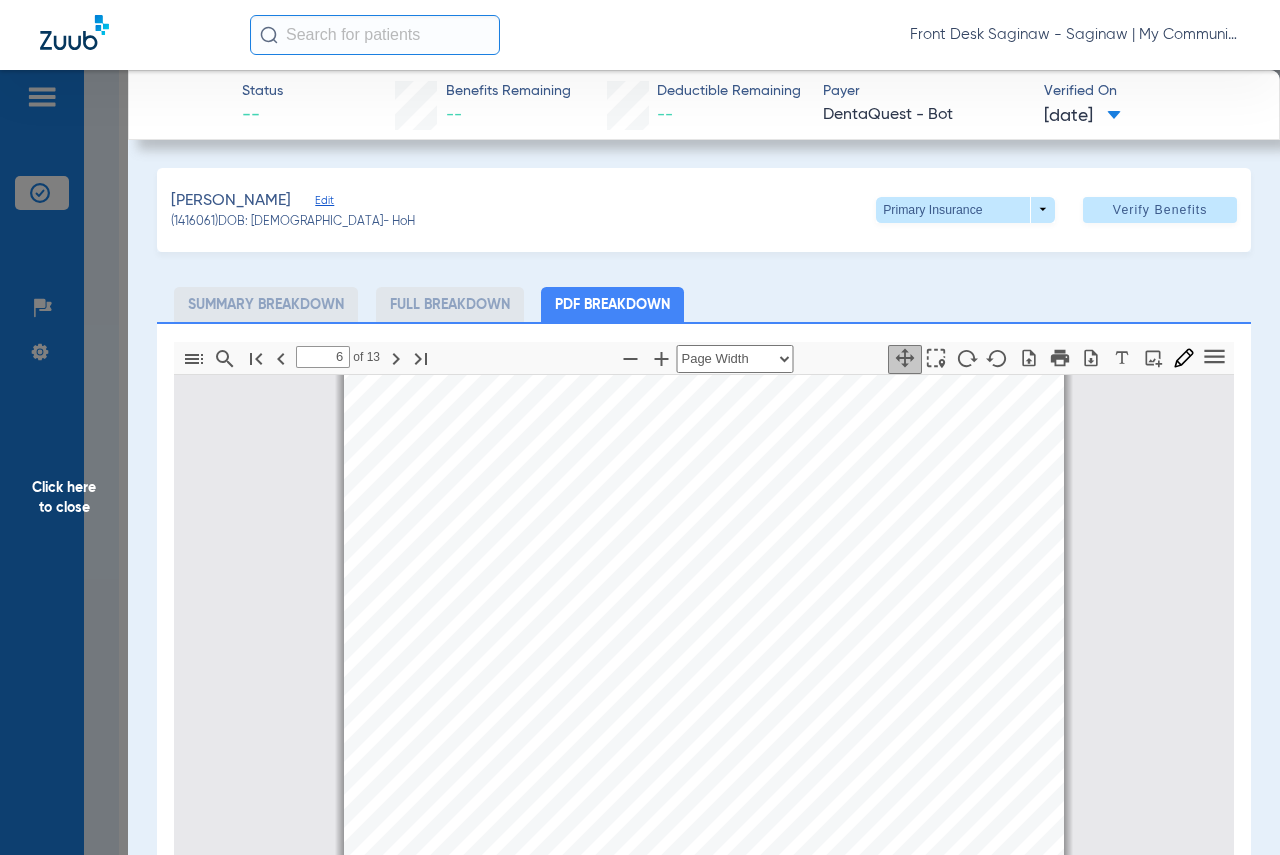 scroll, scrollTop: 4311, scrollLeft: 0, axis: vertical 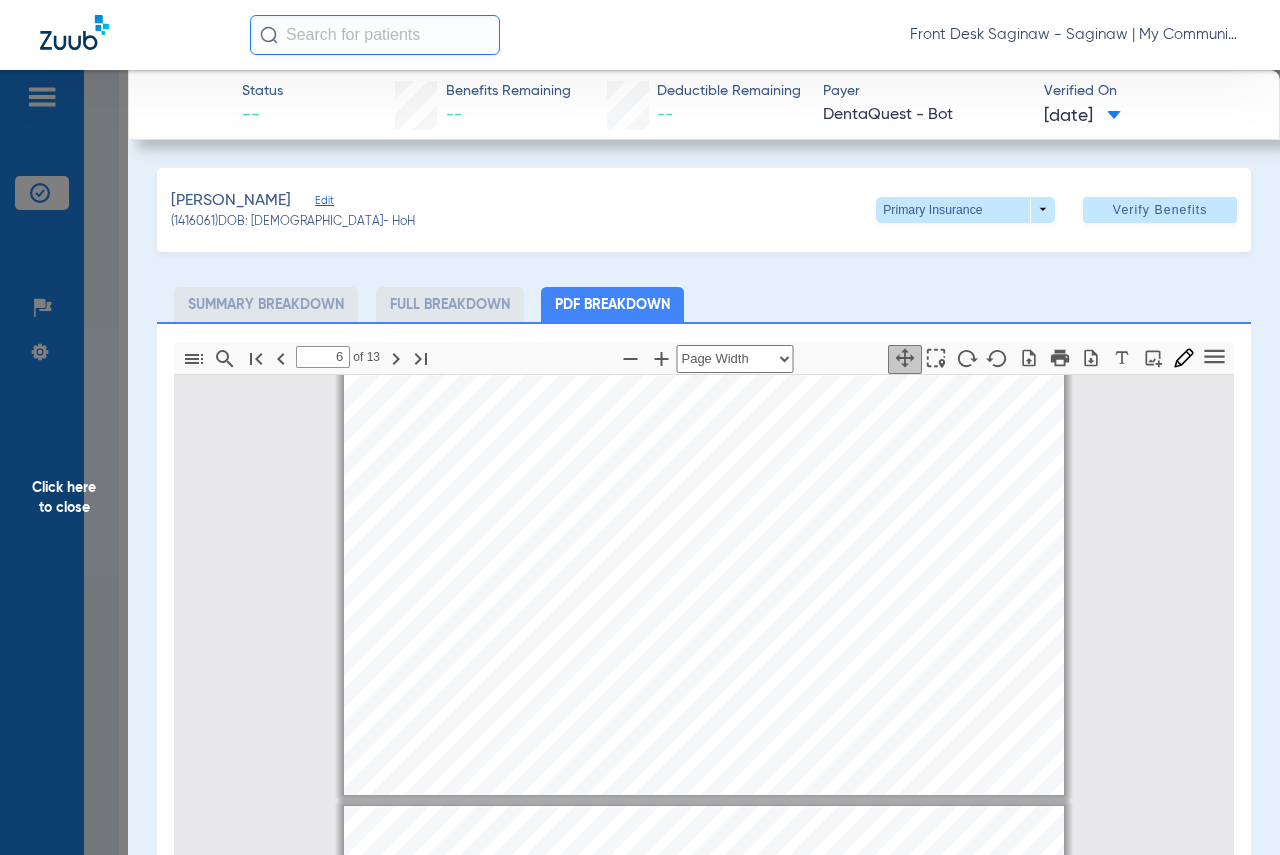 type on "7" 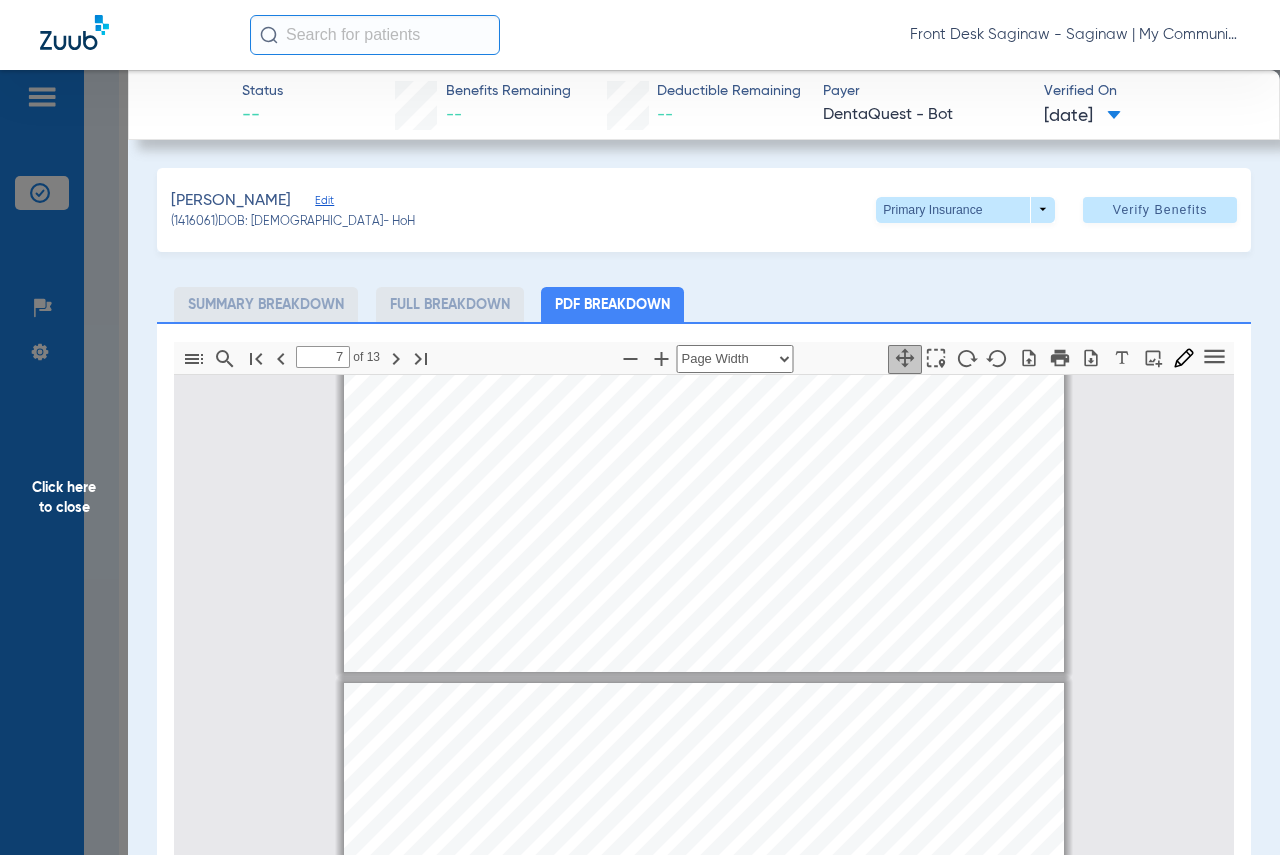scroll, scrollTop: 4611, scrollLeft: 0, axis: vertical 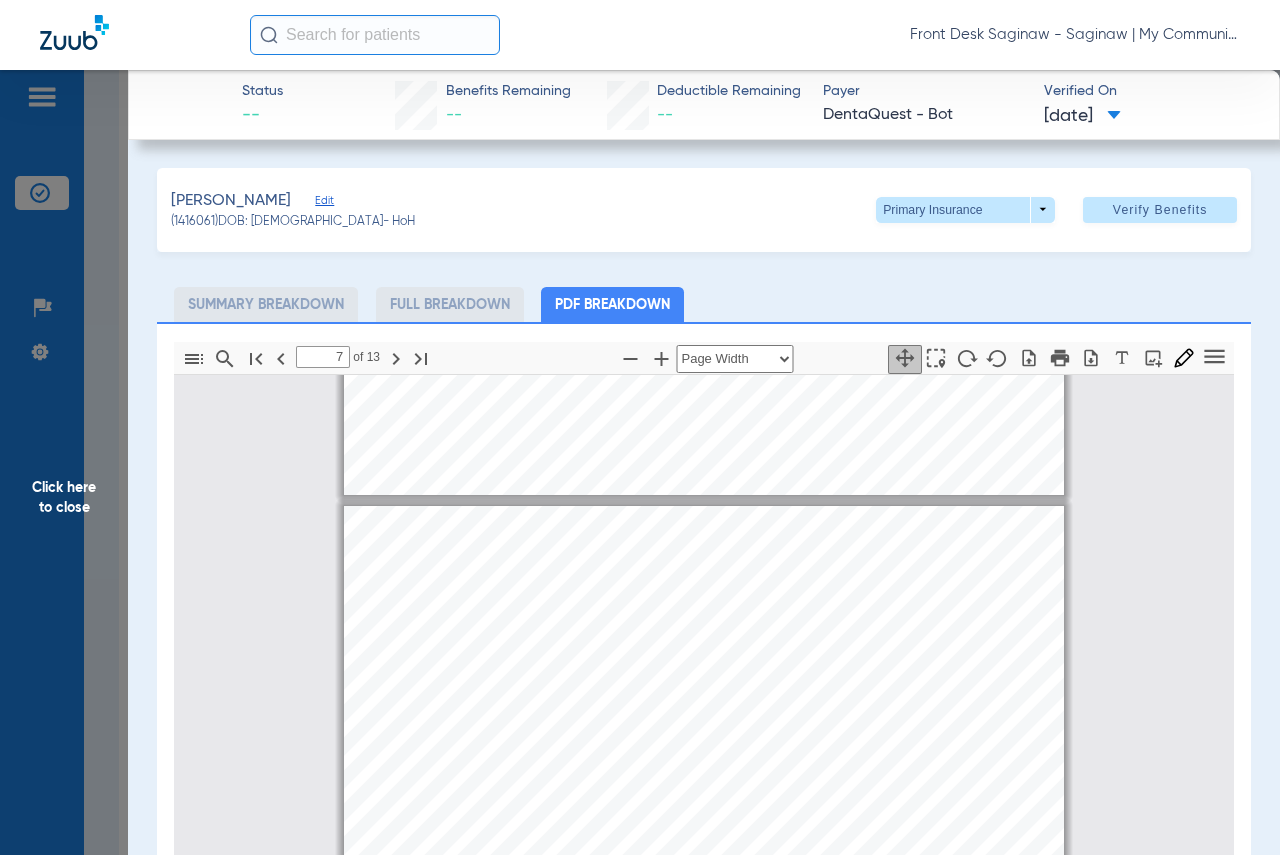 click on "Click here to close" 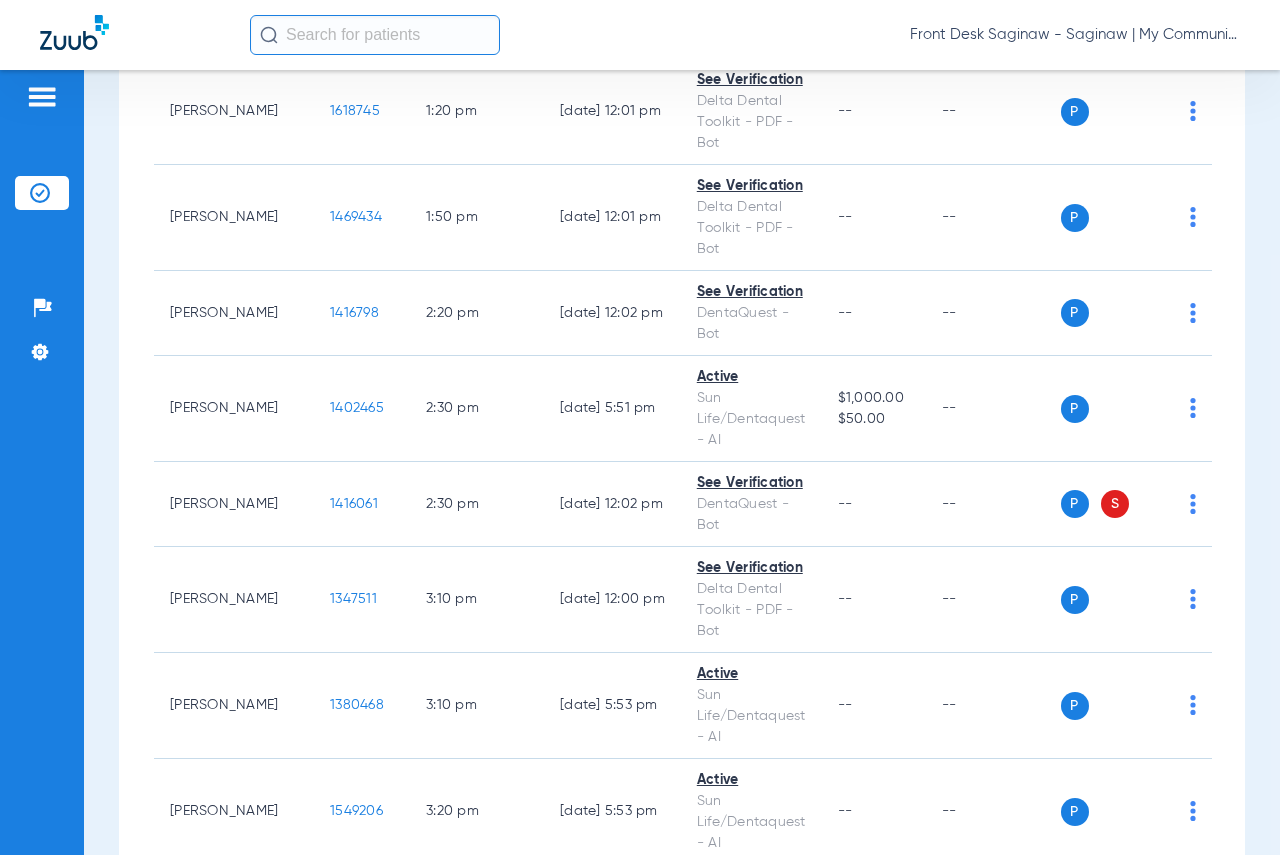 scroll, scrollTop: 2500, scrollLeft: 0, axis: vertical 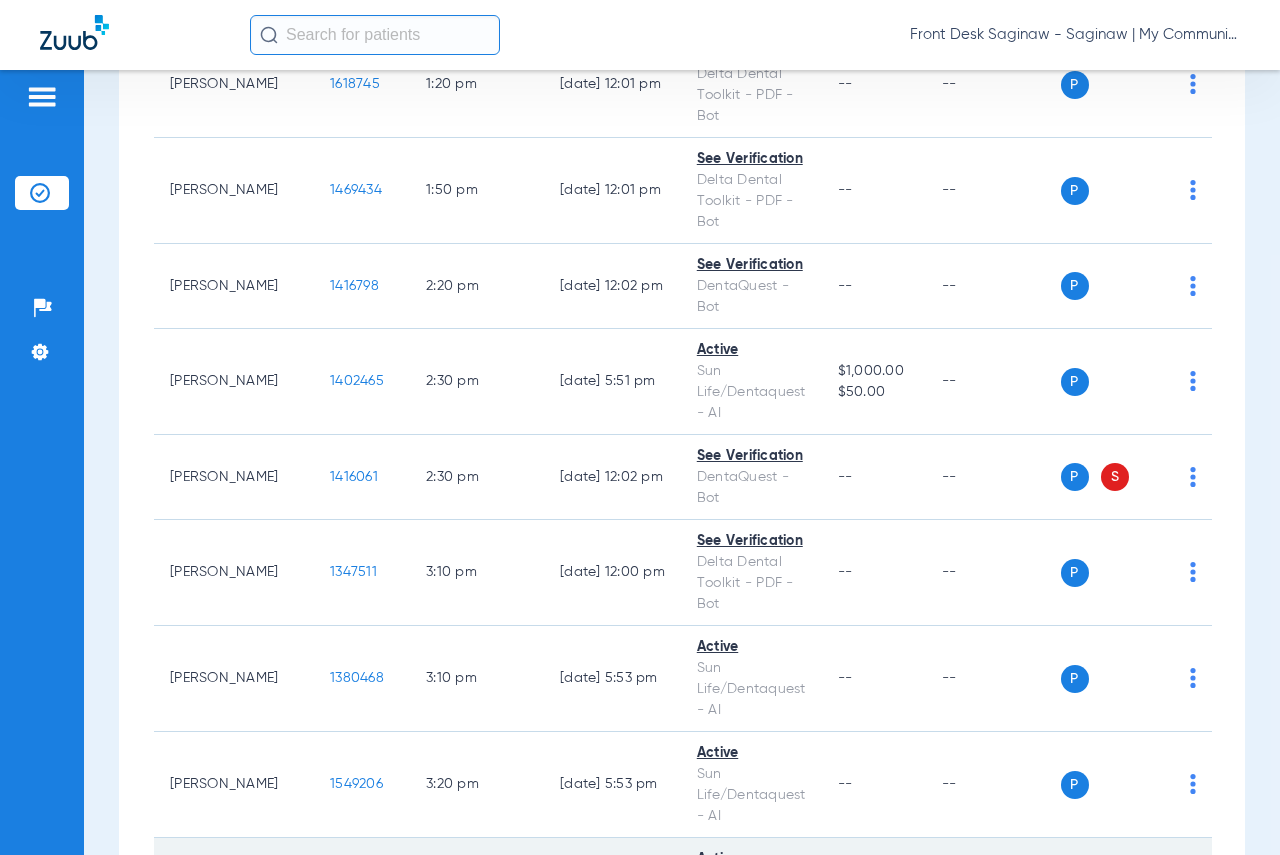 click on "1339663" 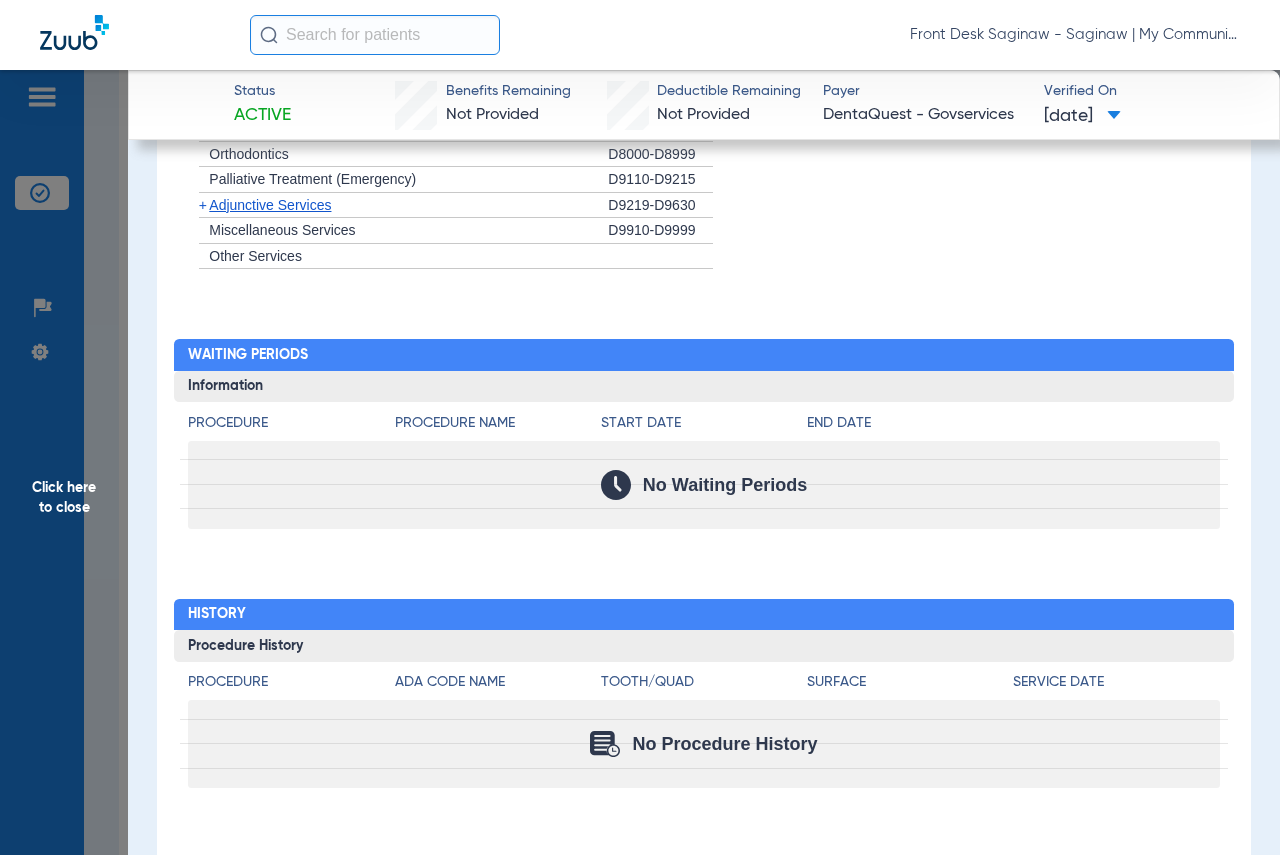 scroll, scrollTop: 1878, scrollLeft: 0, axis: vertical 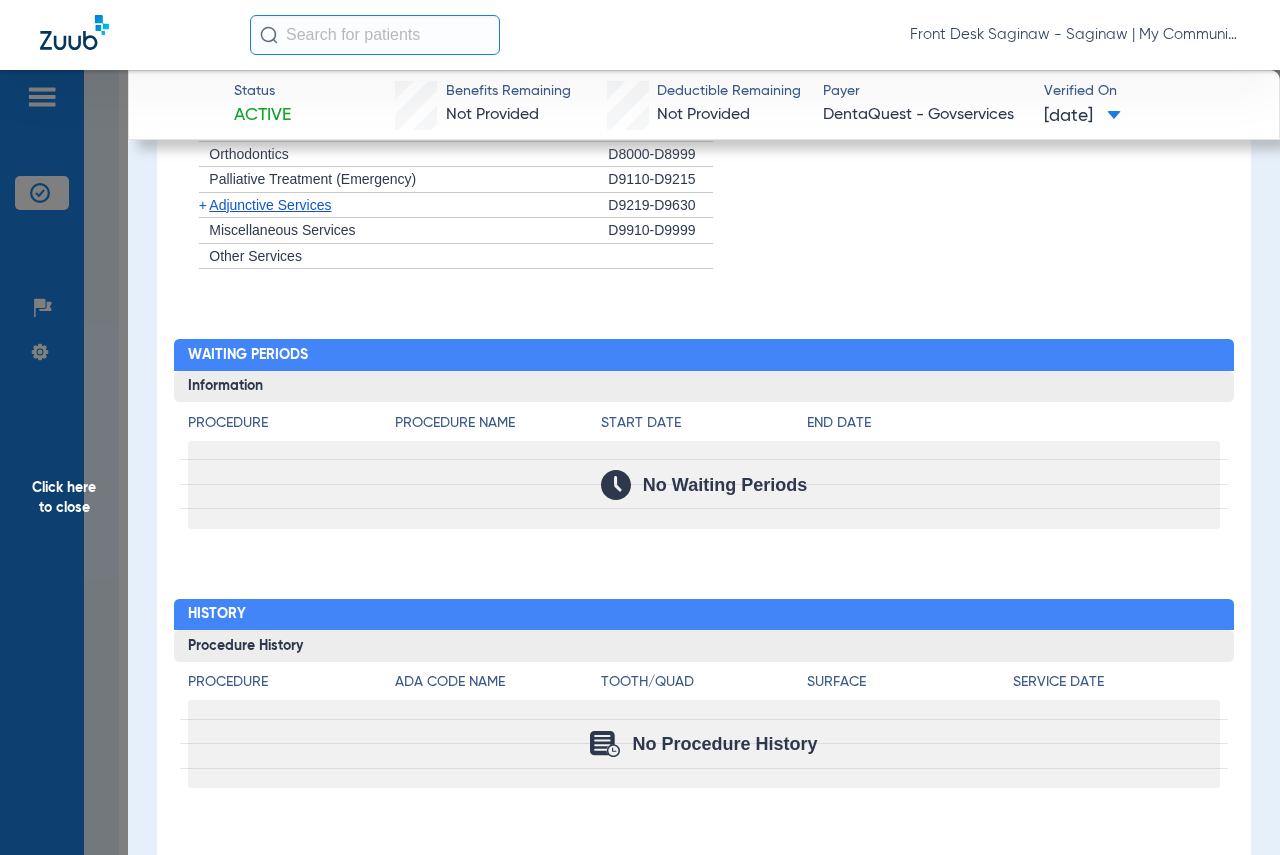 click on "Click here to close" 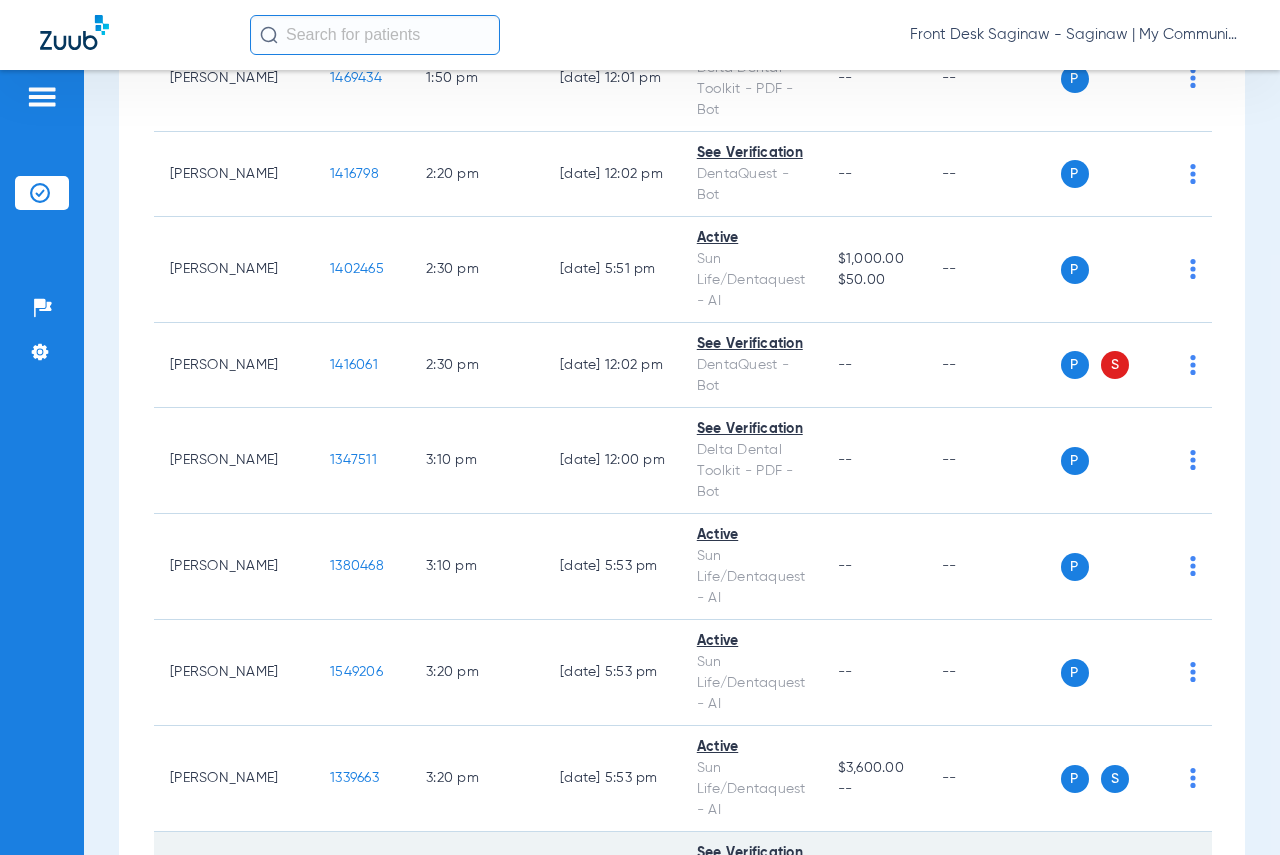 scroll, scrollTop: 2615, scrollLeft: 0, axis: vertical 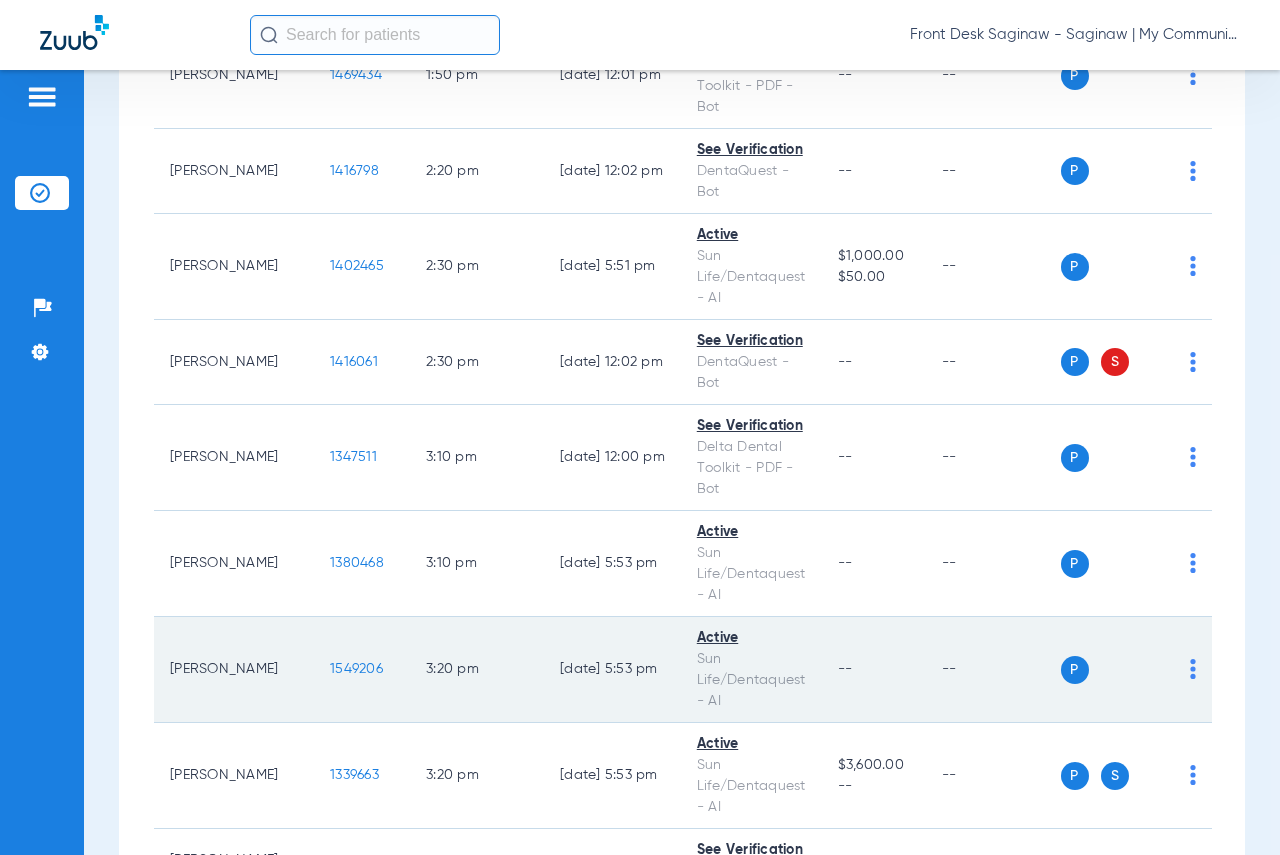 click on "1549206" 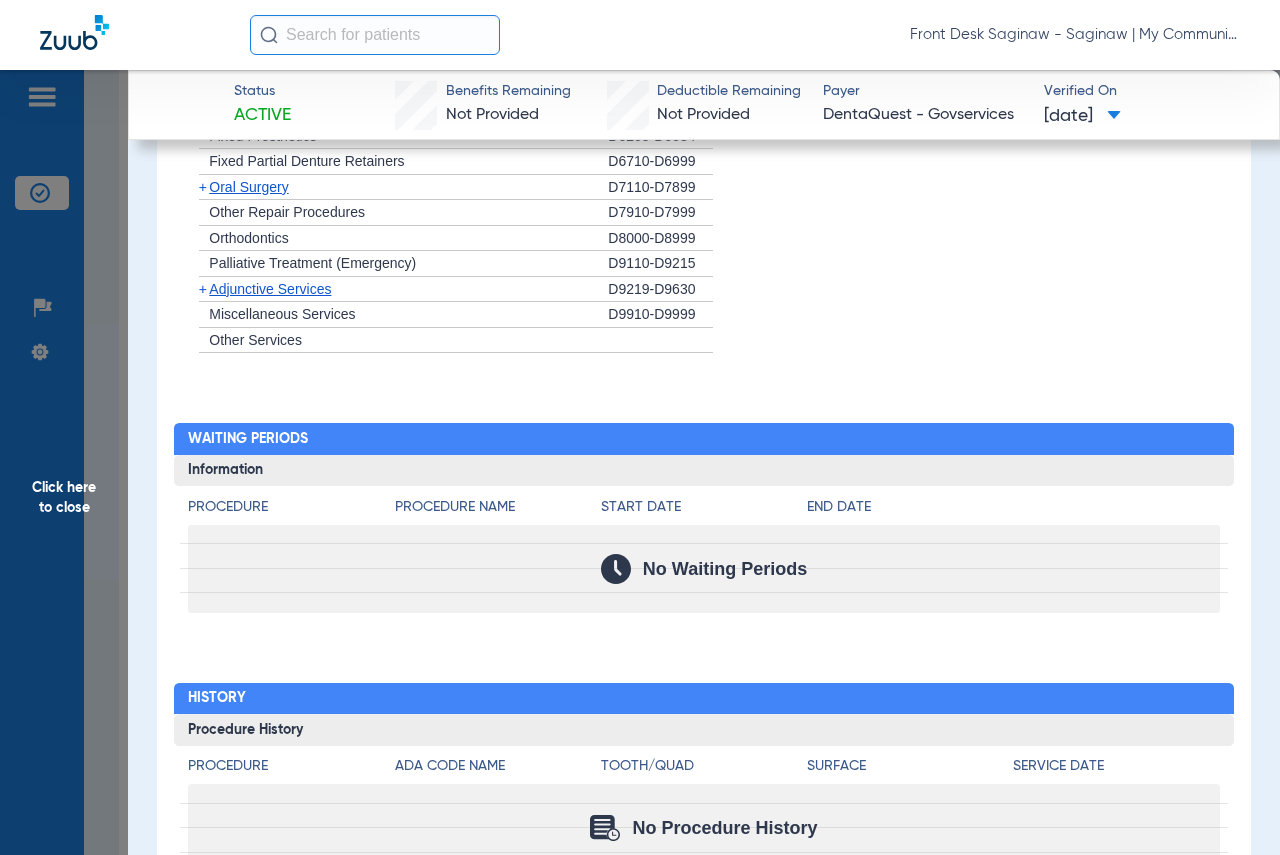 scroll, scrollTop: 2012, scrollLeft: 0, axis: vertical 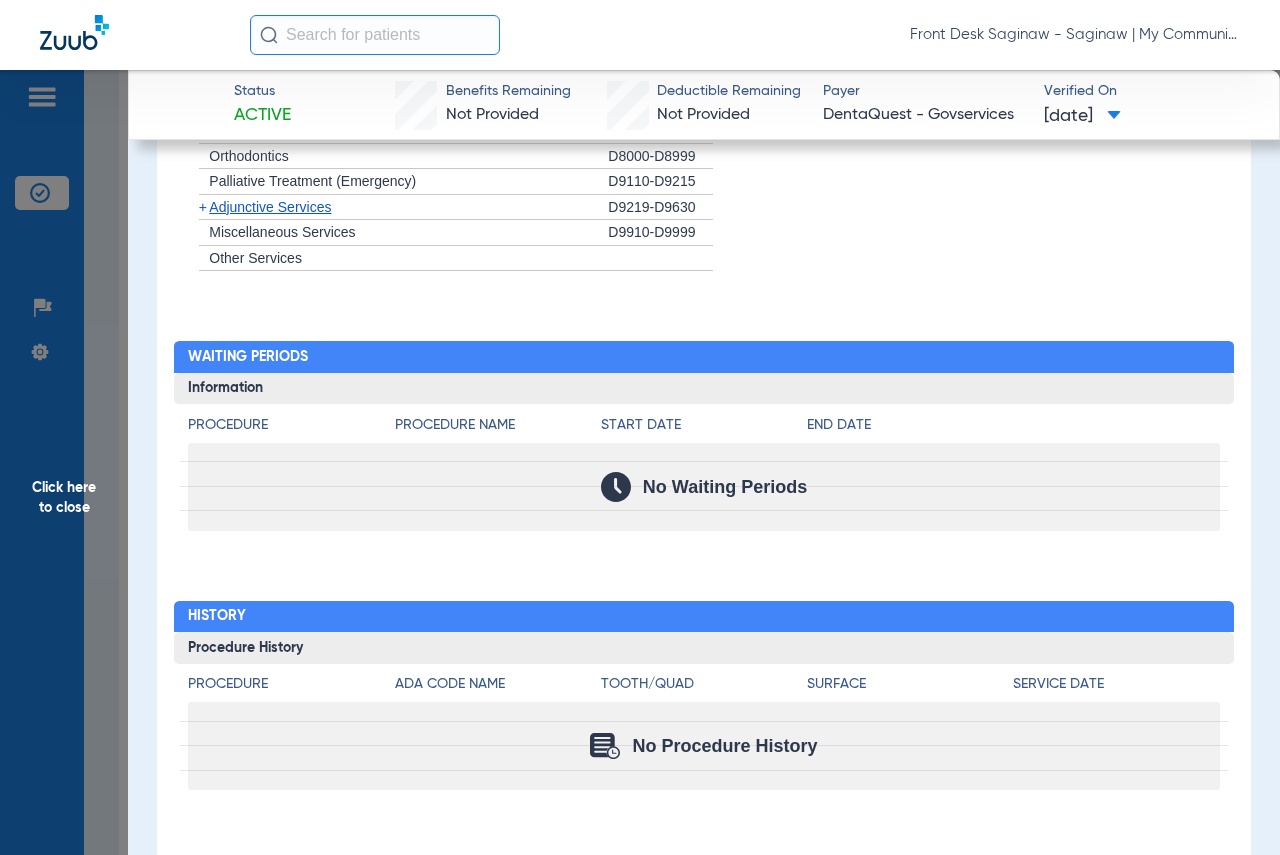 click on "Click here to close" 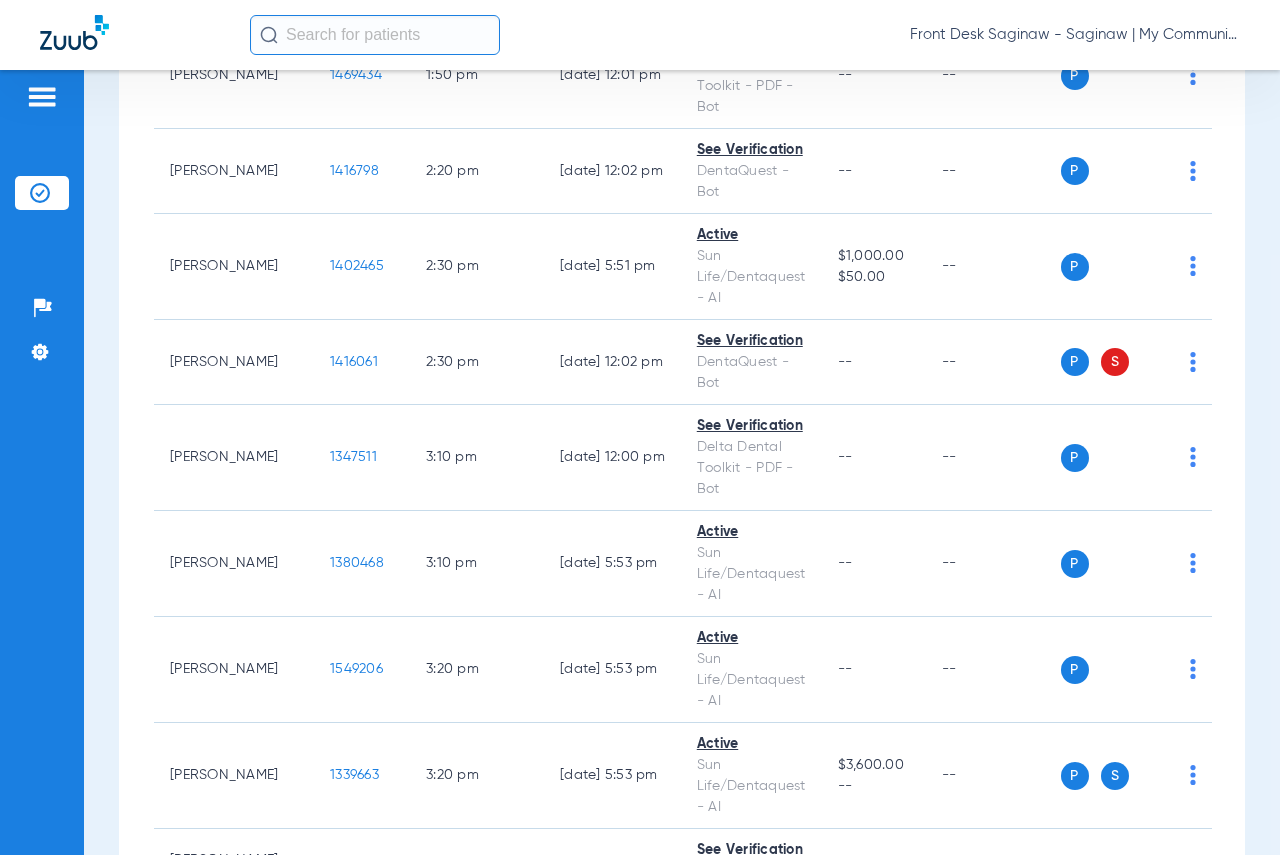 click on "1516765" 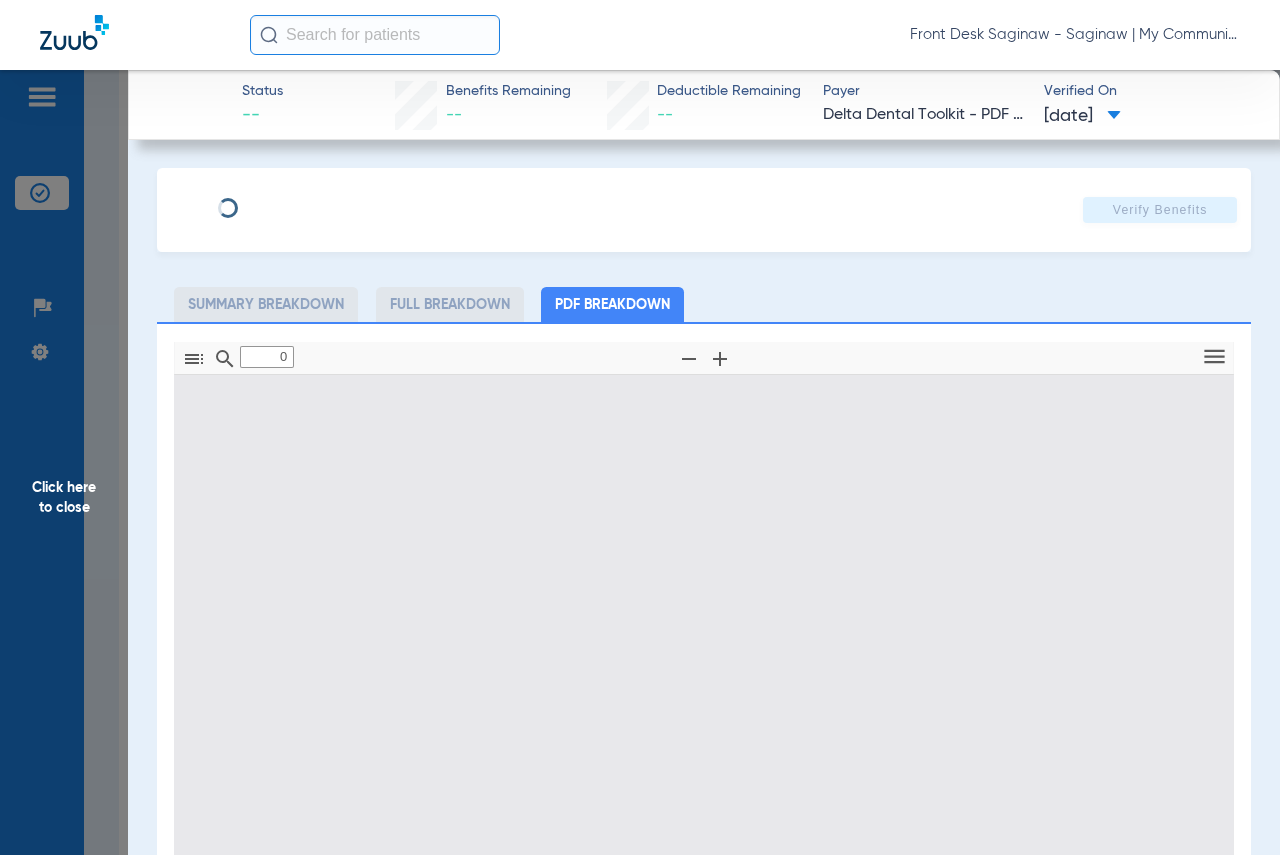 type on "1" 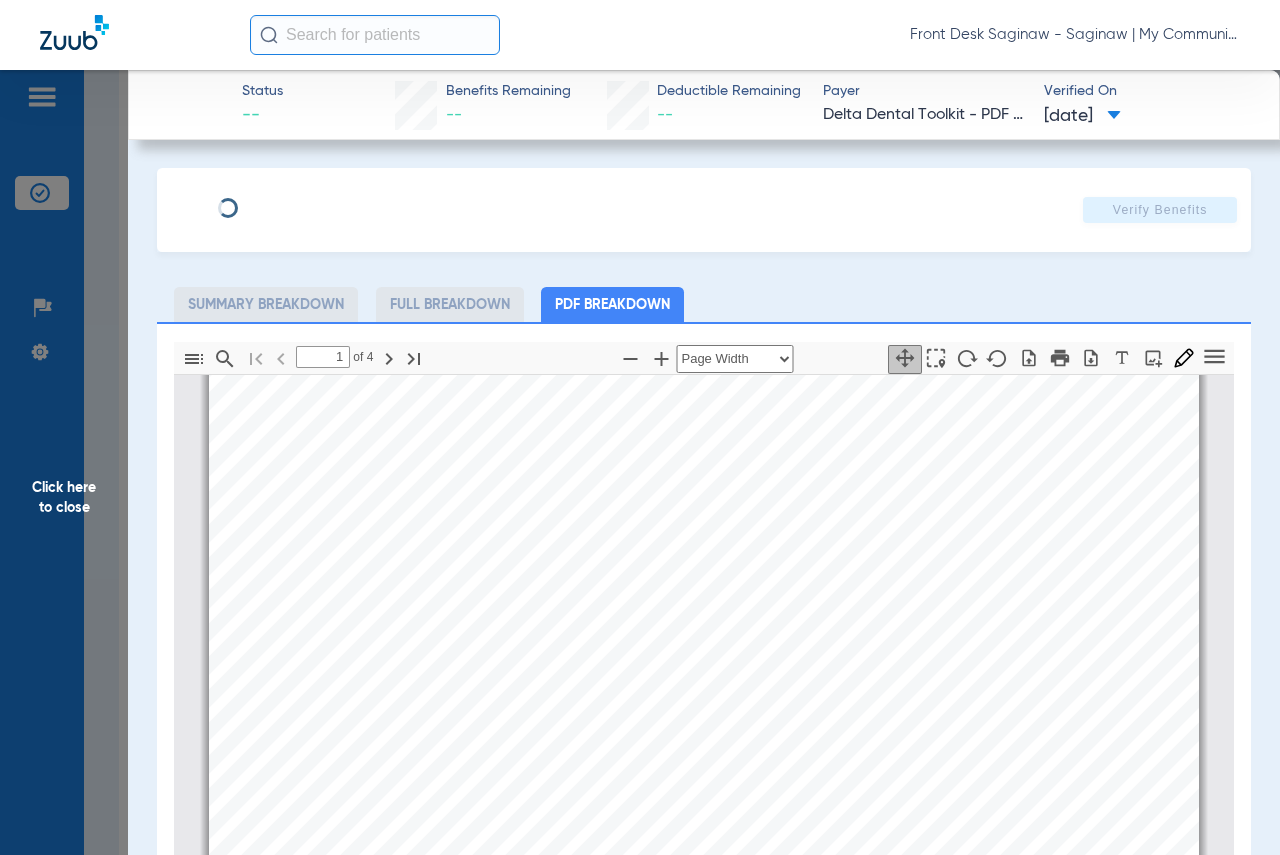 scroll, scrollTop: 510, scrollLeft: 0, axis: vertical 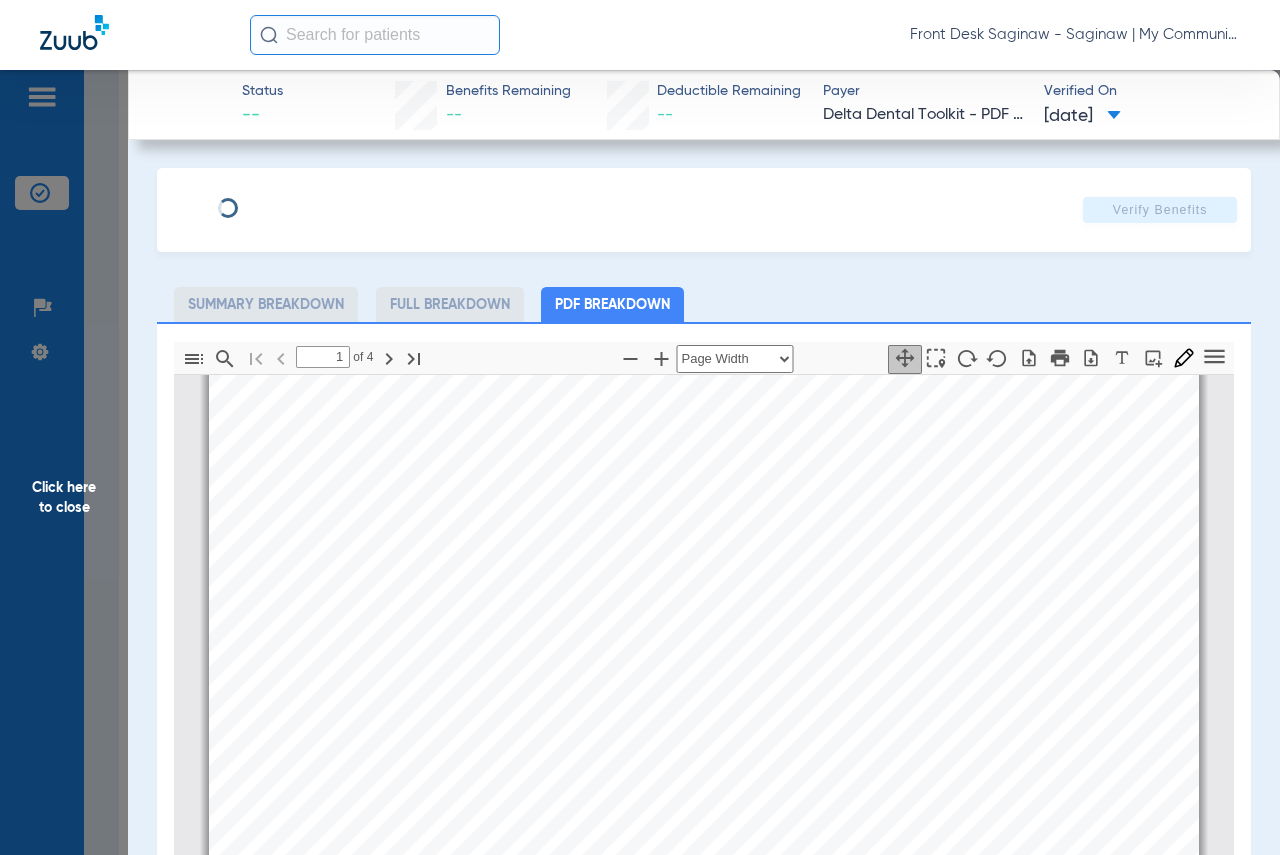 click on "Click here to close" 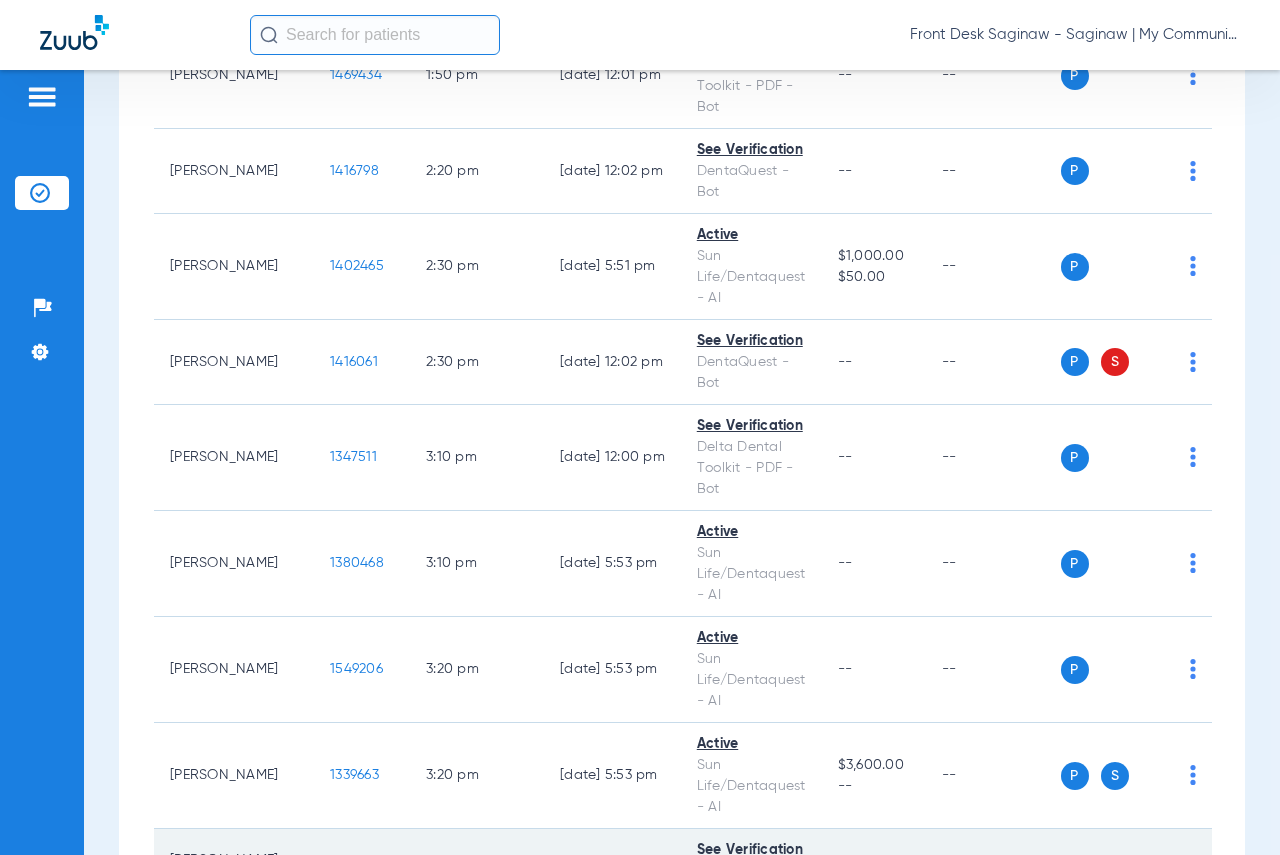 click on "1559614" 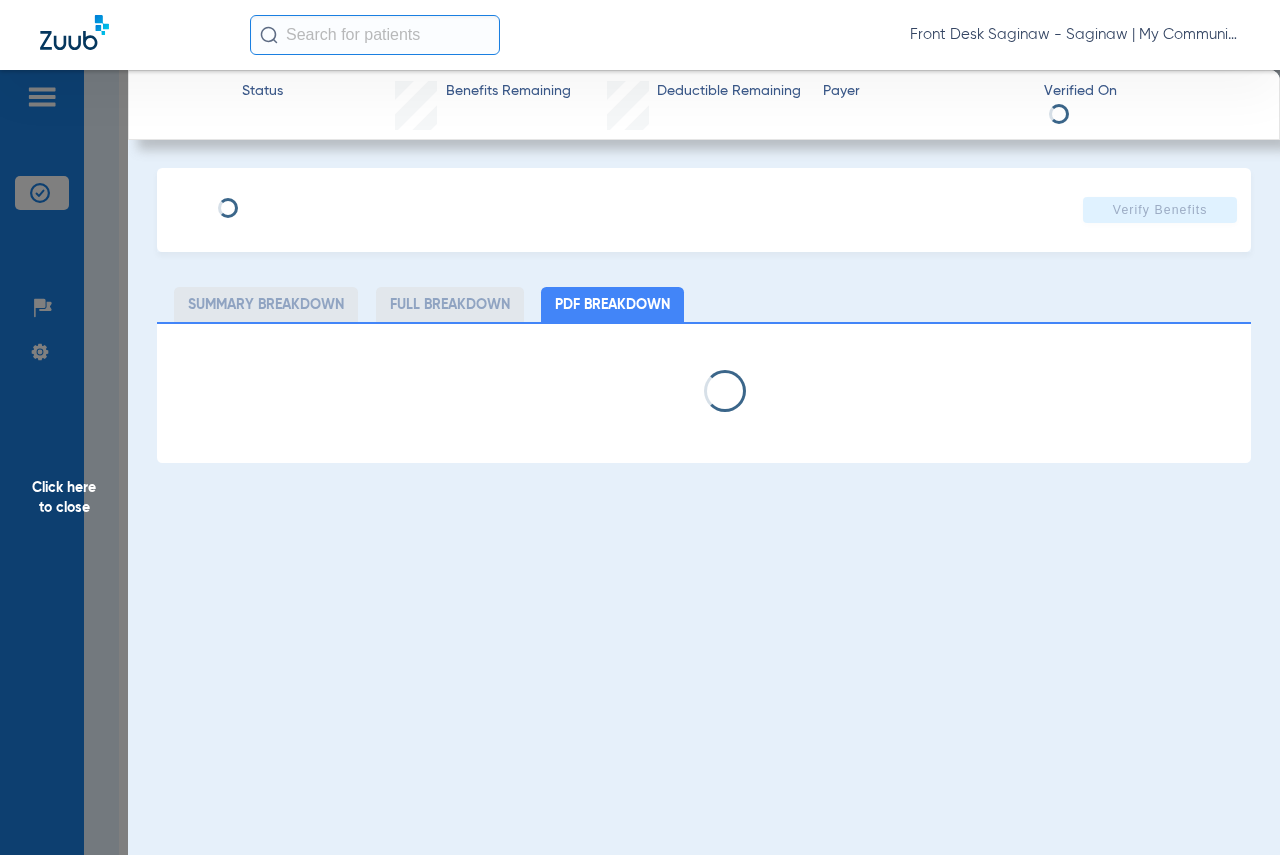 select on "page-width" 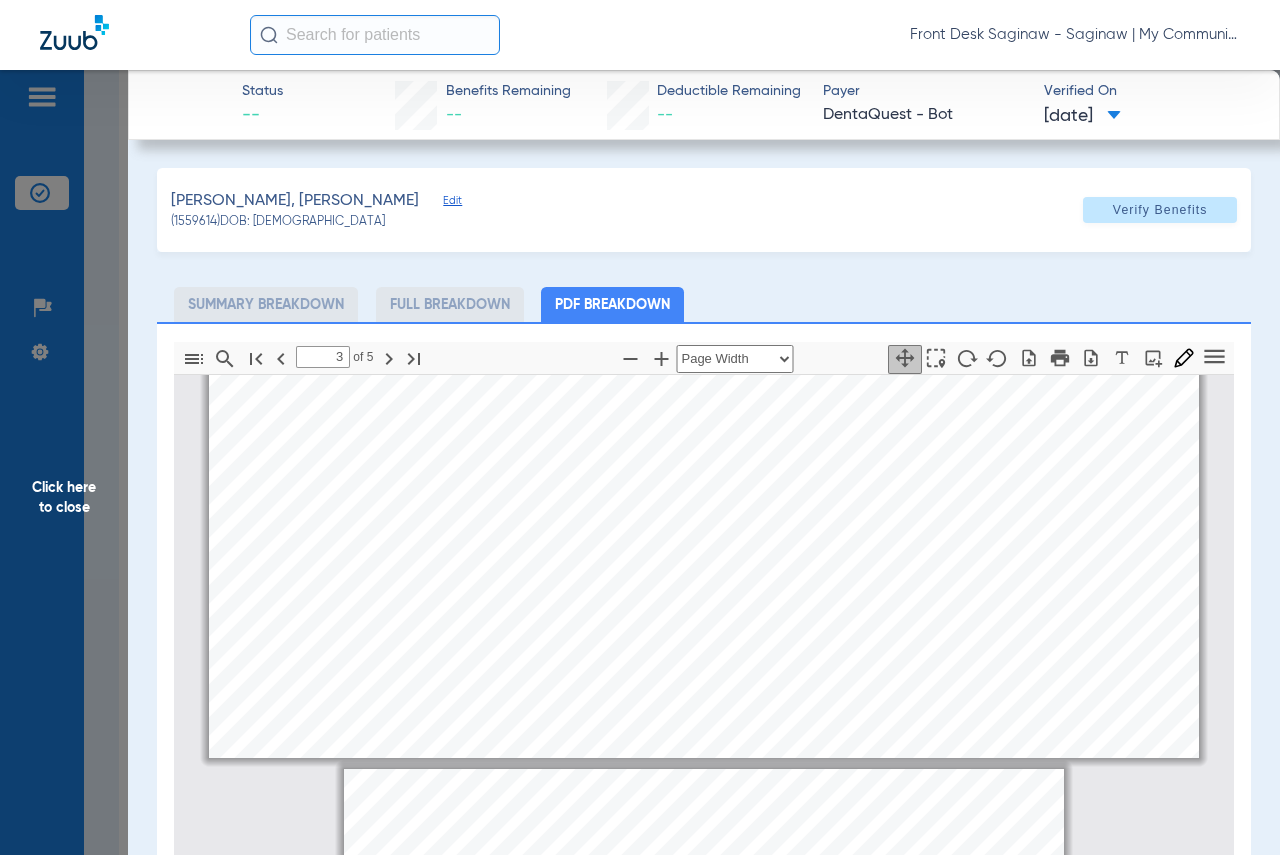 type on "4" 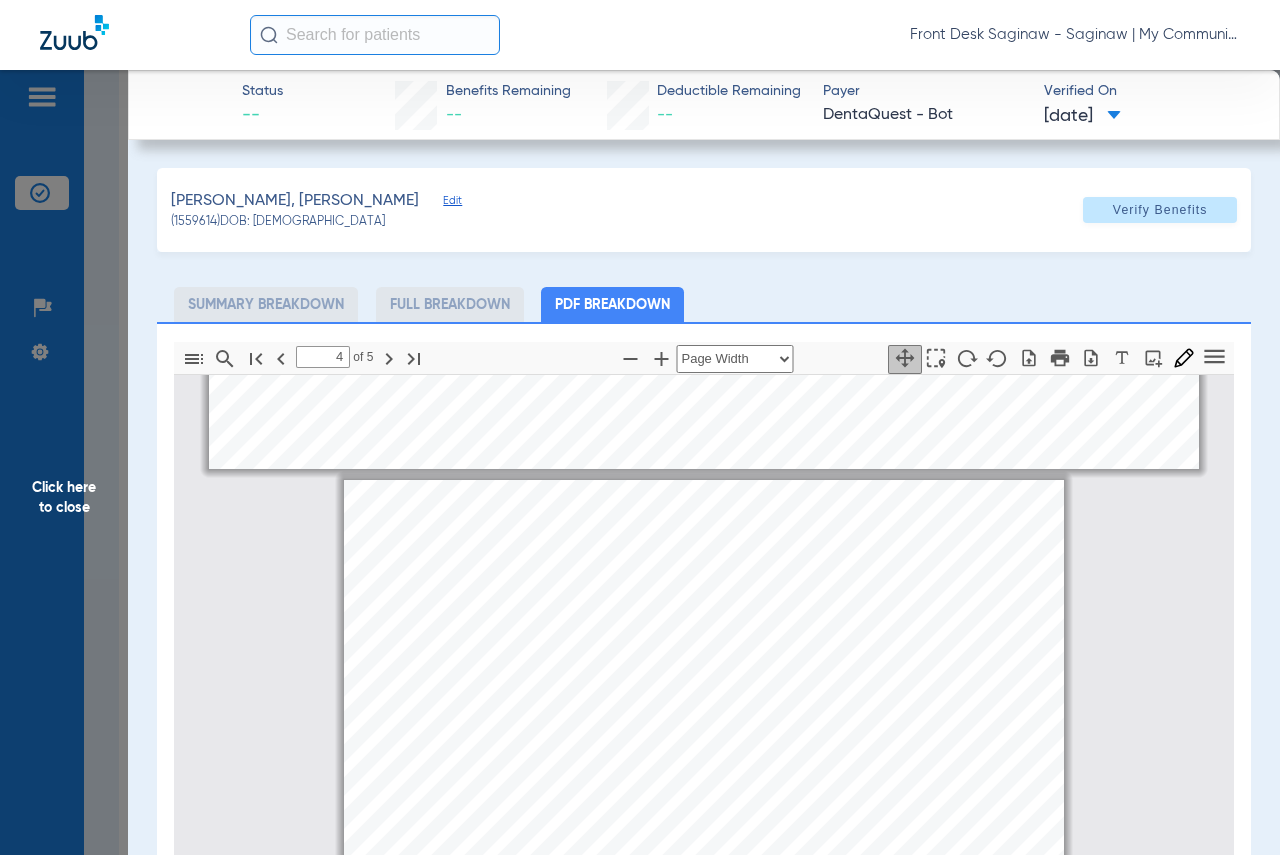 scroll, scrollTop: 2210, scrollLeft: 0, axis: vertical 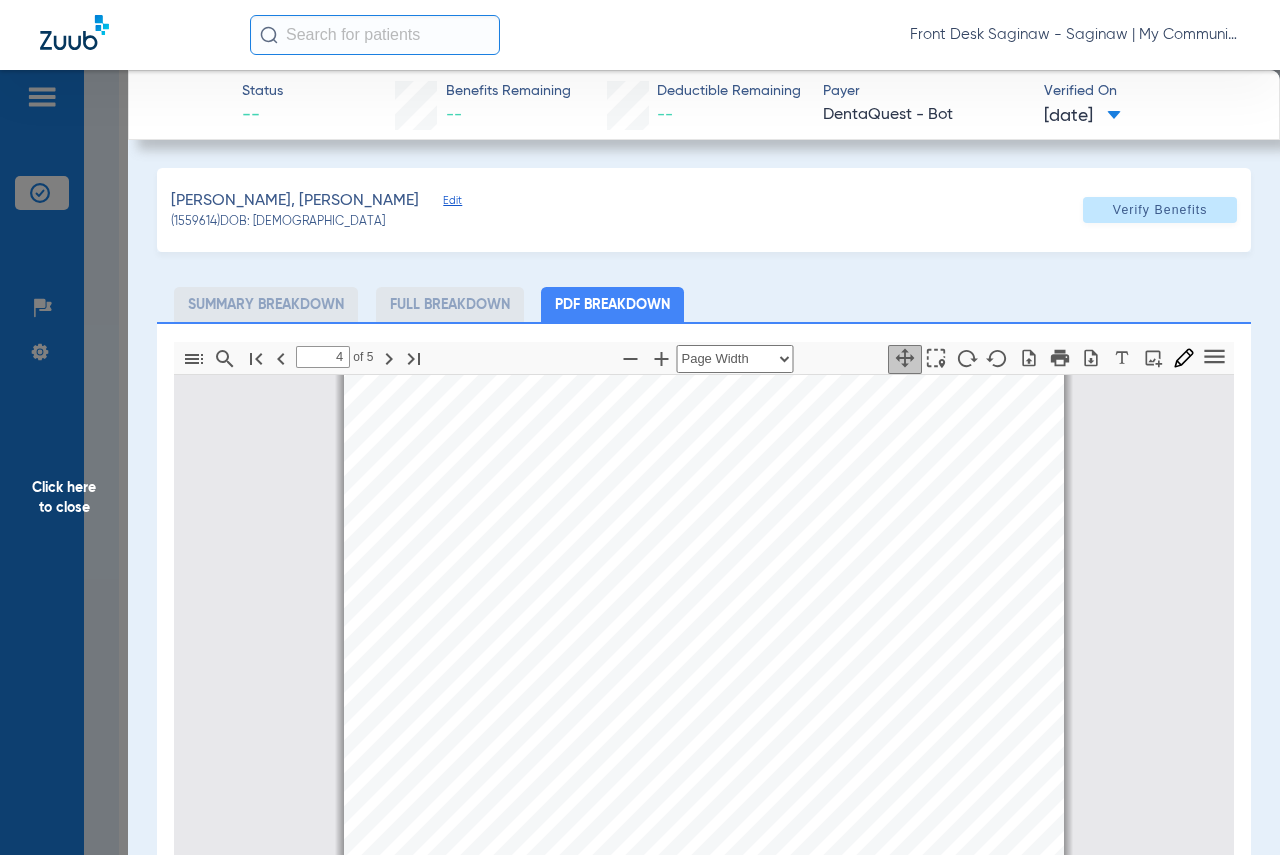 click on "Click here to close" 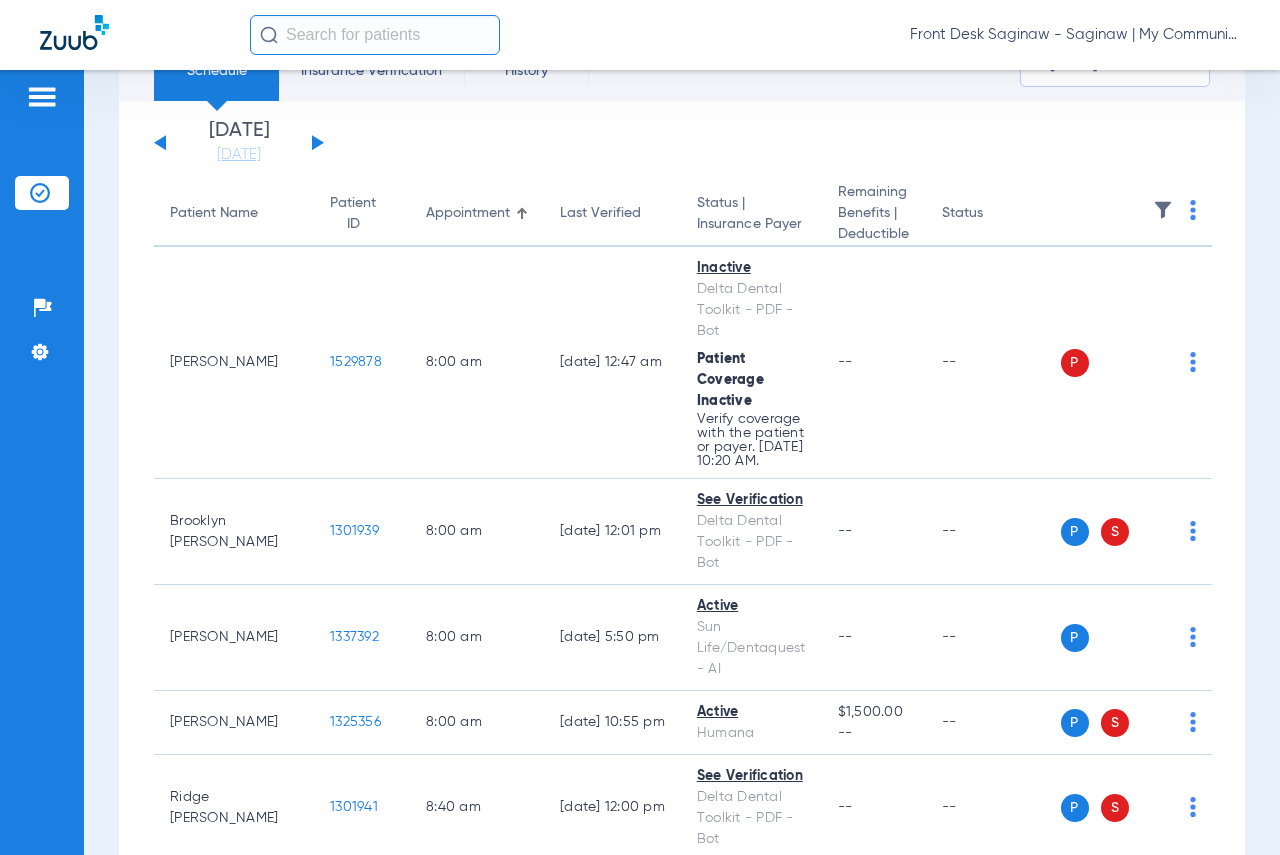 scroll, scrollTop: 0, scrollLeft: 0, axis: both 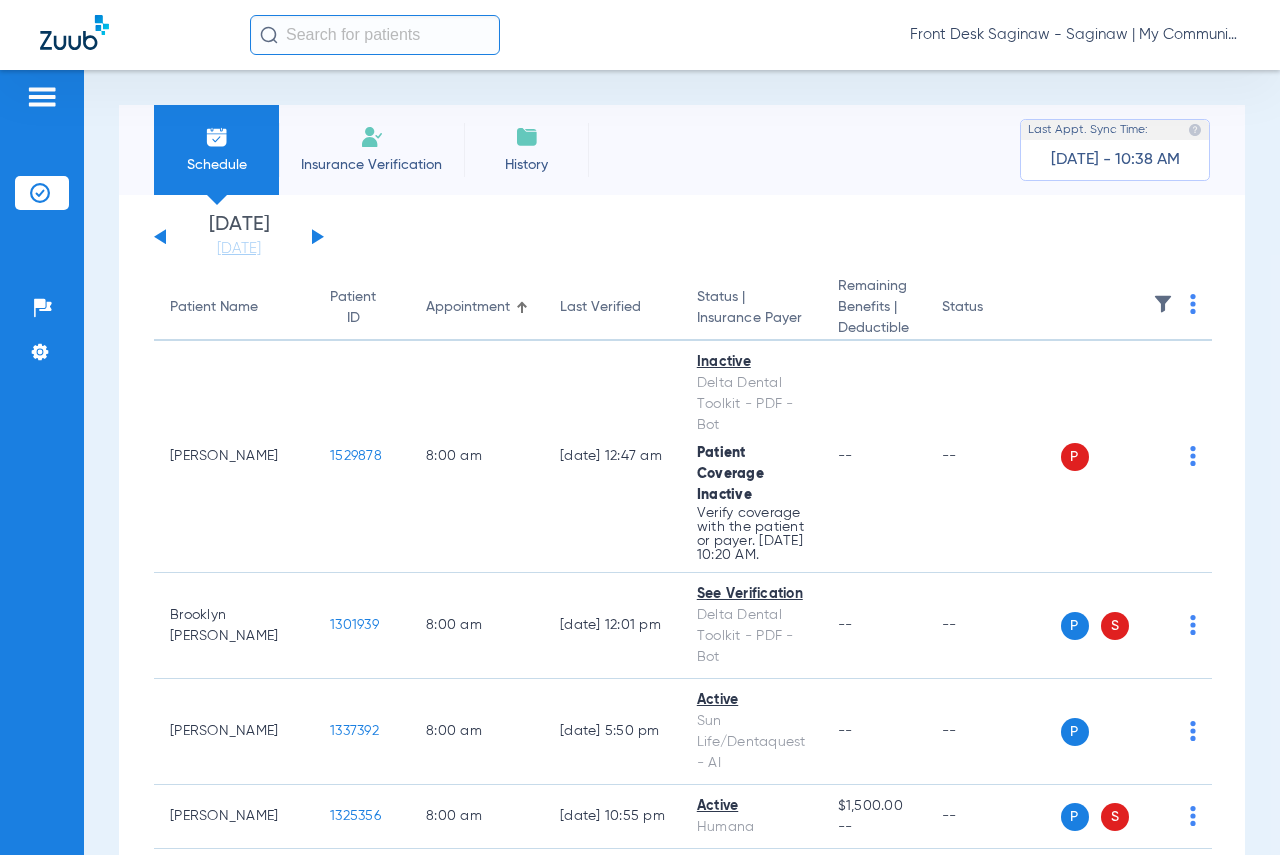 click on "Front Desk Saginaw - Saginaw | My Community Dental Centers" 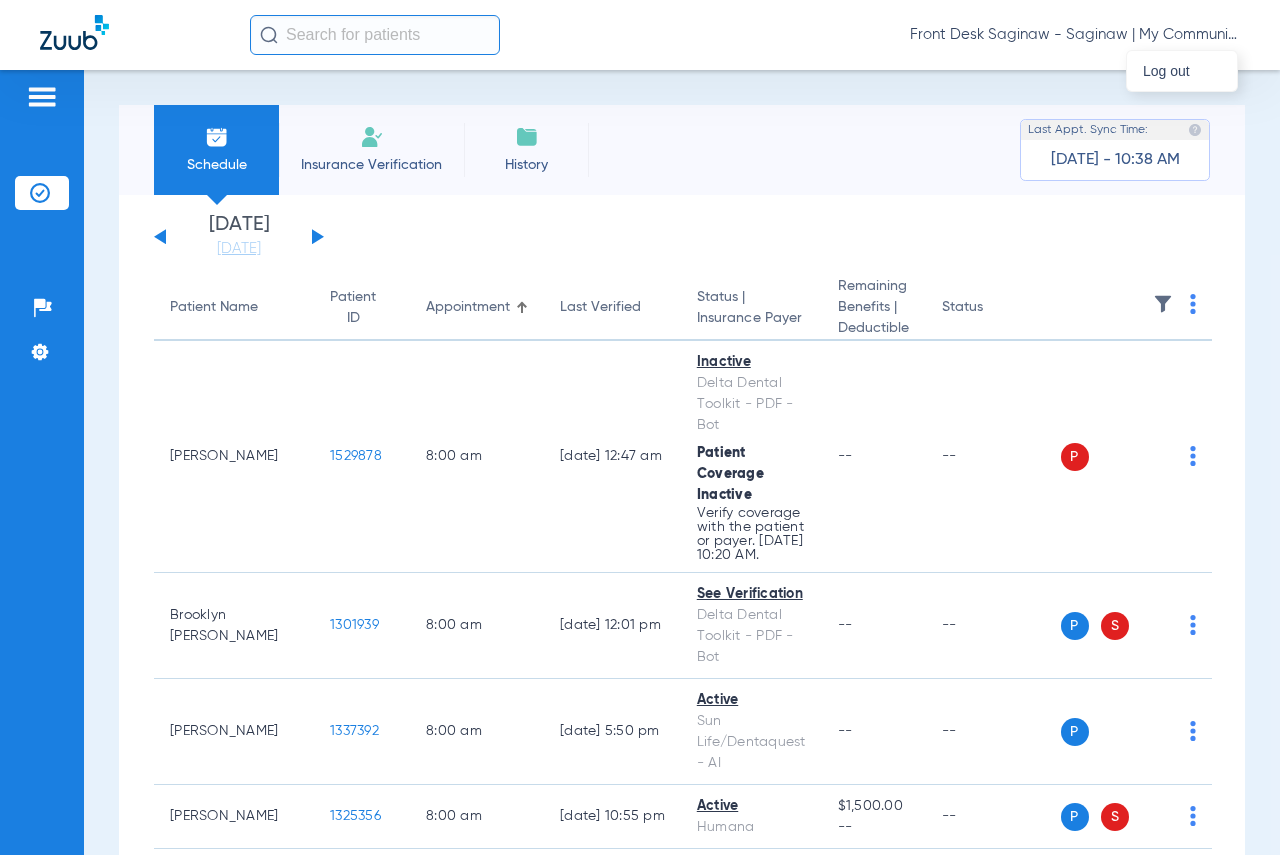 click at bounding box center (640, 427) 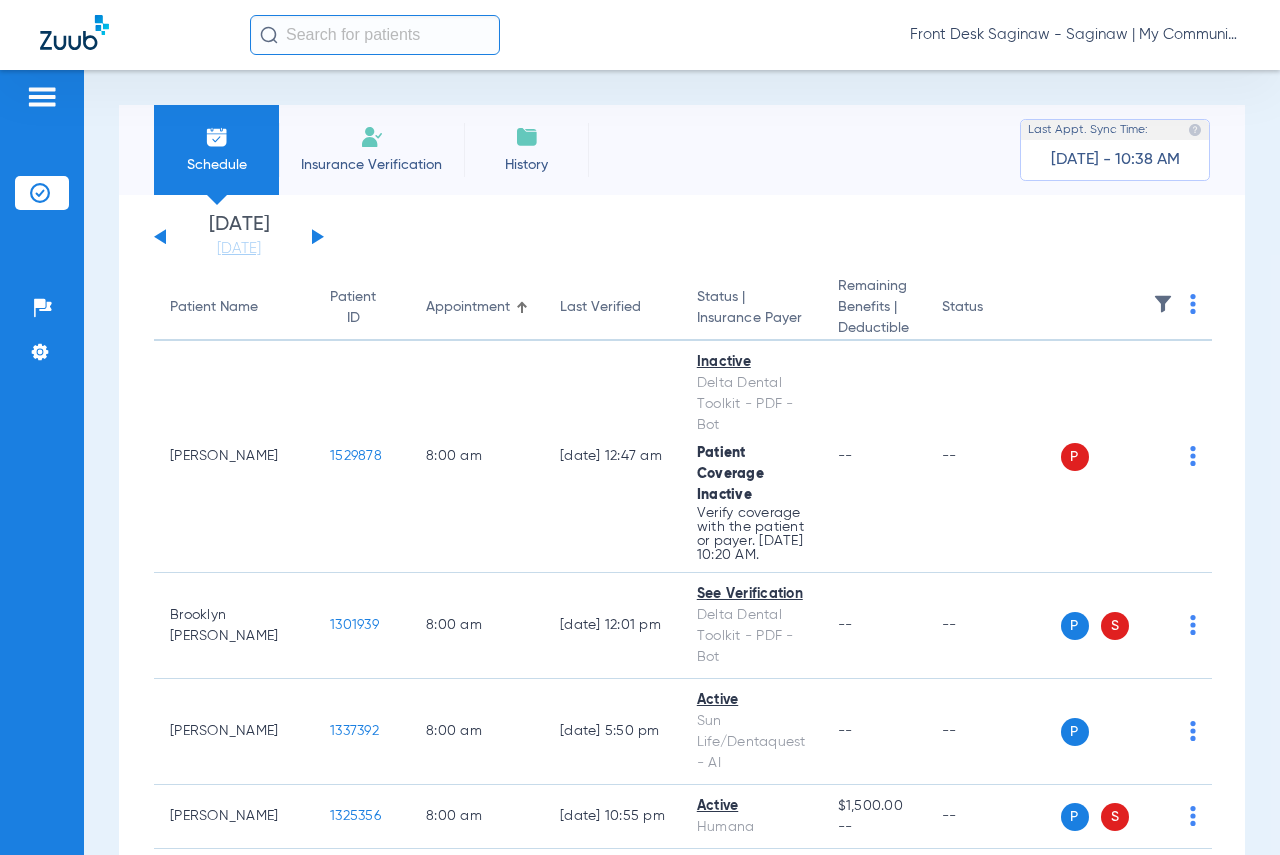 drag, startPoint x: 1035, startPoint y: 156, endPoint x: 1199, endPoint y: 165, distance: 164.24677 